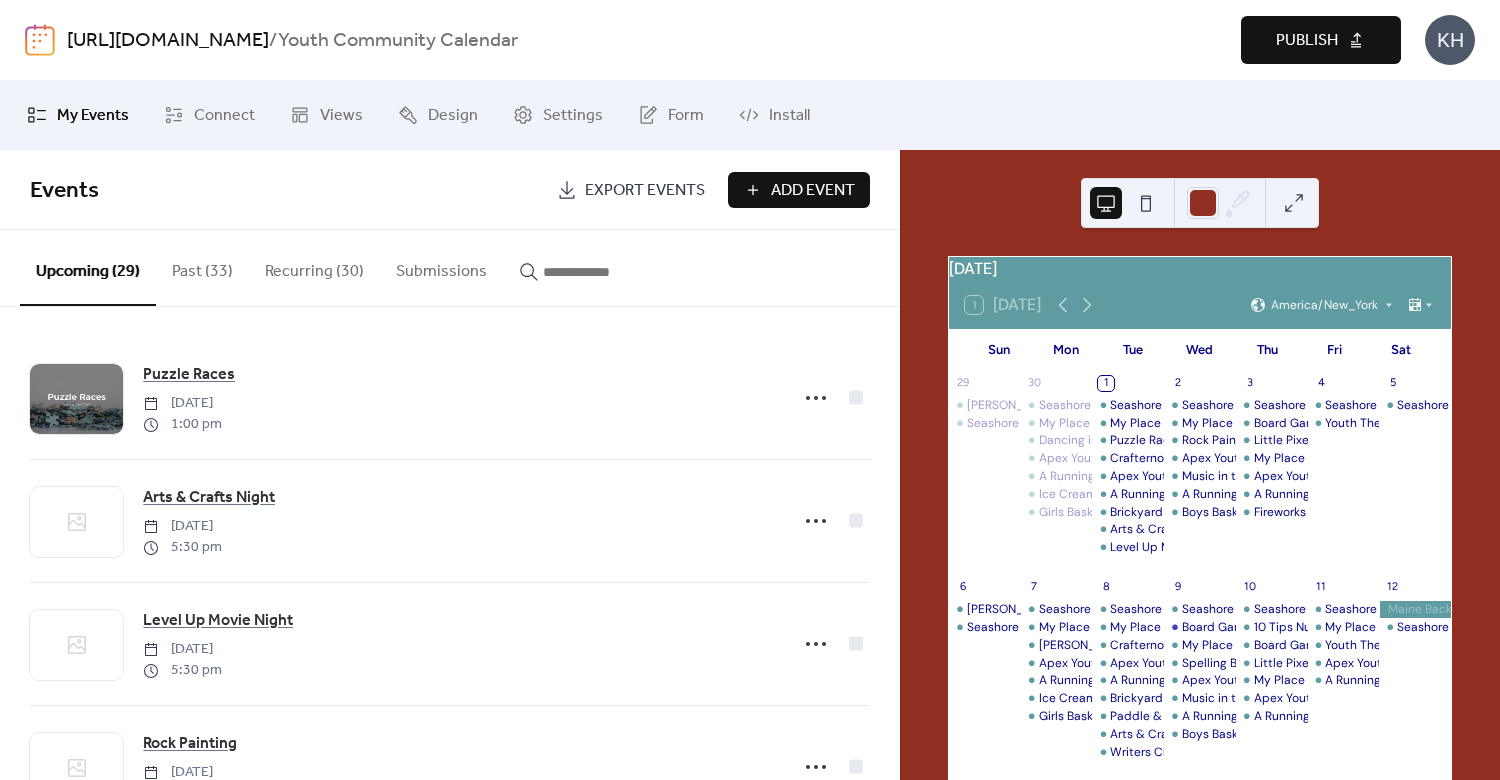 scroll, scrollTop: 0, scrollLeft: 0, axis: both 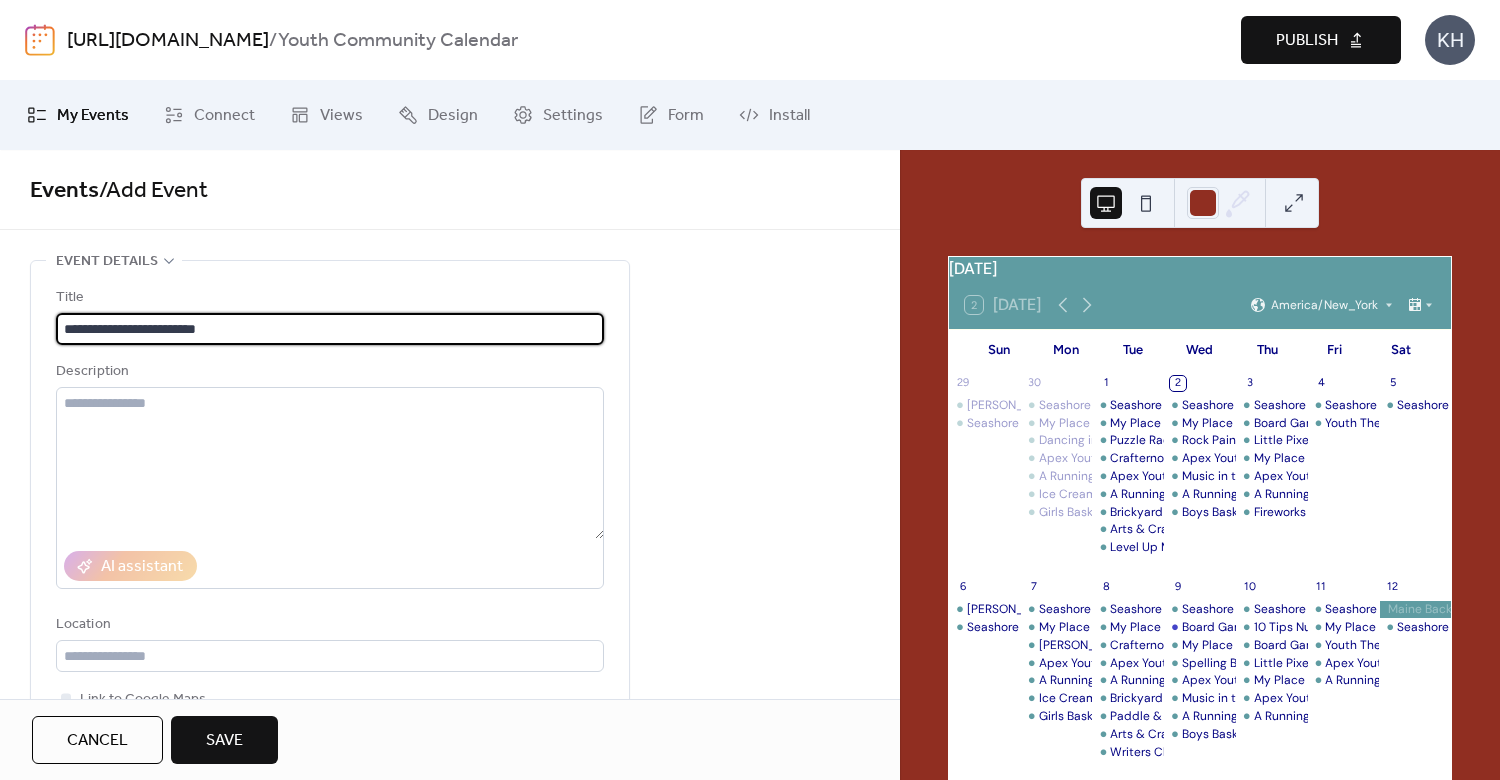 type on "**********" 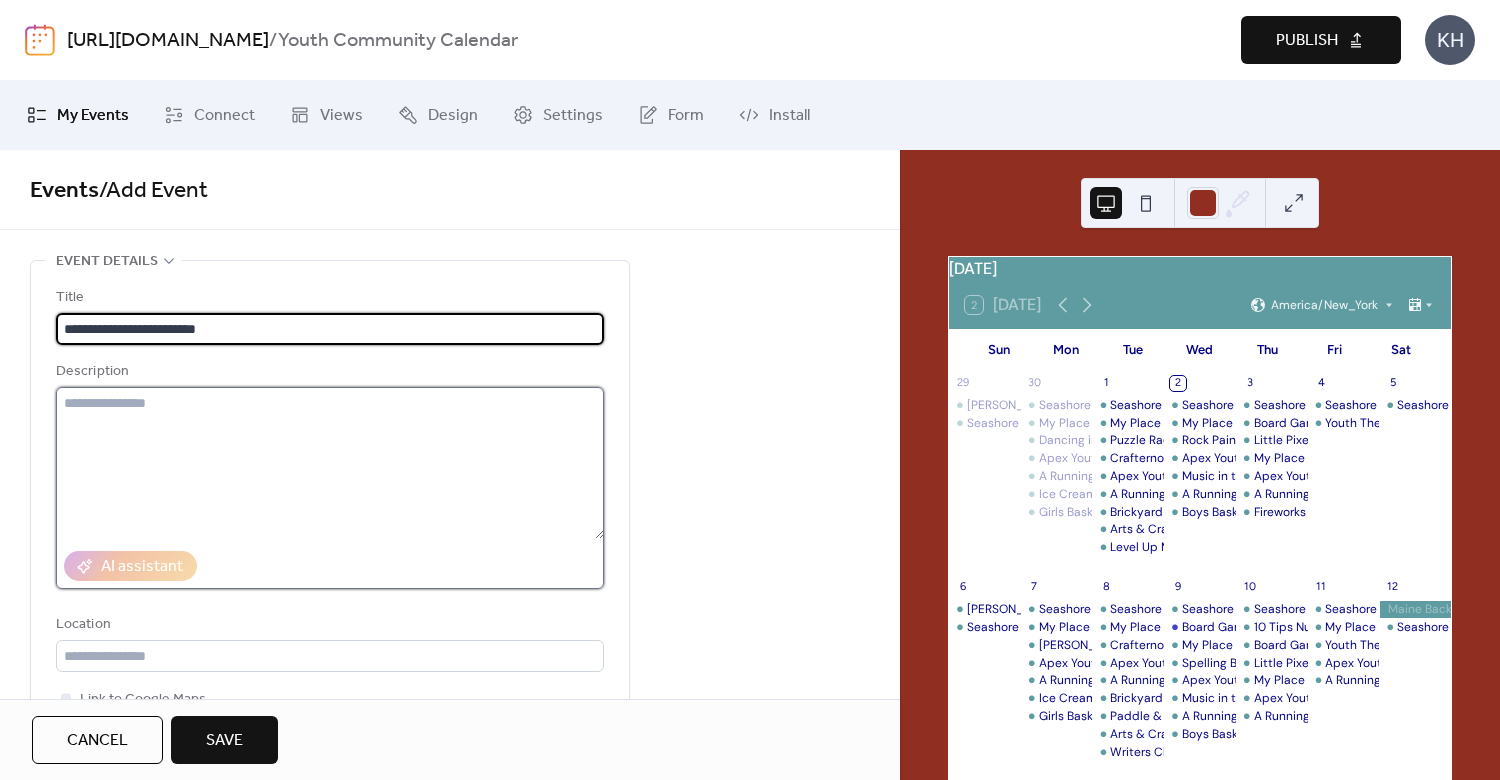 drag, startPoint x: 132, startPoint y: 400, endPoint x: 139, endPoint y: 409, distance: 11.401754 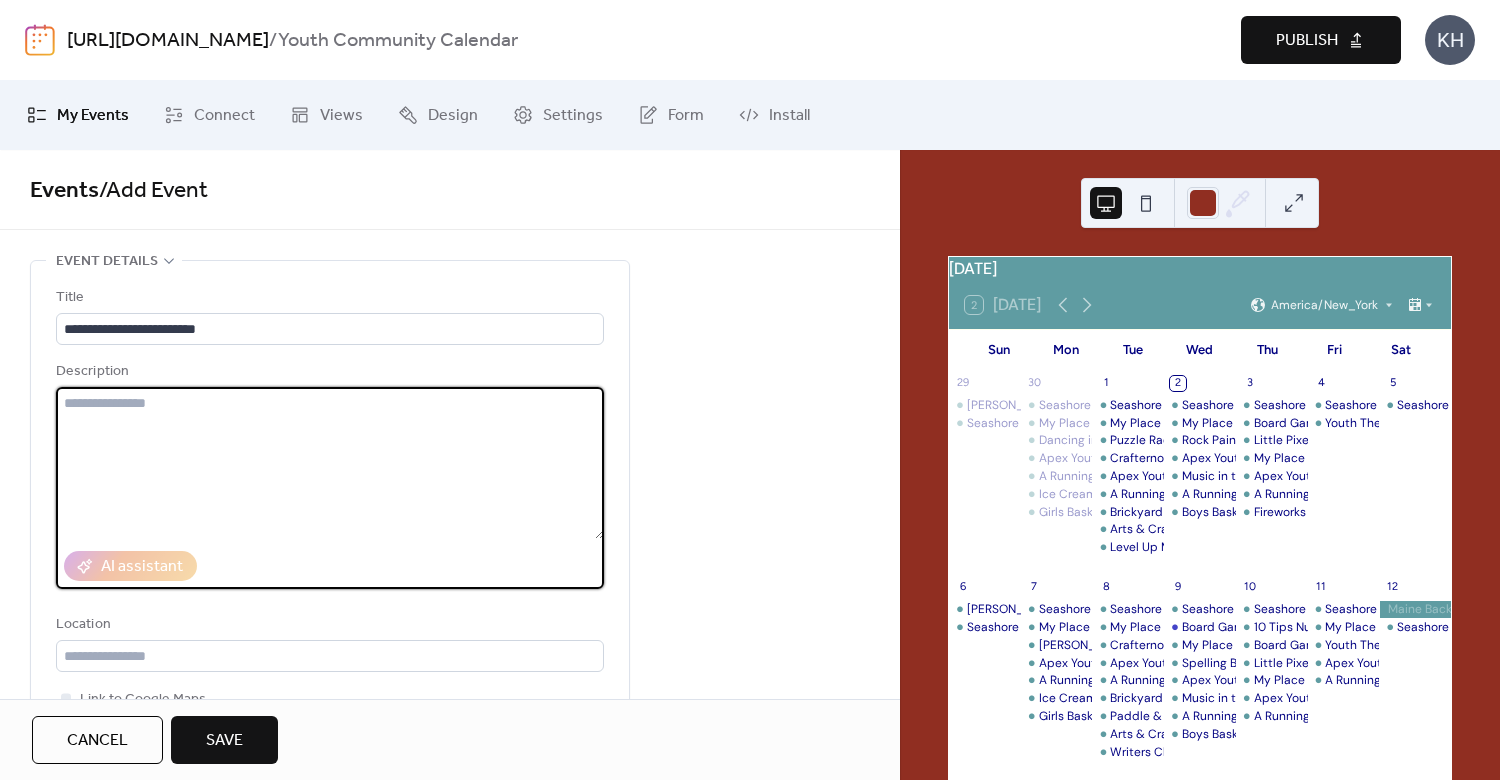 paste on "**********" 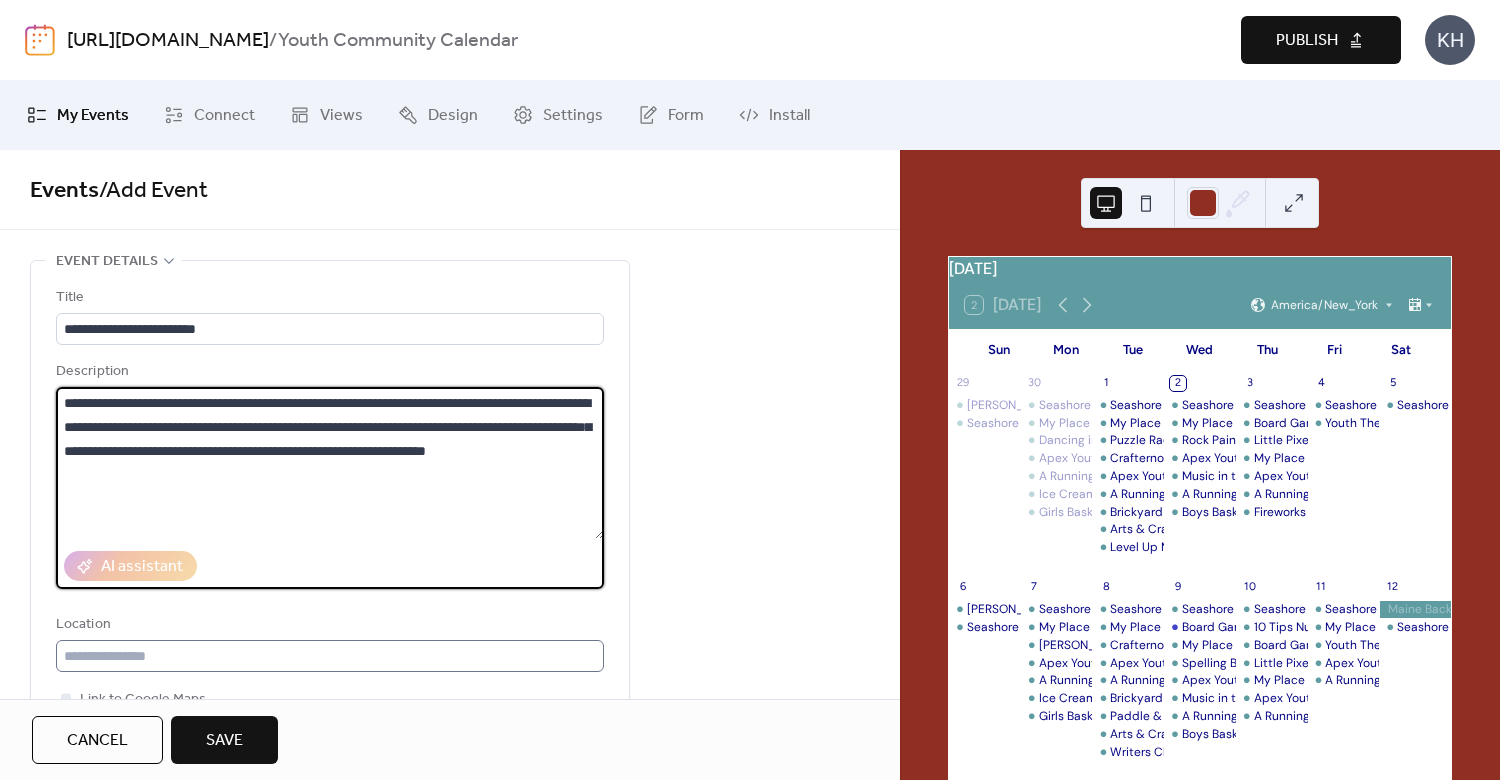 type on "**********" 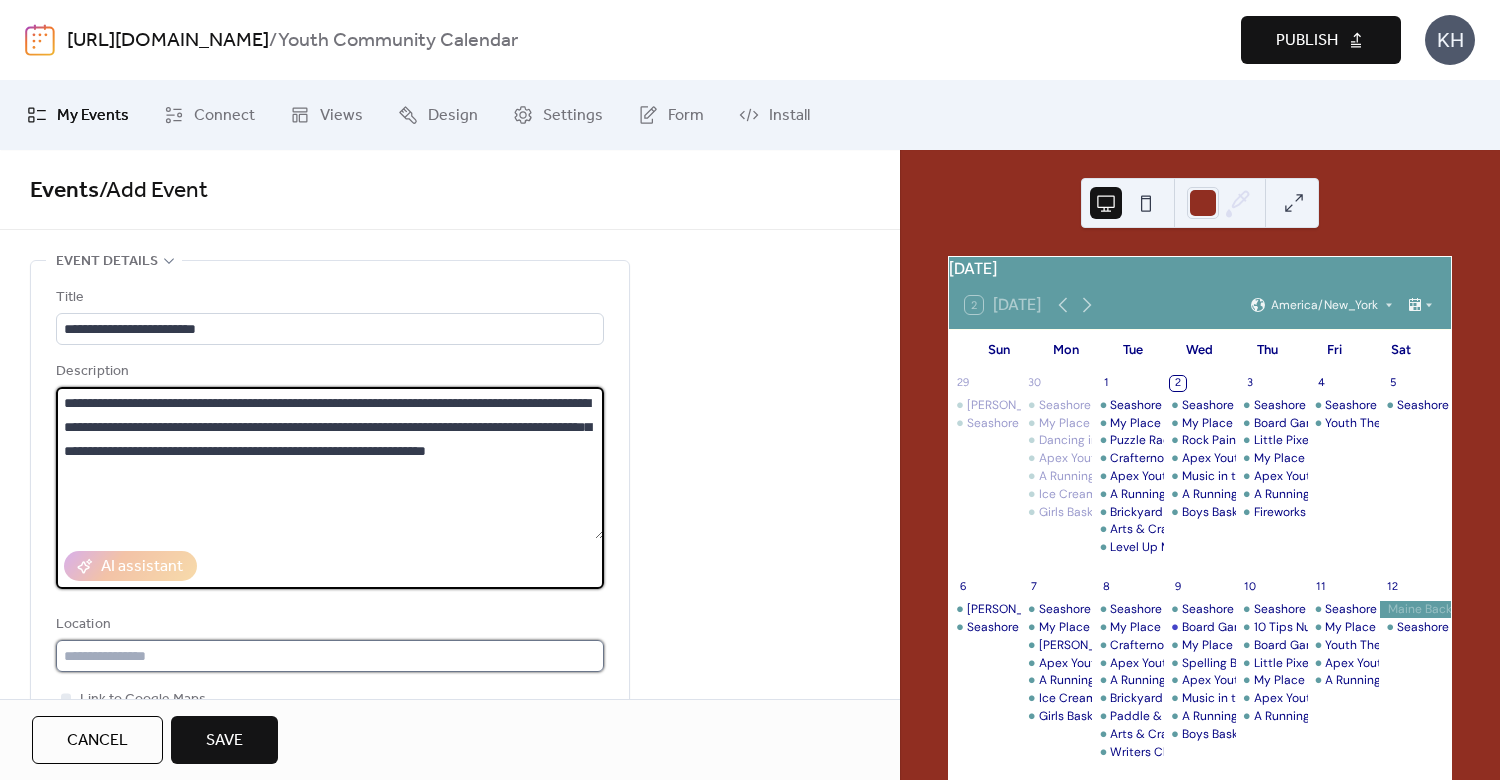click at bounding box center [330, 656] 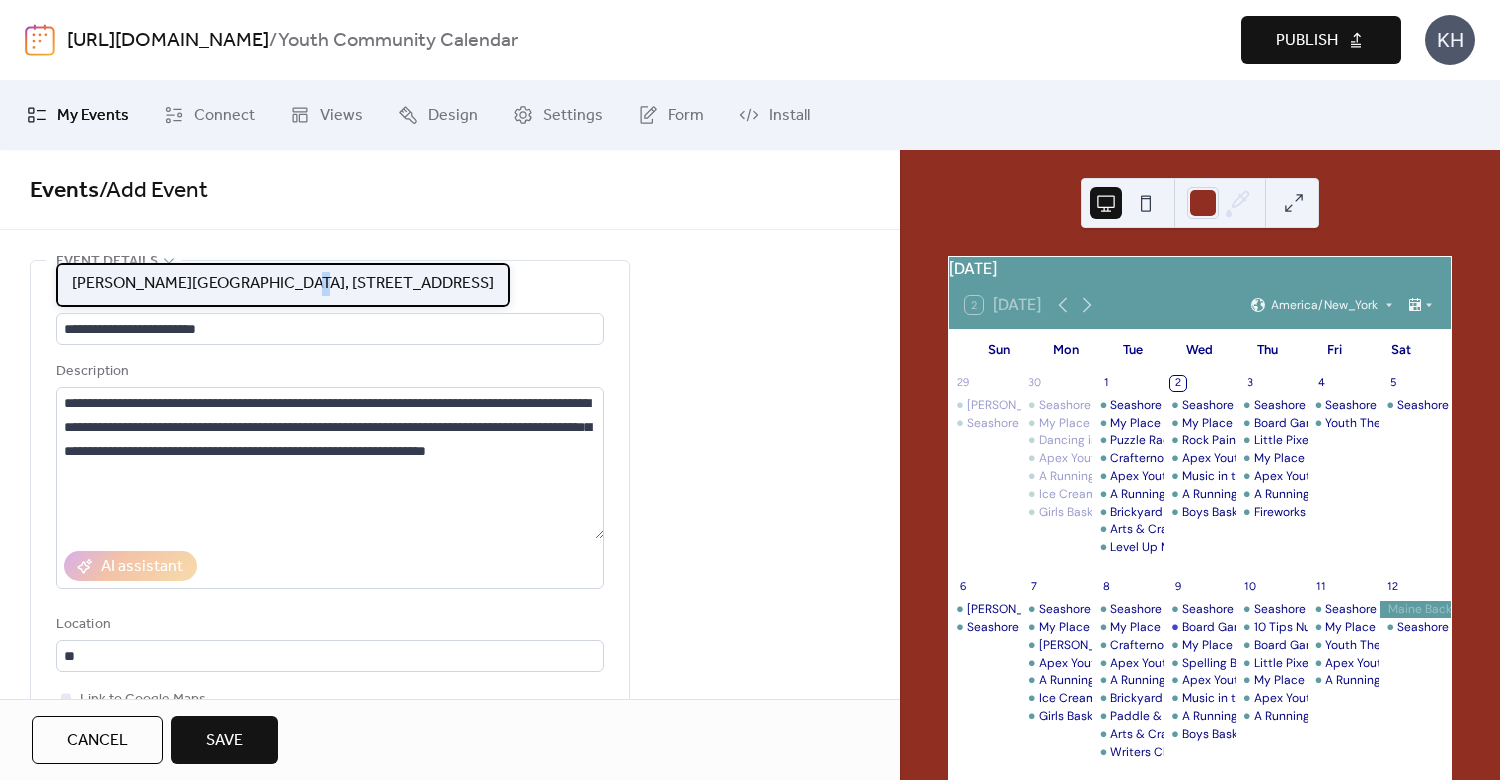click on "[PERSON_NAME][GEOGRAPHIC_DATA], [STREET_ADDRESS]" at bounding box center (283, 284) 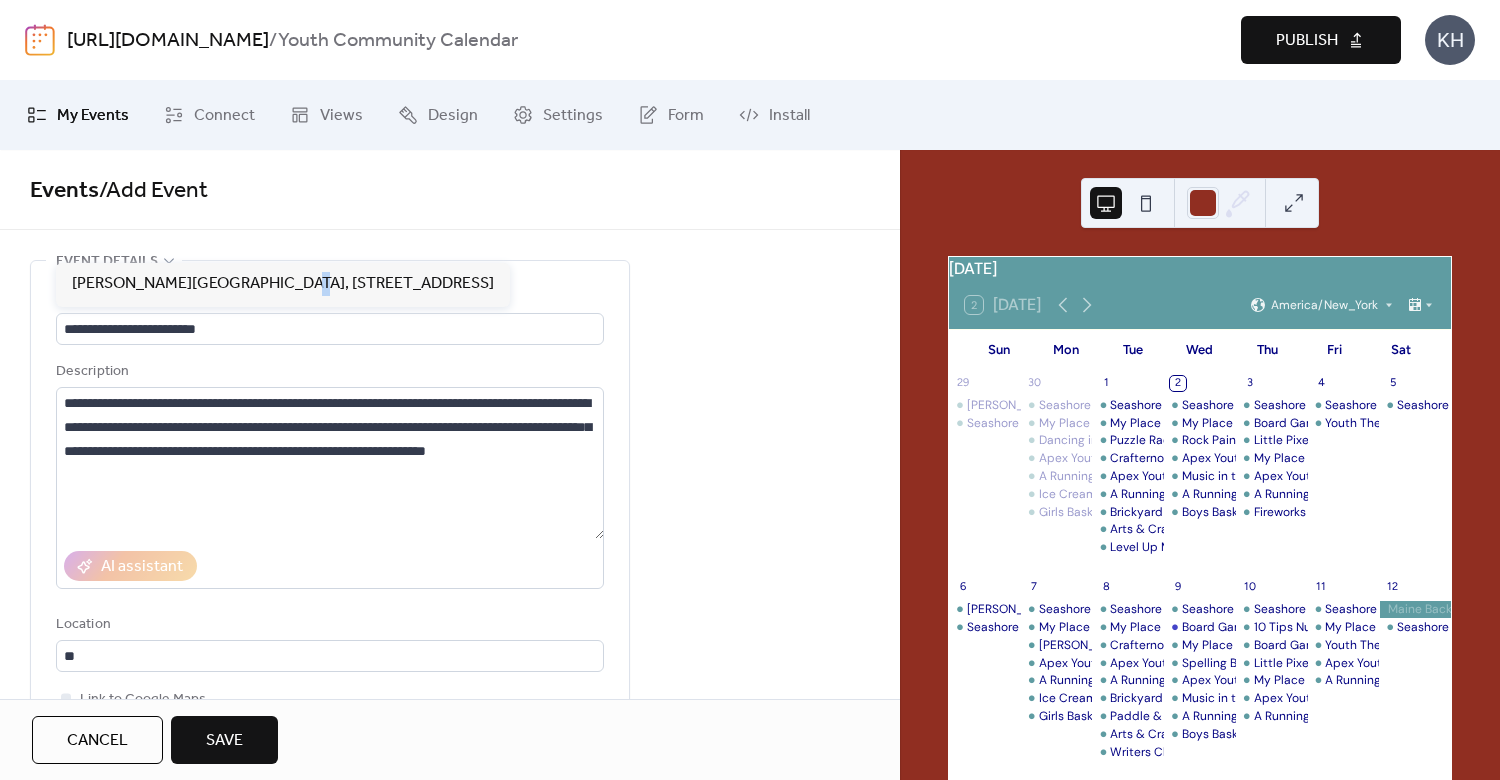 type on "**********" 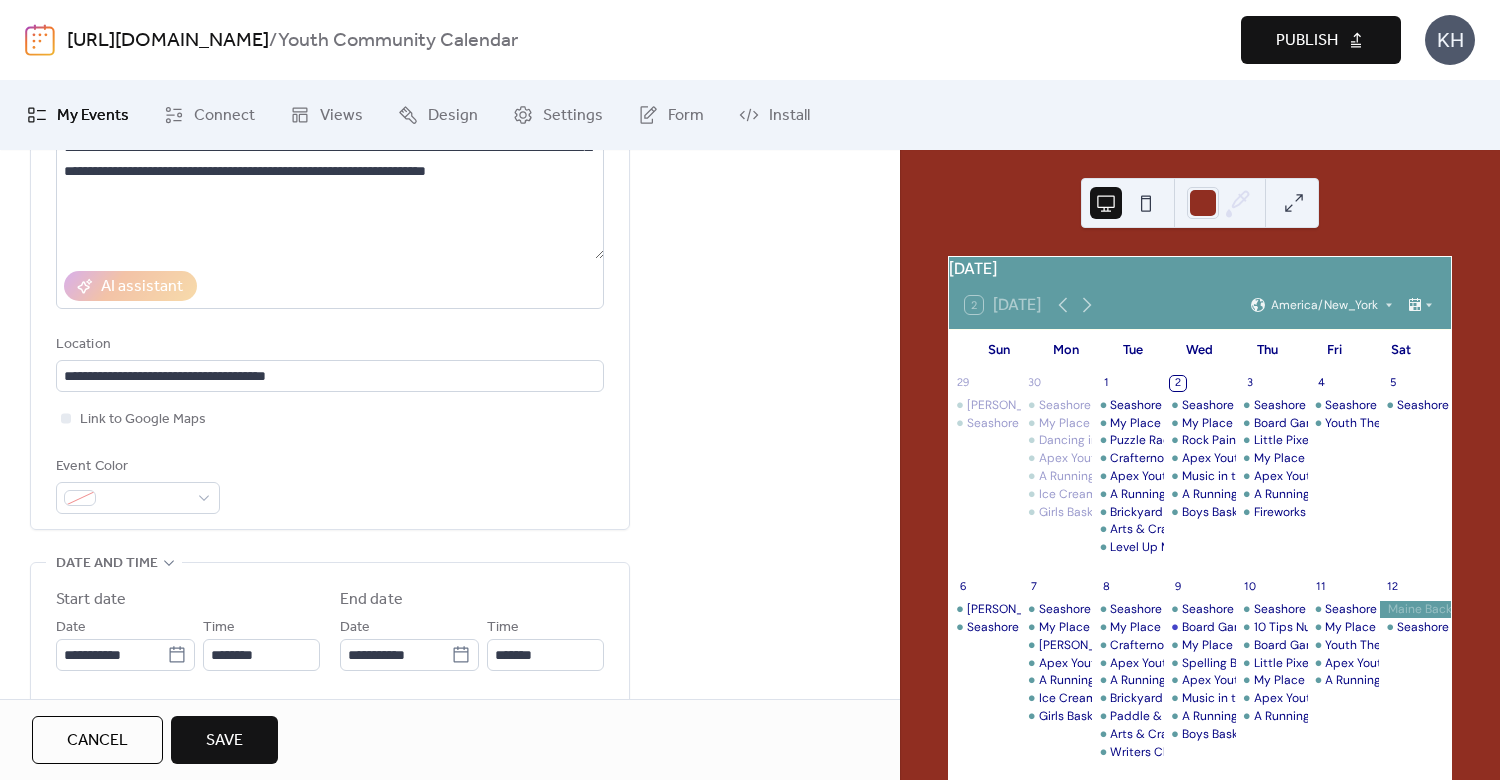 scroll, scrollTop: 291, scrollLeft: 0, axis: vertical 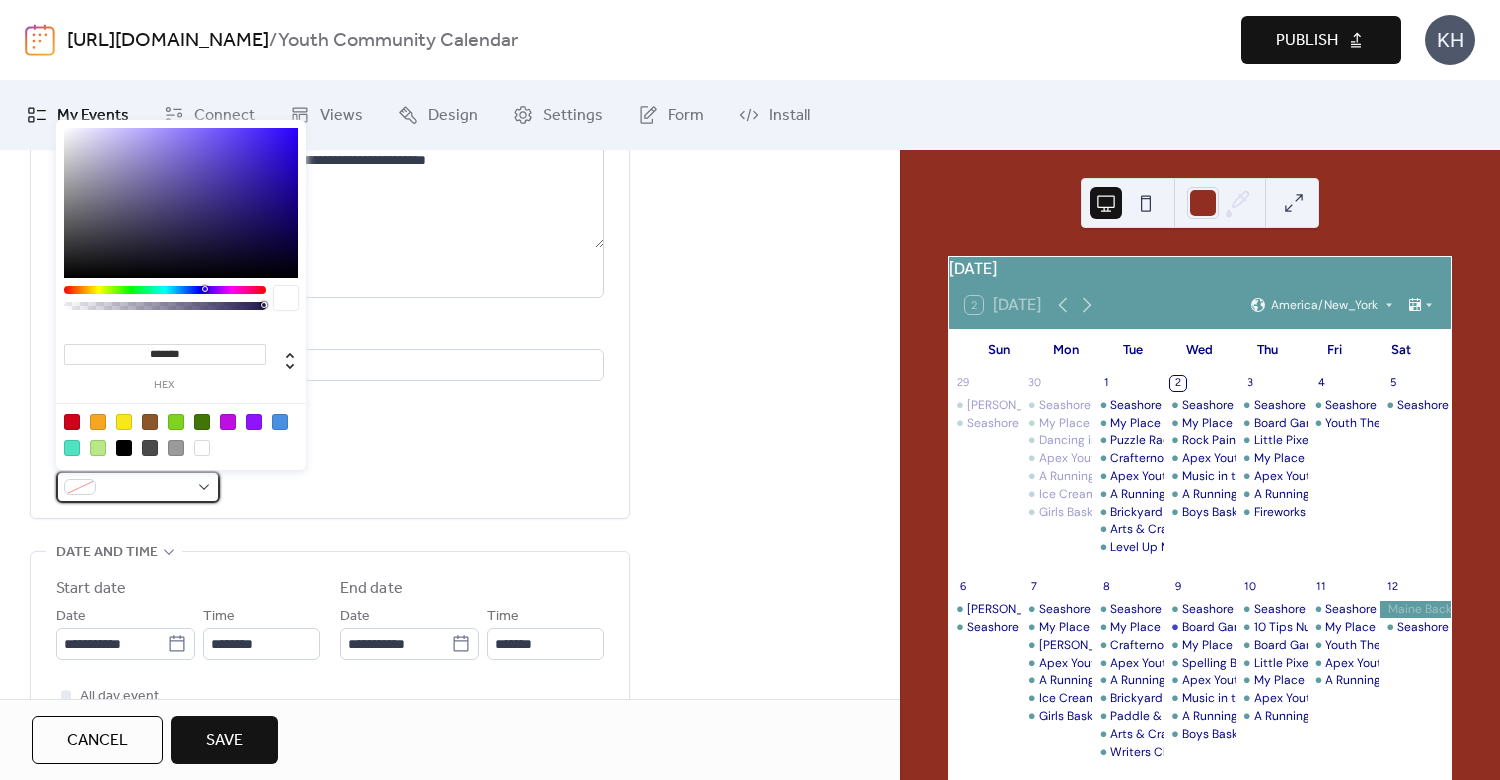 click at bounding box center (146, 488) 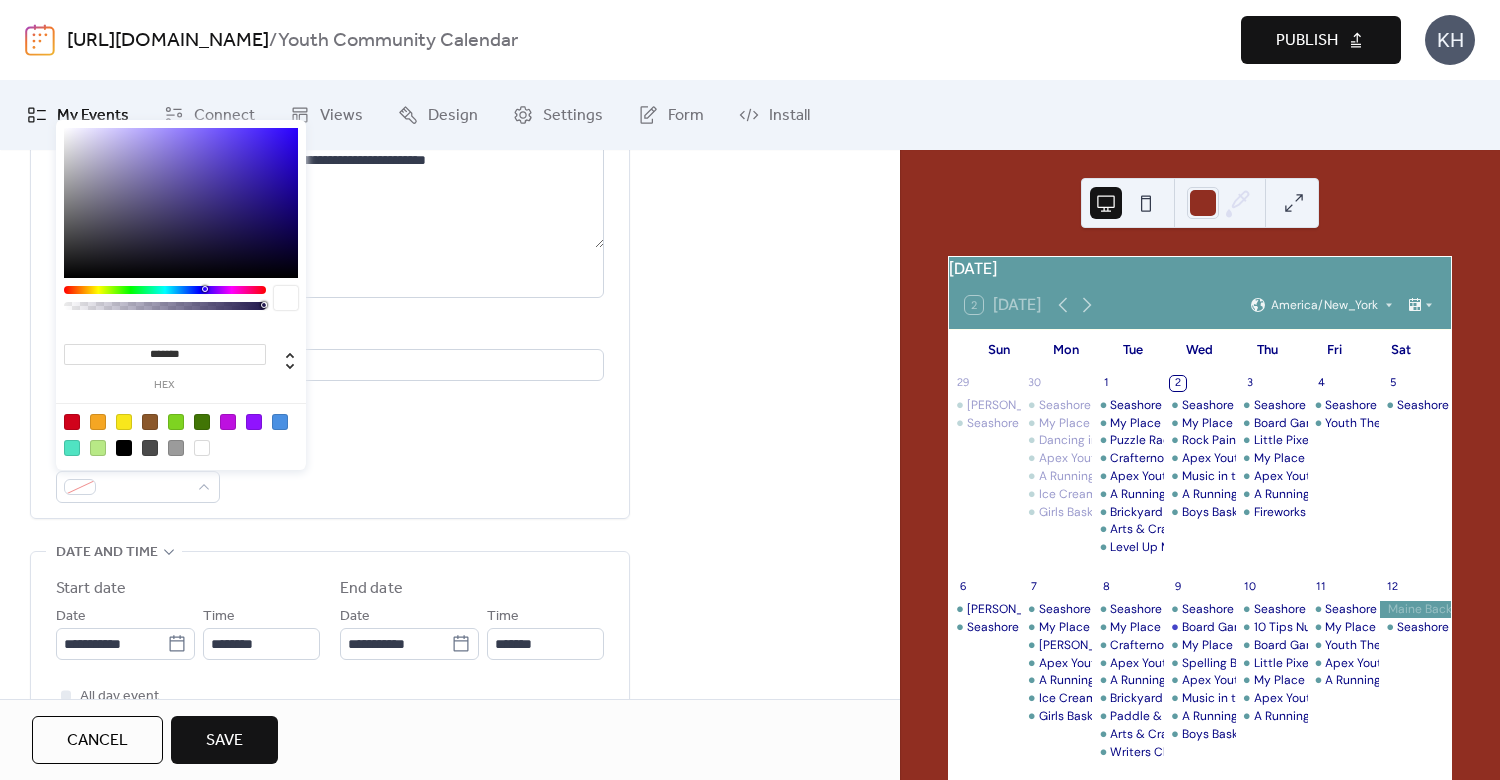 drag, startPoint x: 203, startPoint y: 351, endPoint x: 32, endPoint y: 367, distance: 171.7469 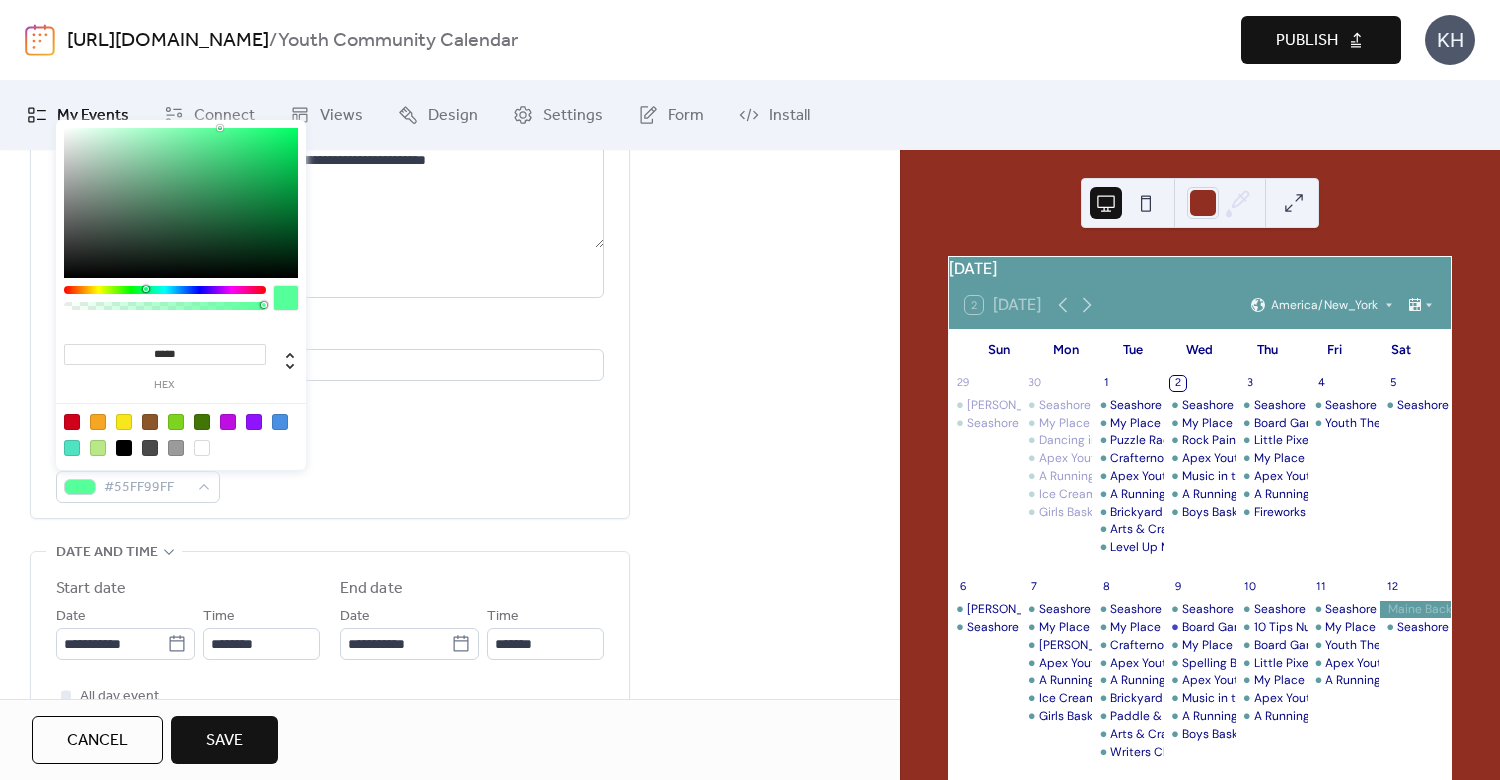 type on "******" 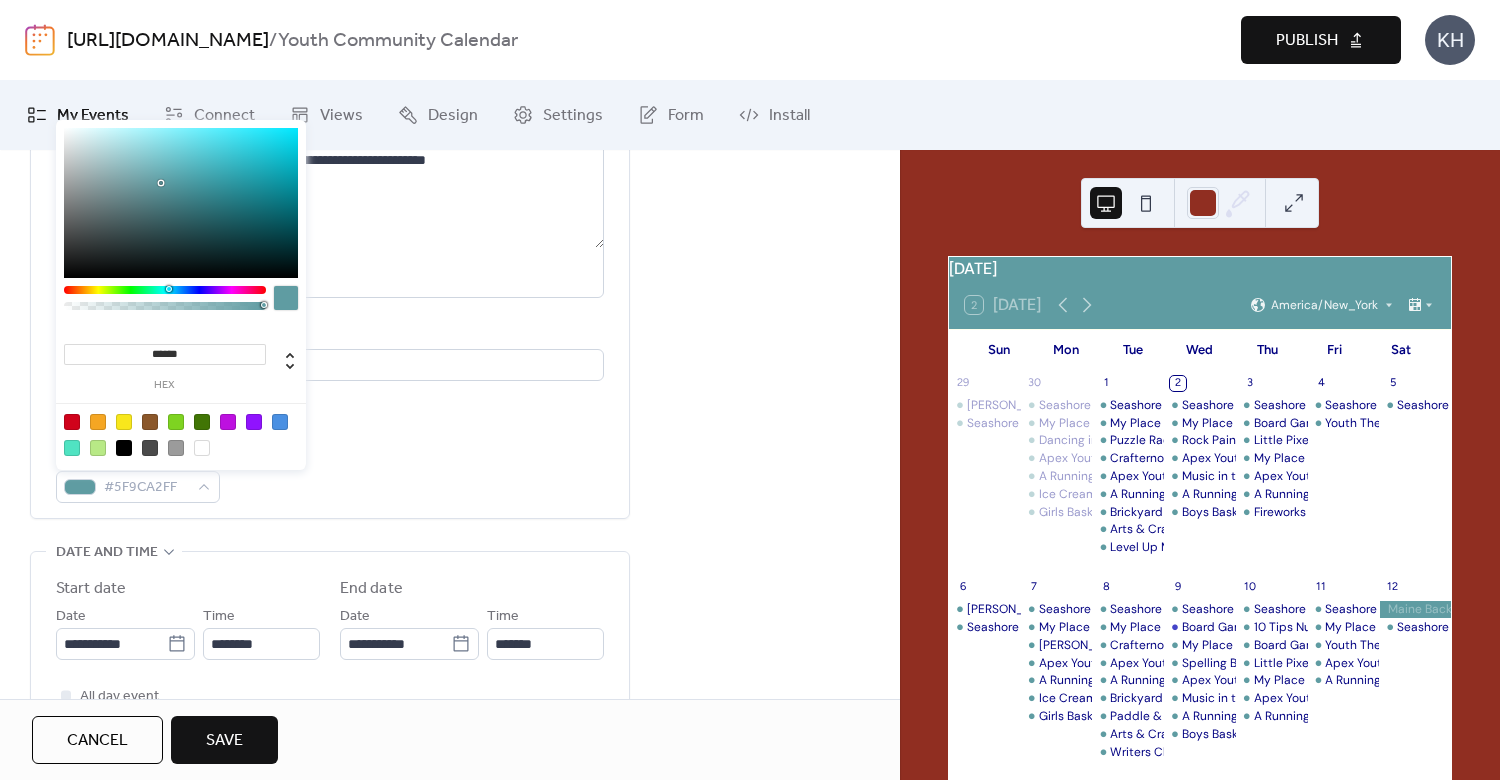 click on "**********" at bounding box center [330, 661] 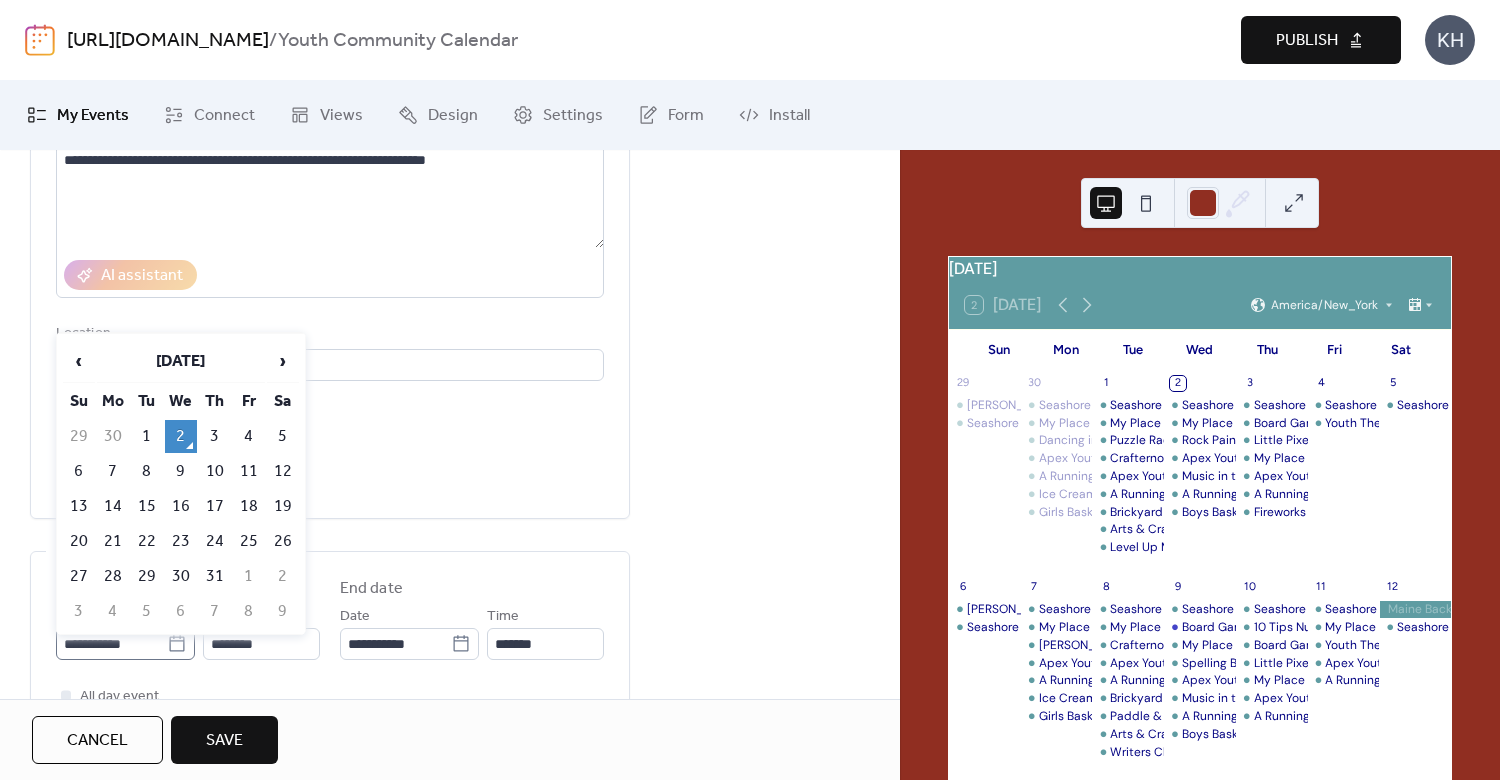 click 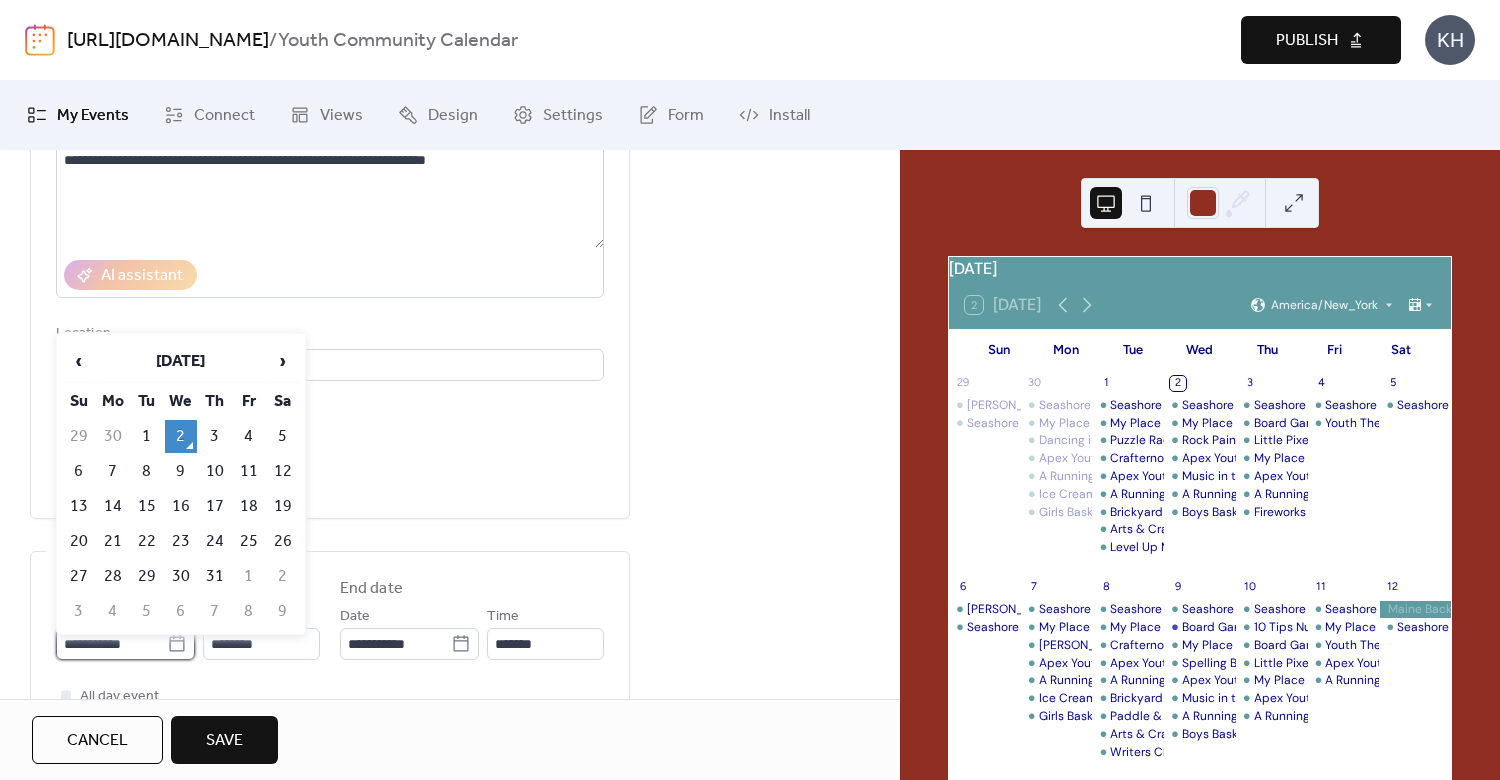 click on "**********" at bounding box center [111, 644] 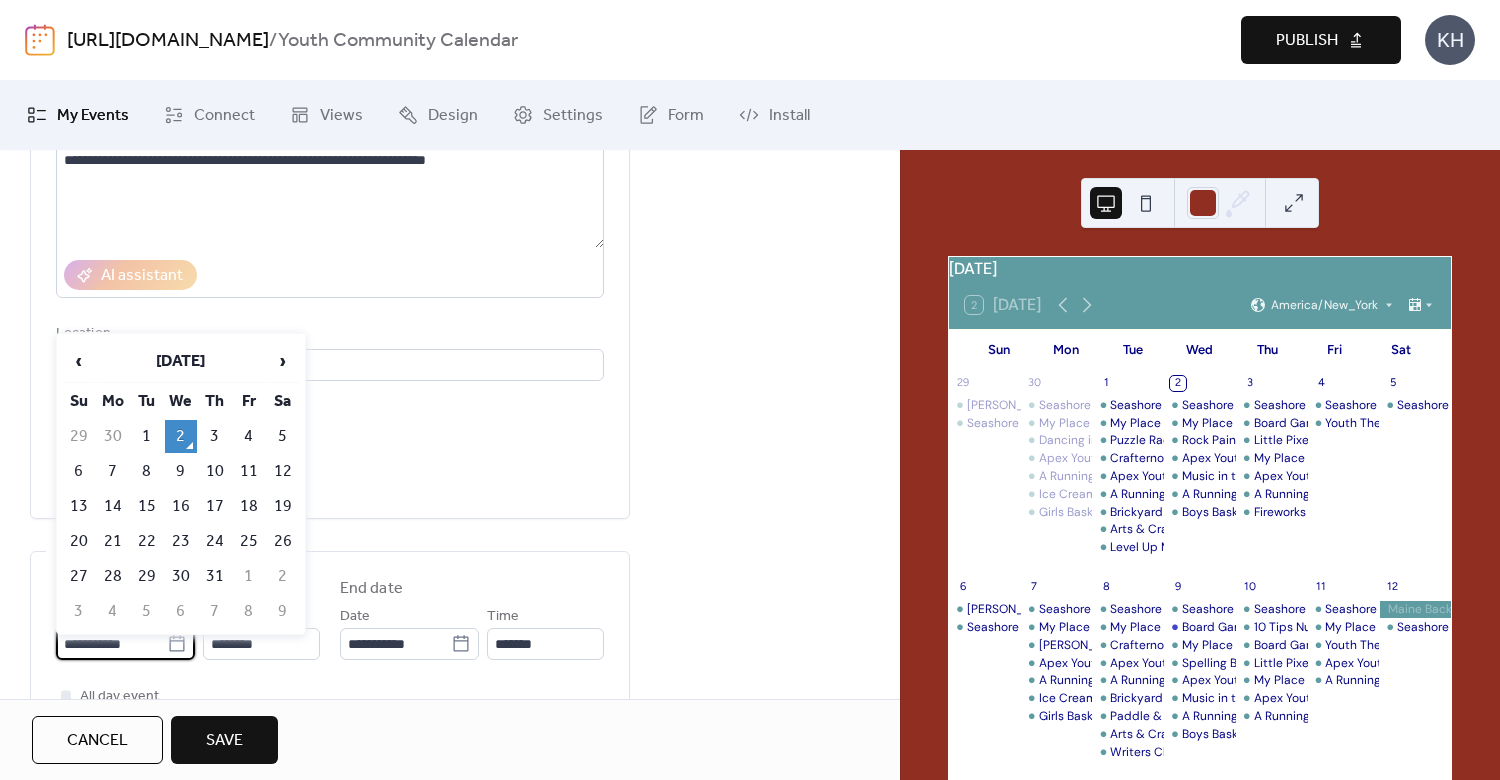 click on "2" at bounding box center [181, 436] 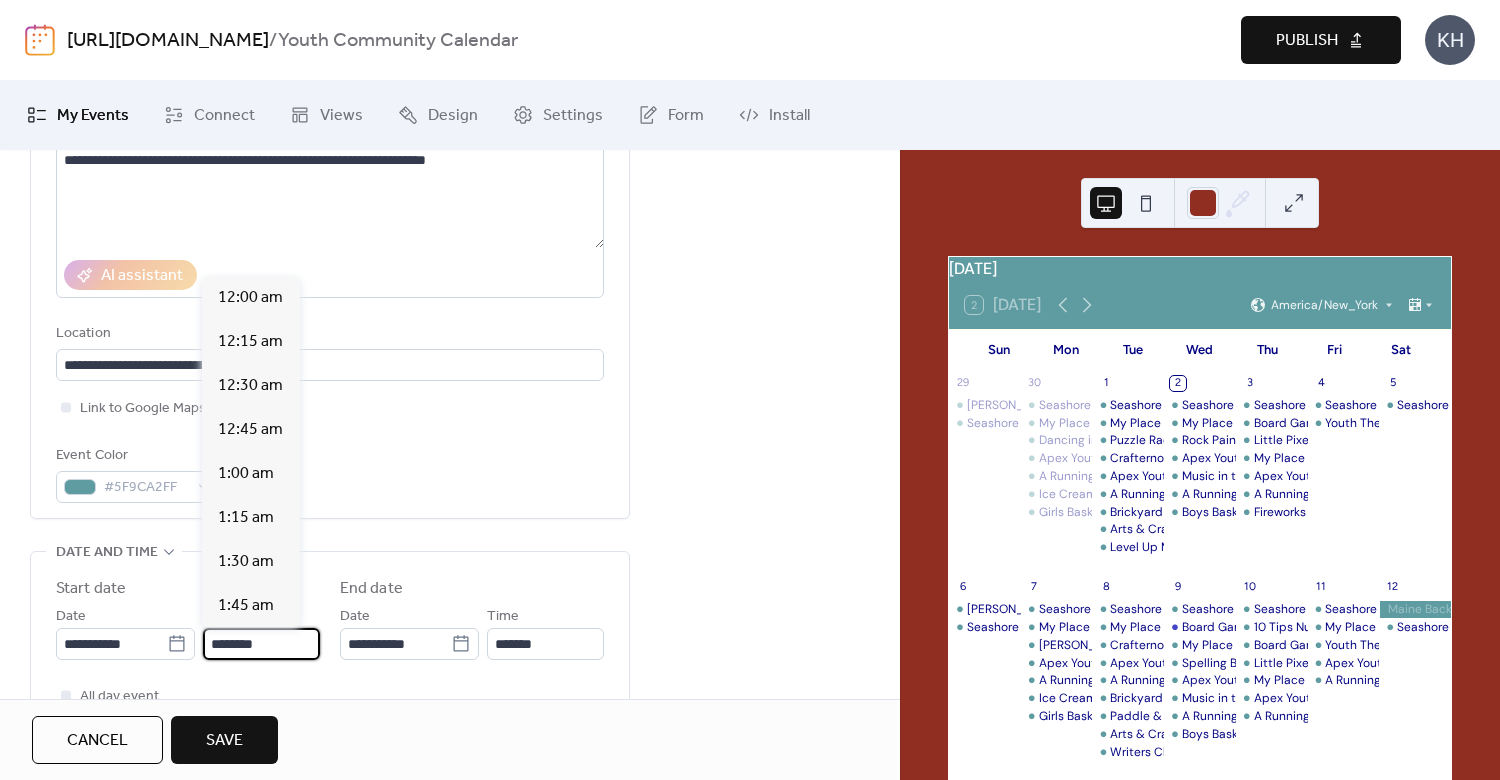 click on "********" at bounding box center [261, 644] 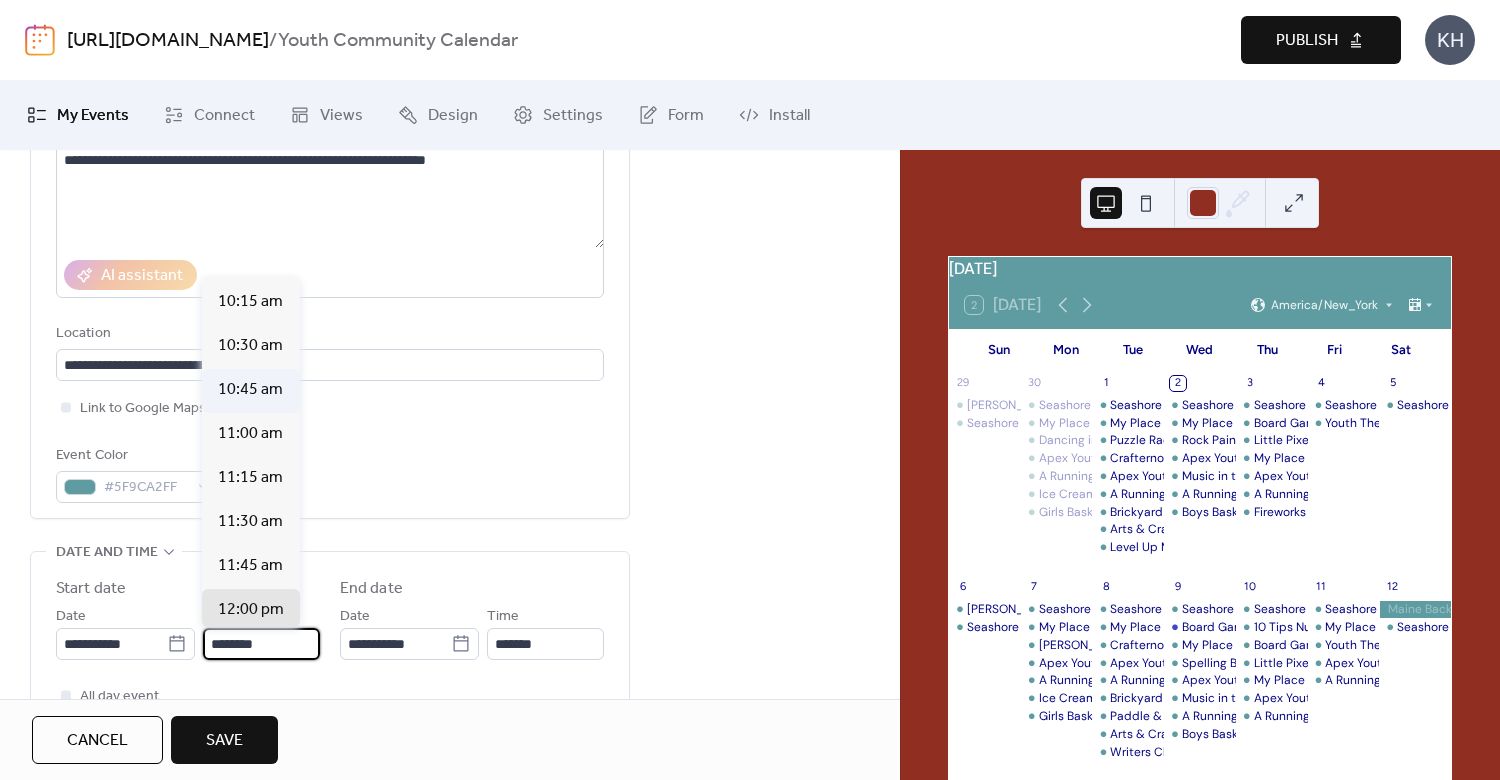 scroll, scrollTop: 1494, scrollLeft: 0, axis: vertical 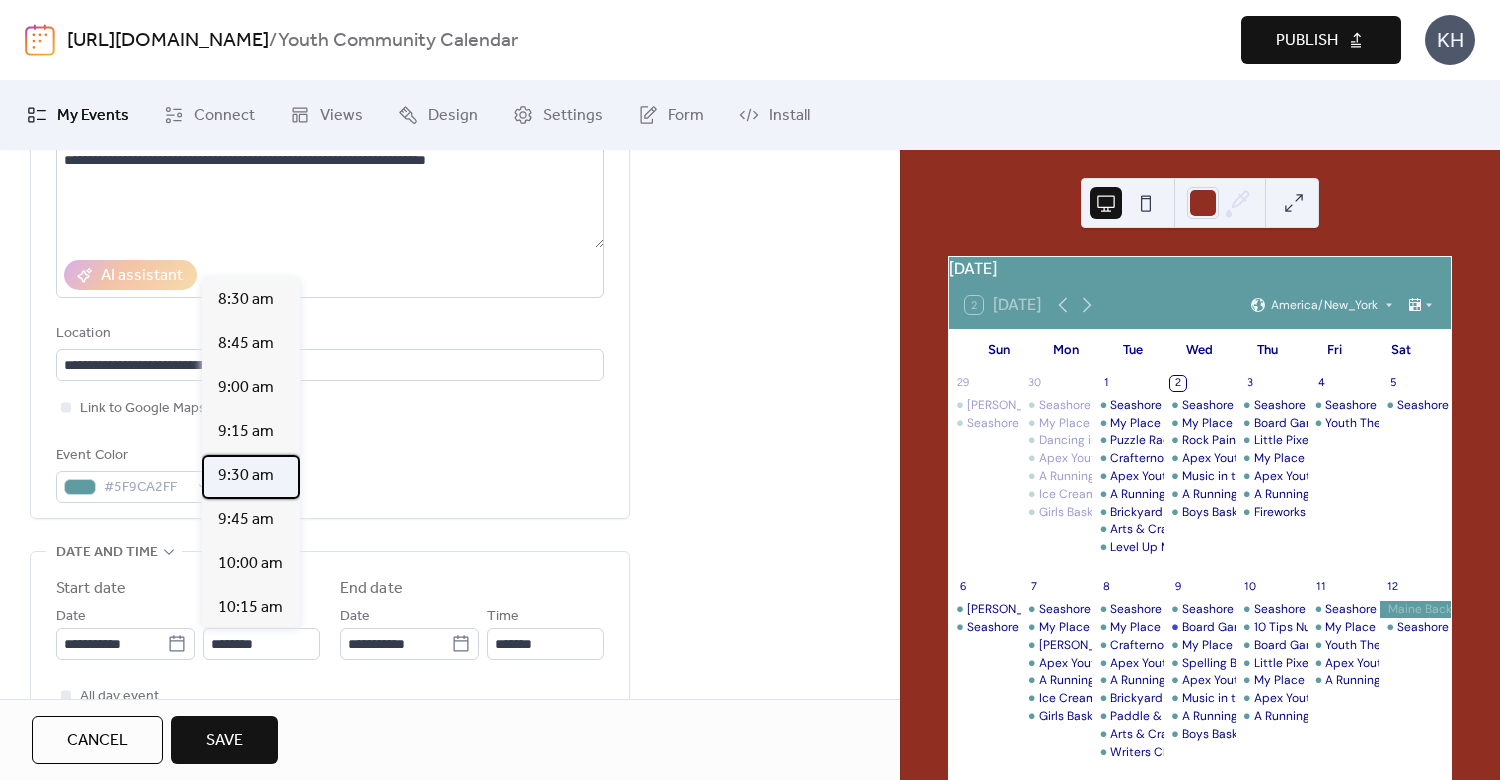 click on "9:30 am" at bounding box center [246, 476] 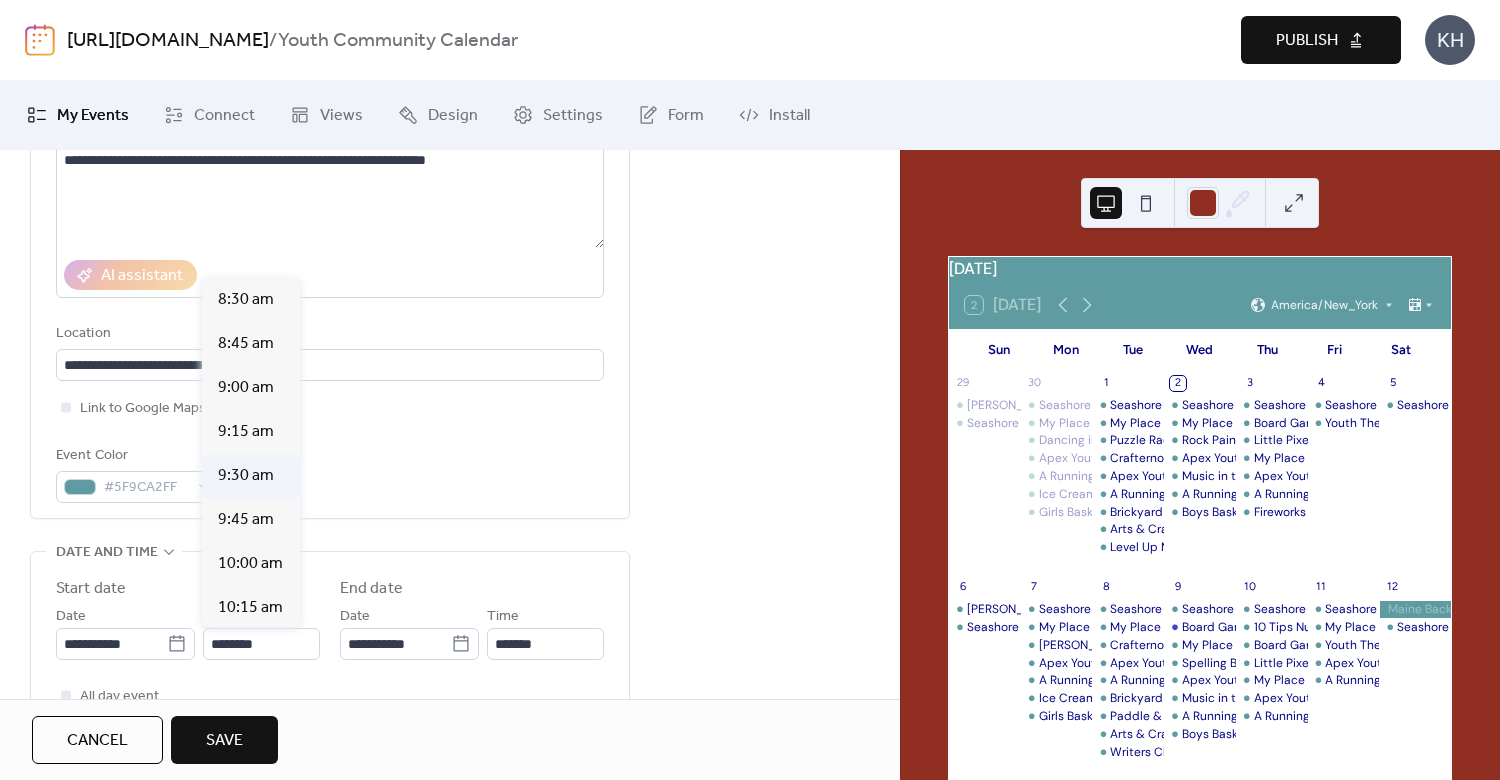 type on "*******" 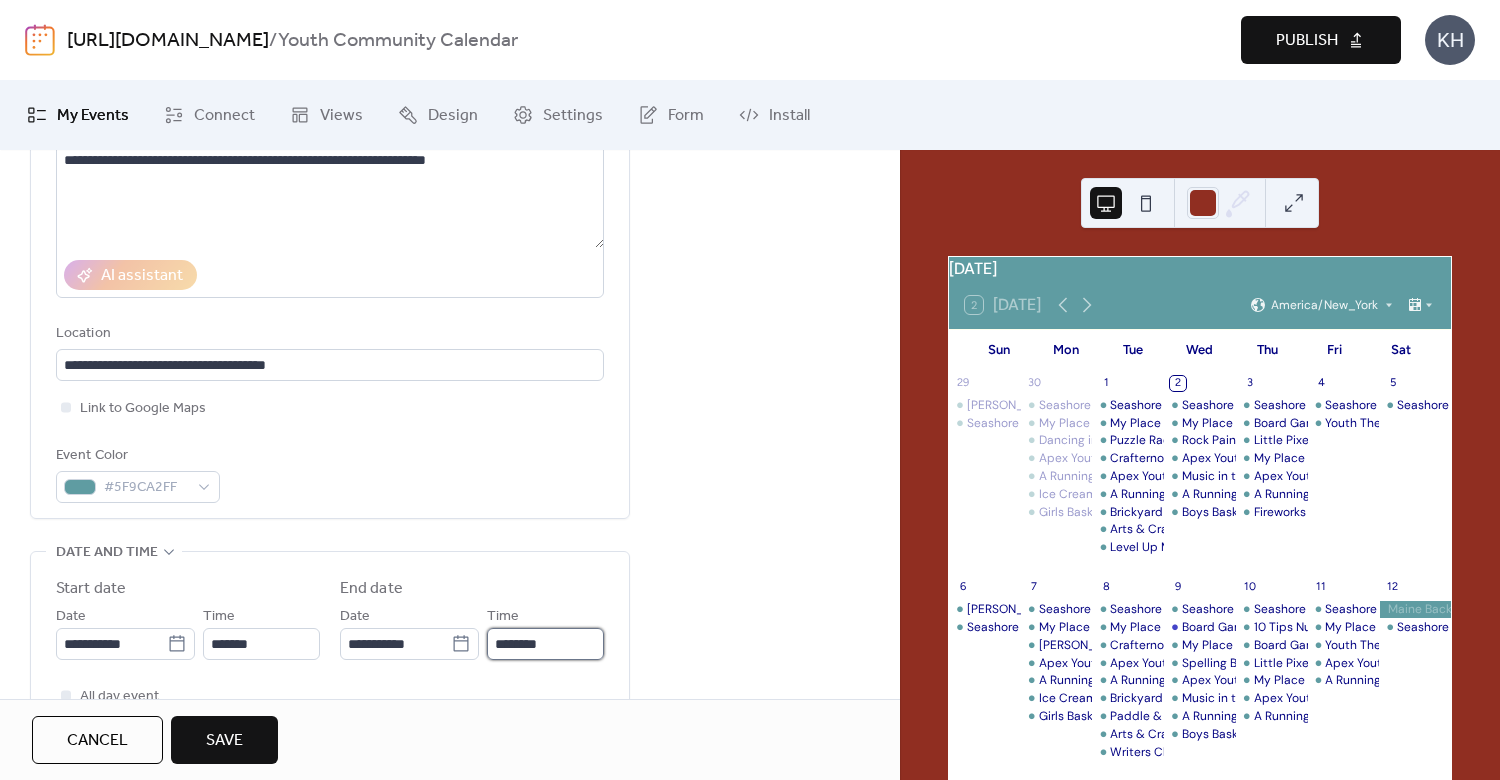 click on "********" at bounding box center (545, 644) 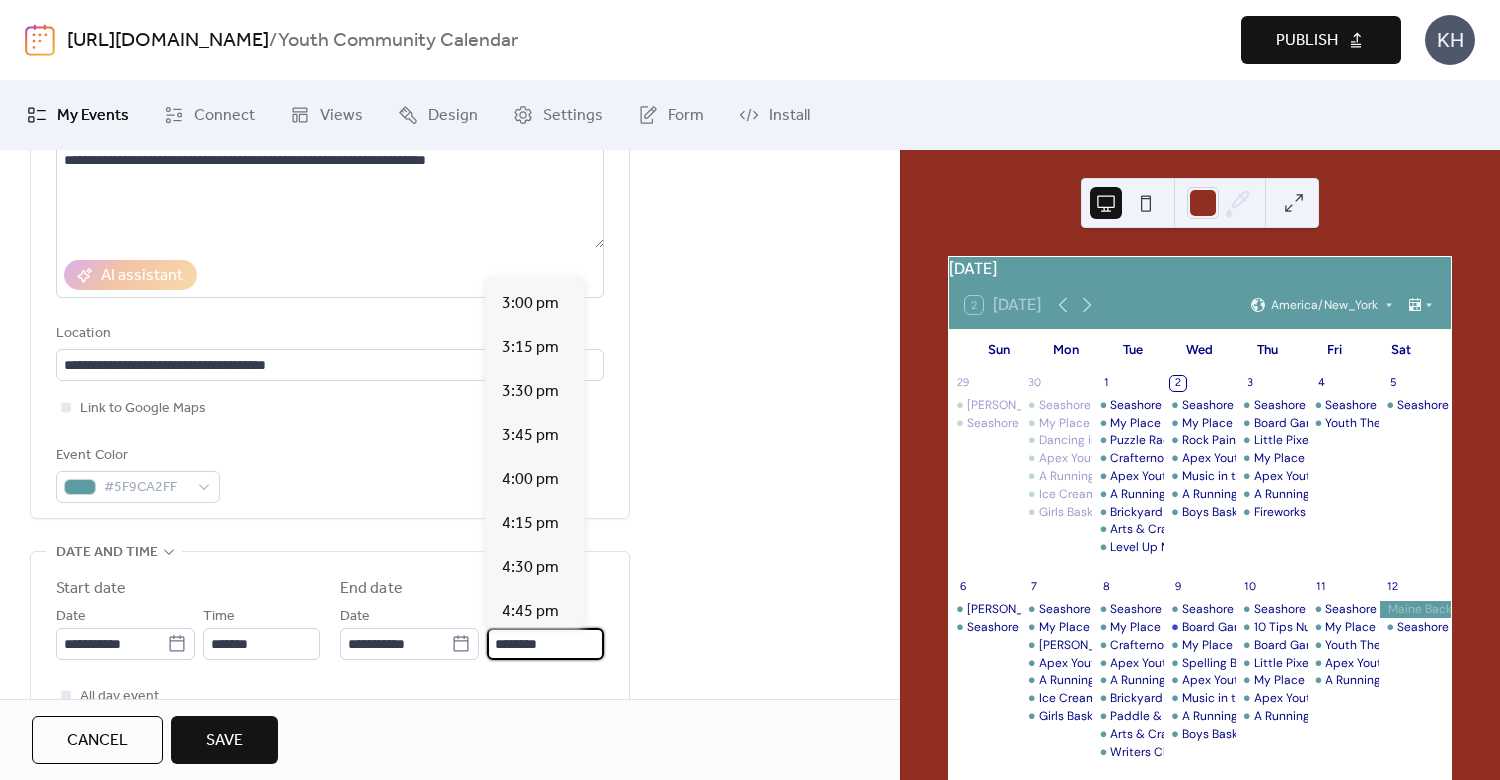 scroll, scrollTop: 1225, scrollLeft: 0, axis: vertical 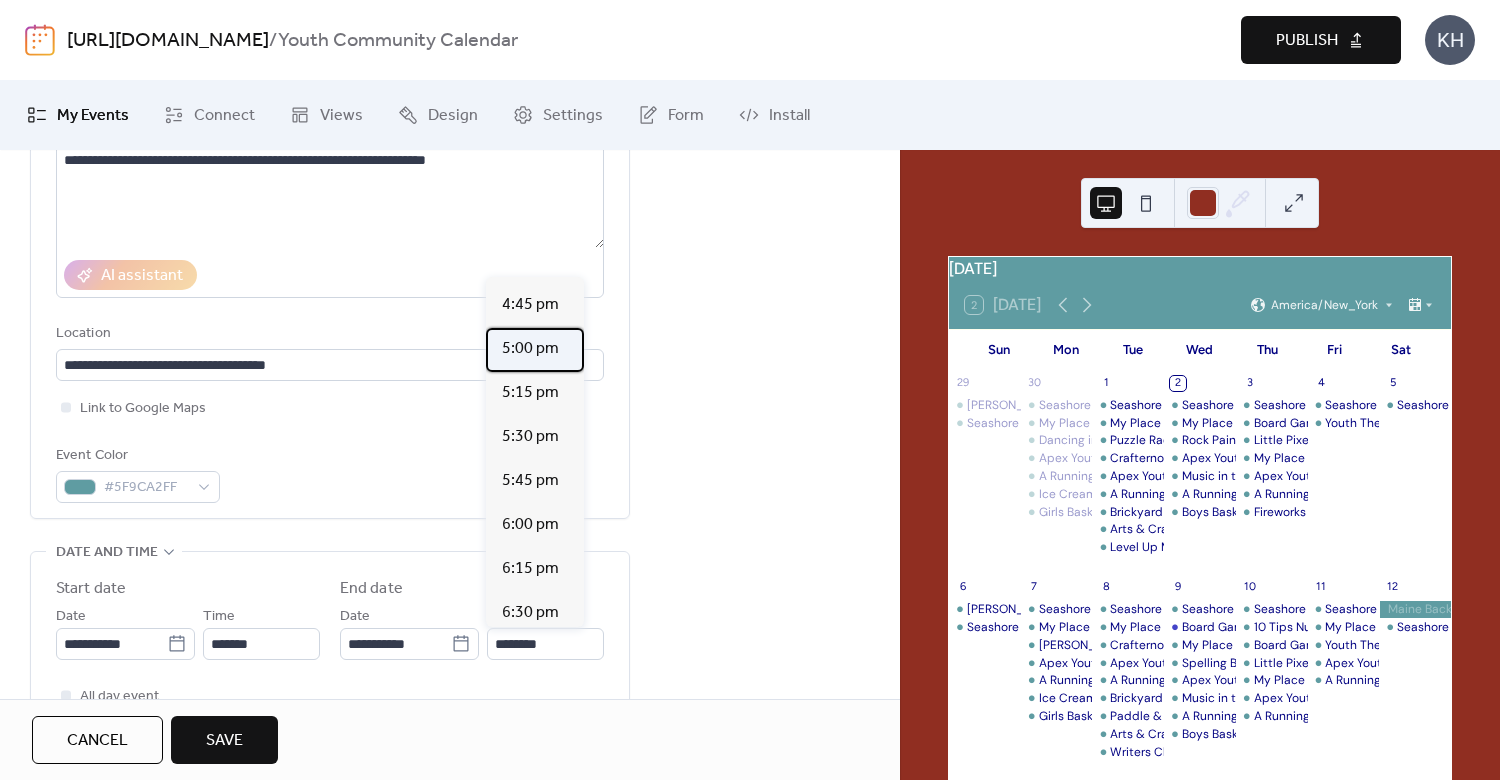 click on "5:00 pm" at bounding box center [530, 349] 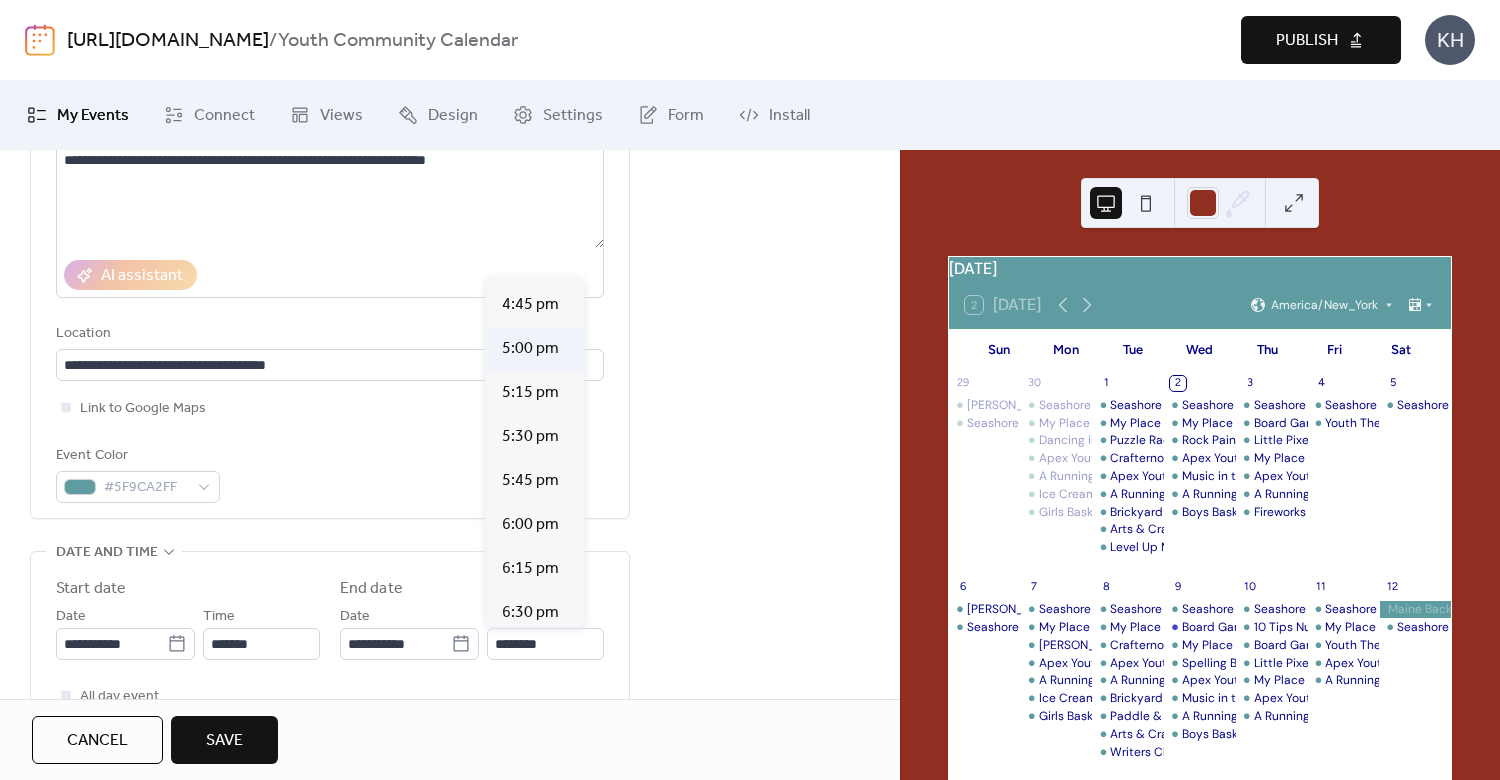 type on "*******" 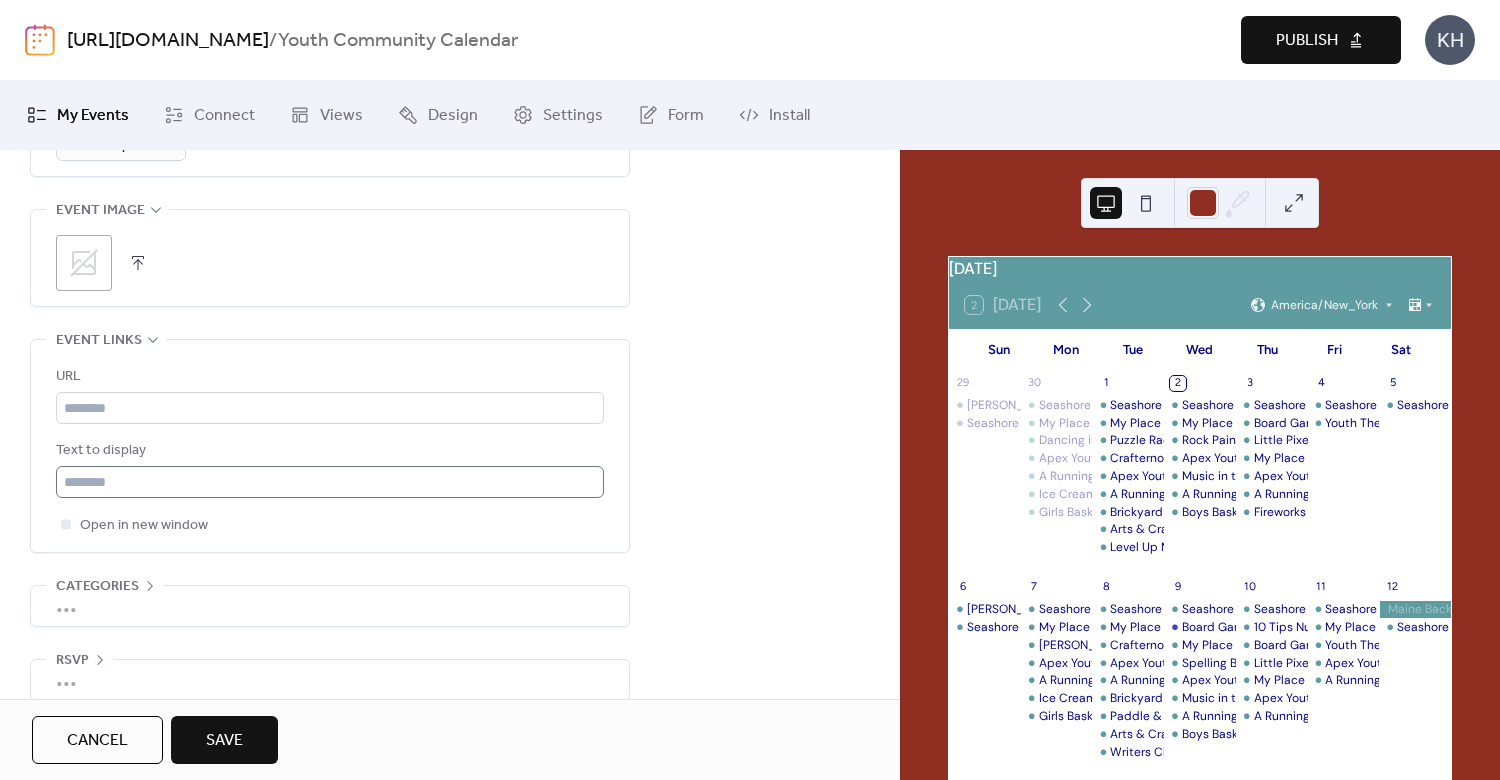 scroll, scrollTop: 1014, scrollLeft: 0, axis: vertical 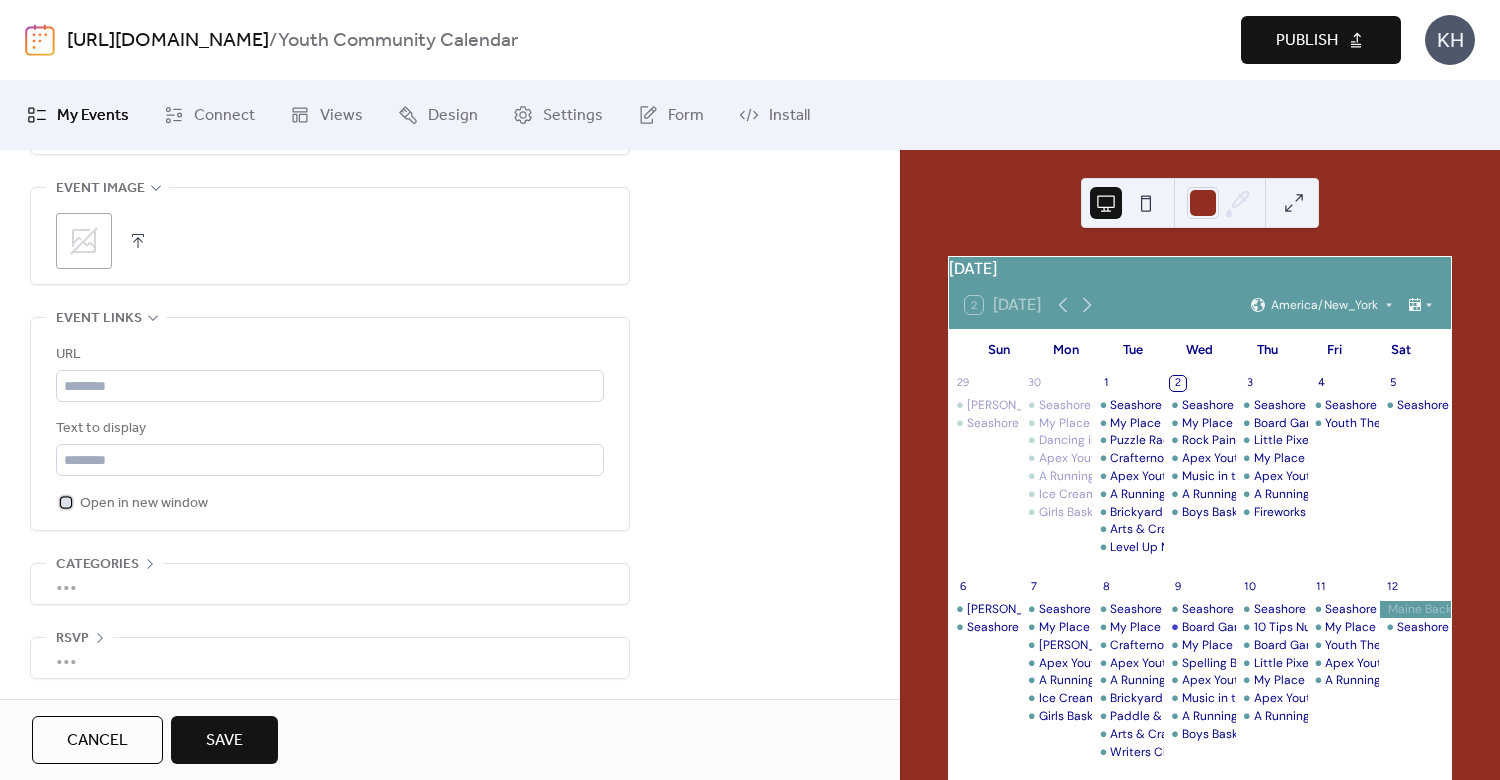 click 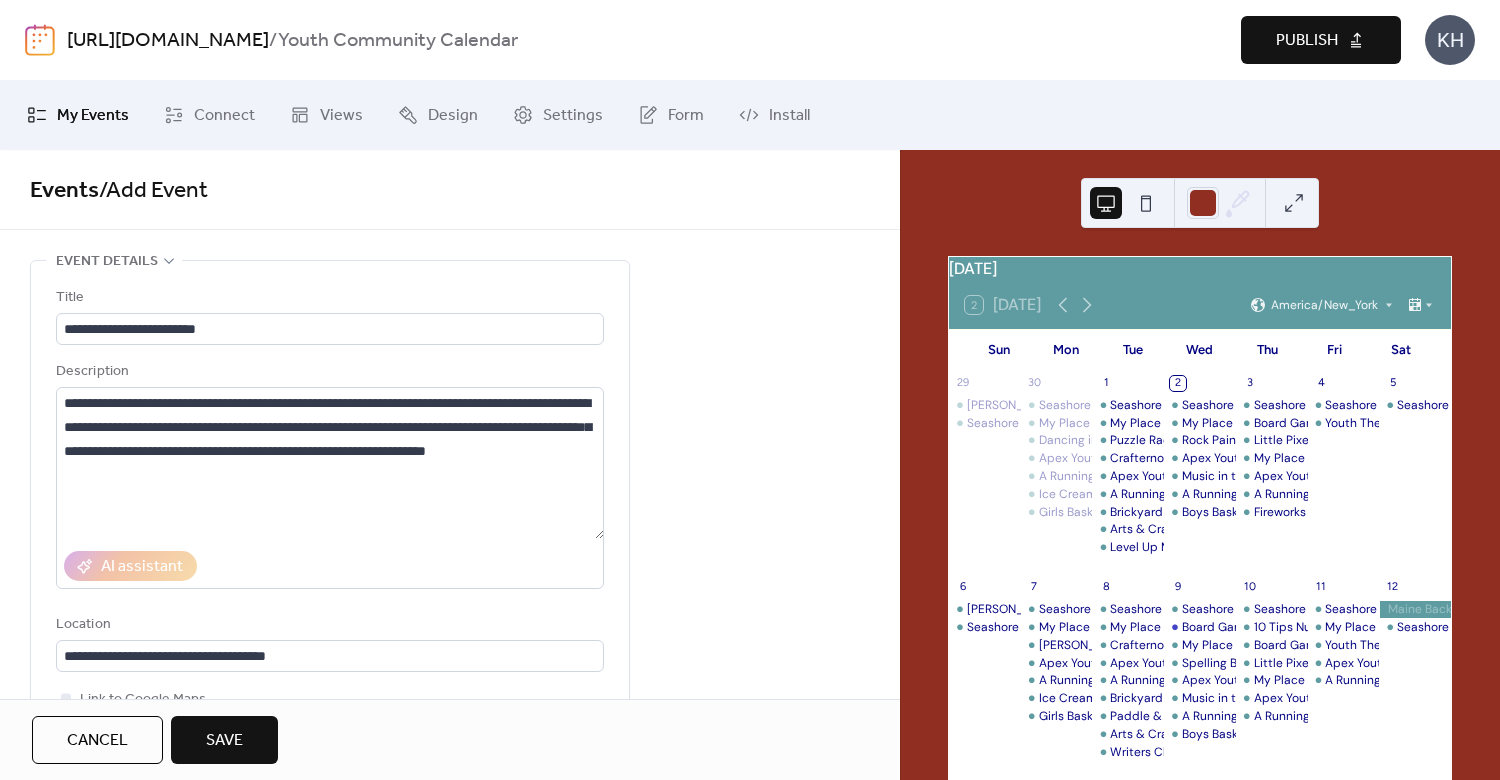 scroll, scrollTop: 480, scrollLeft: 0, axis: vertical 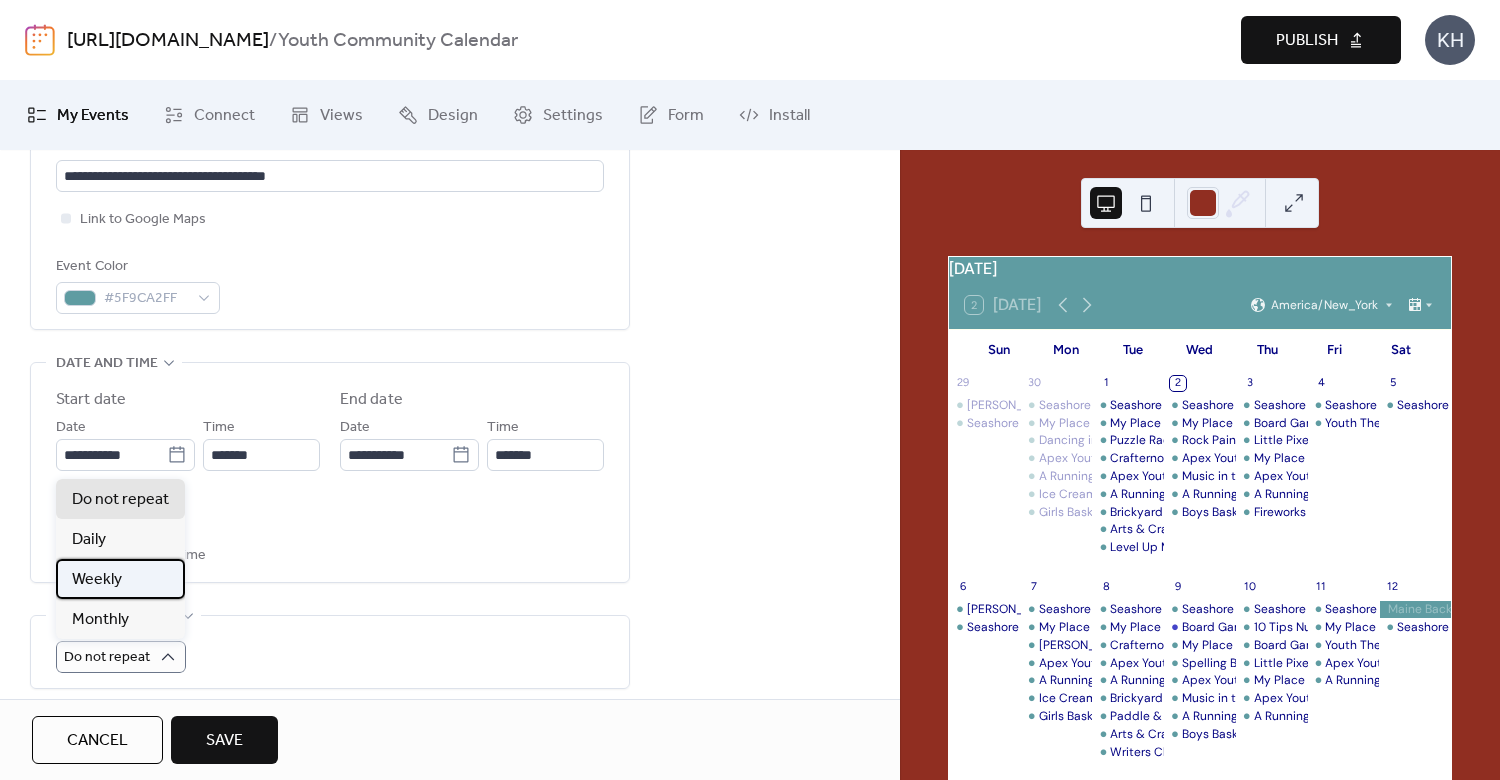 click on "Weekly" at bounding box center [120, 579] 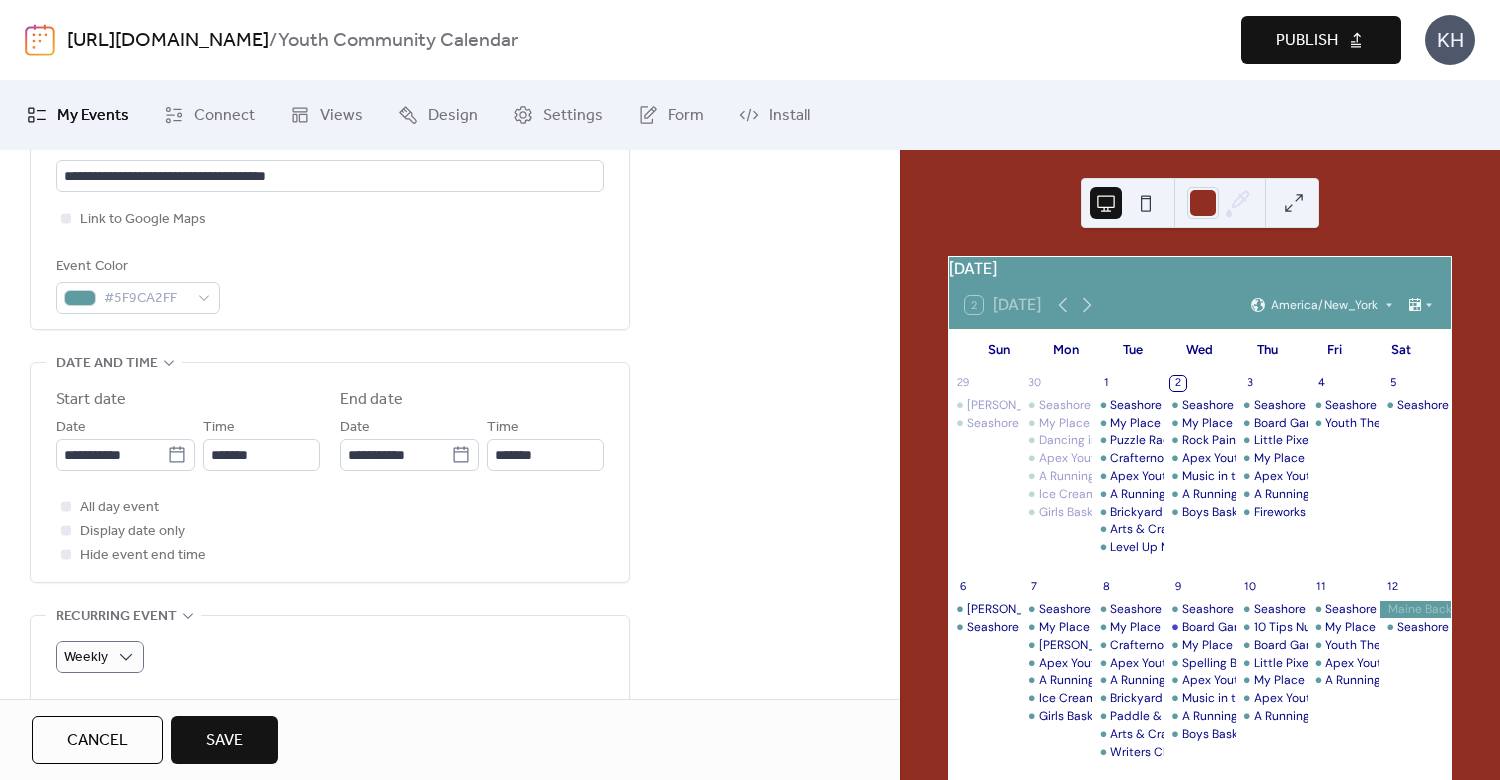 scroll, scrollTop: 960, scrollLeft: 0, axis: vertical 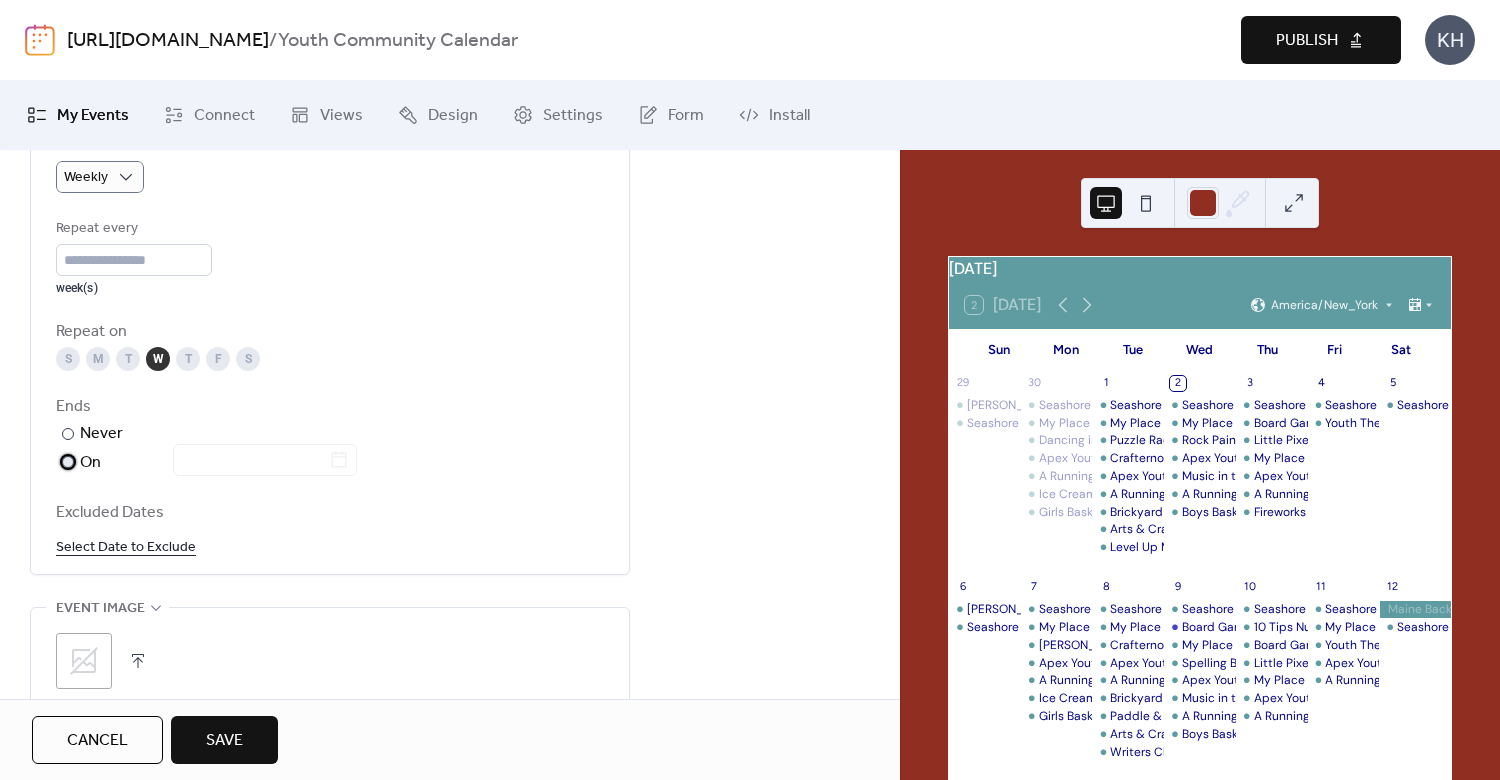 click at bounding box center (68, 462) 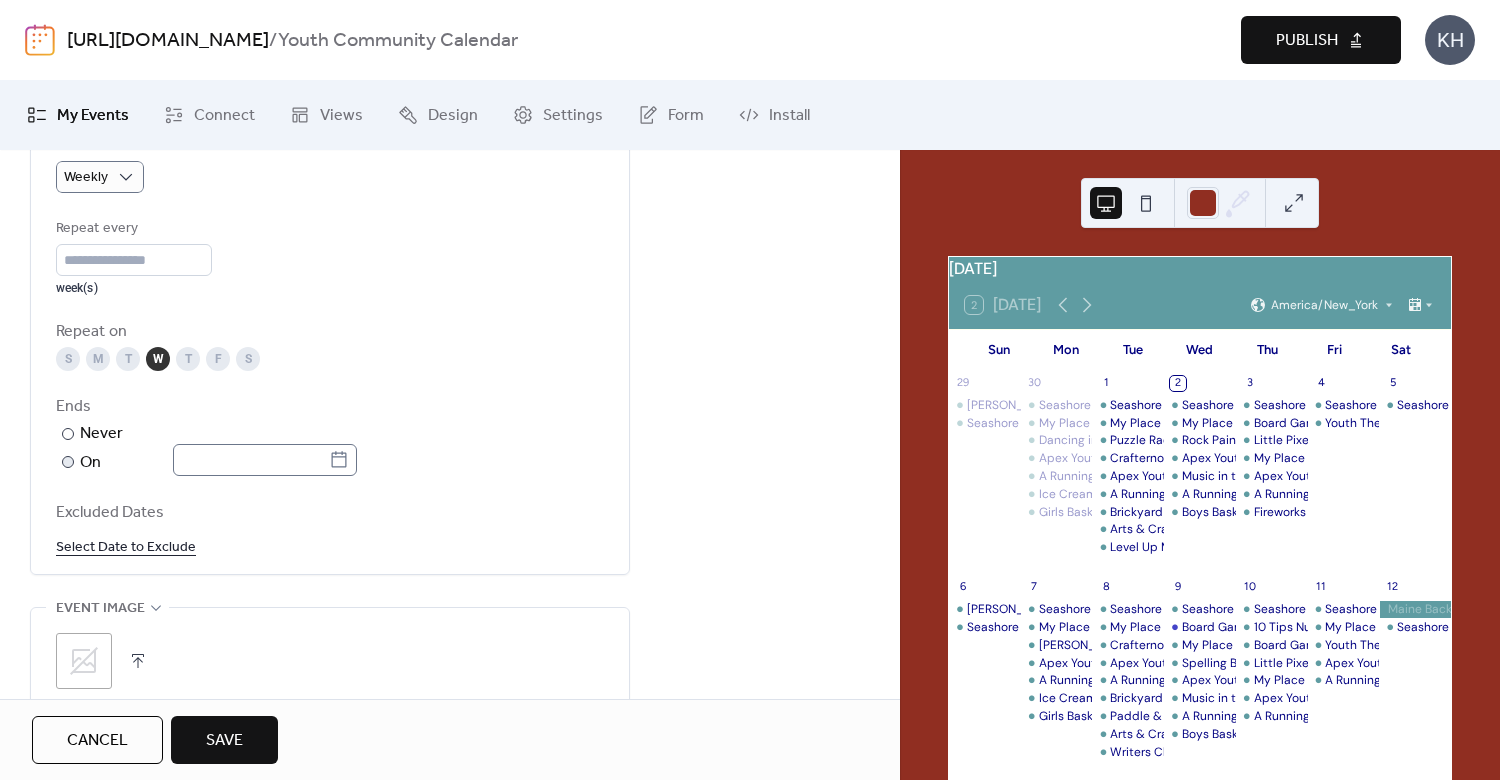 click 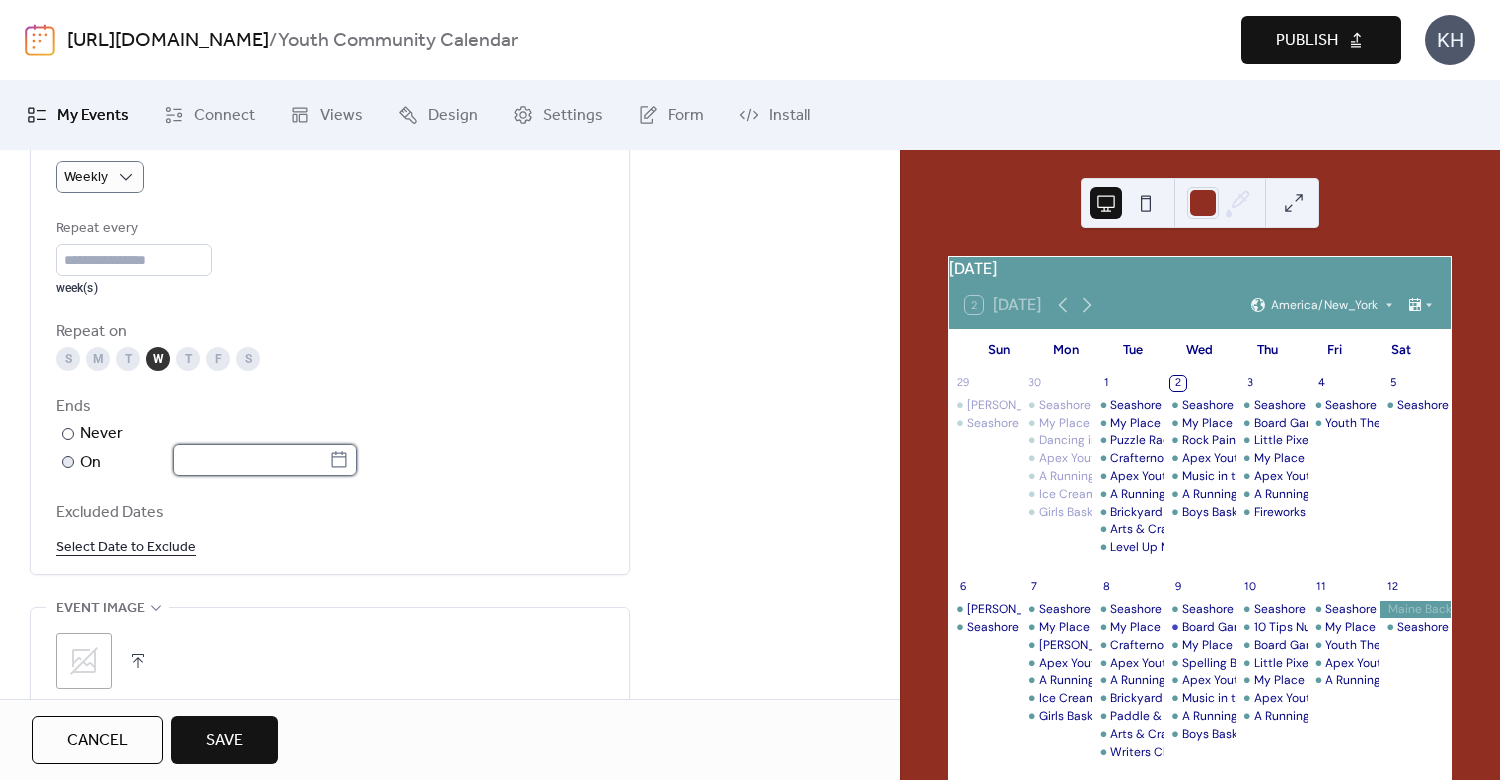 click at bounding box center [251, 460] 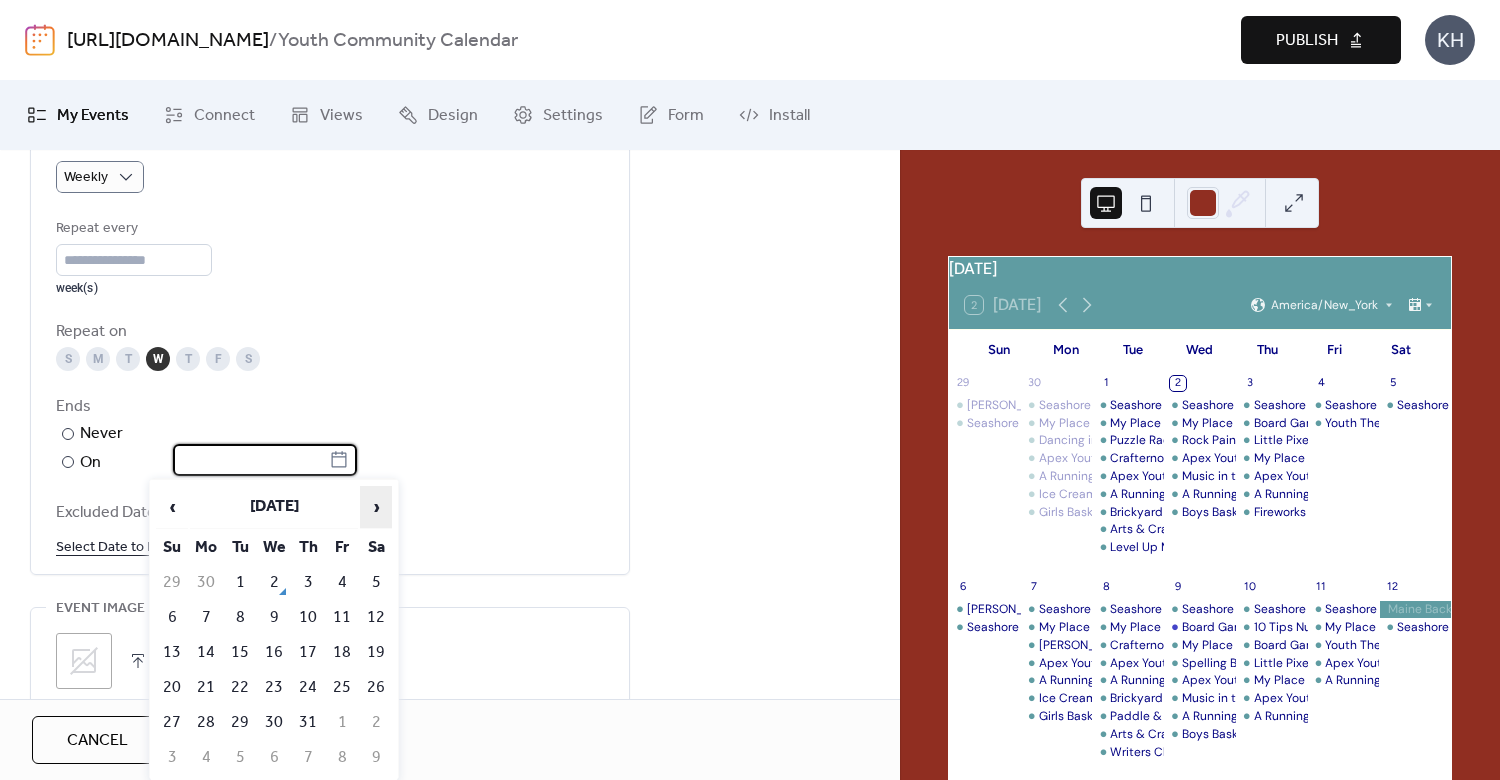 click on "›" at bounding box center [376, 507] 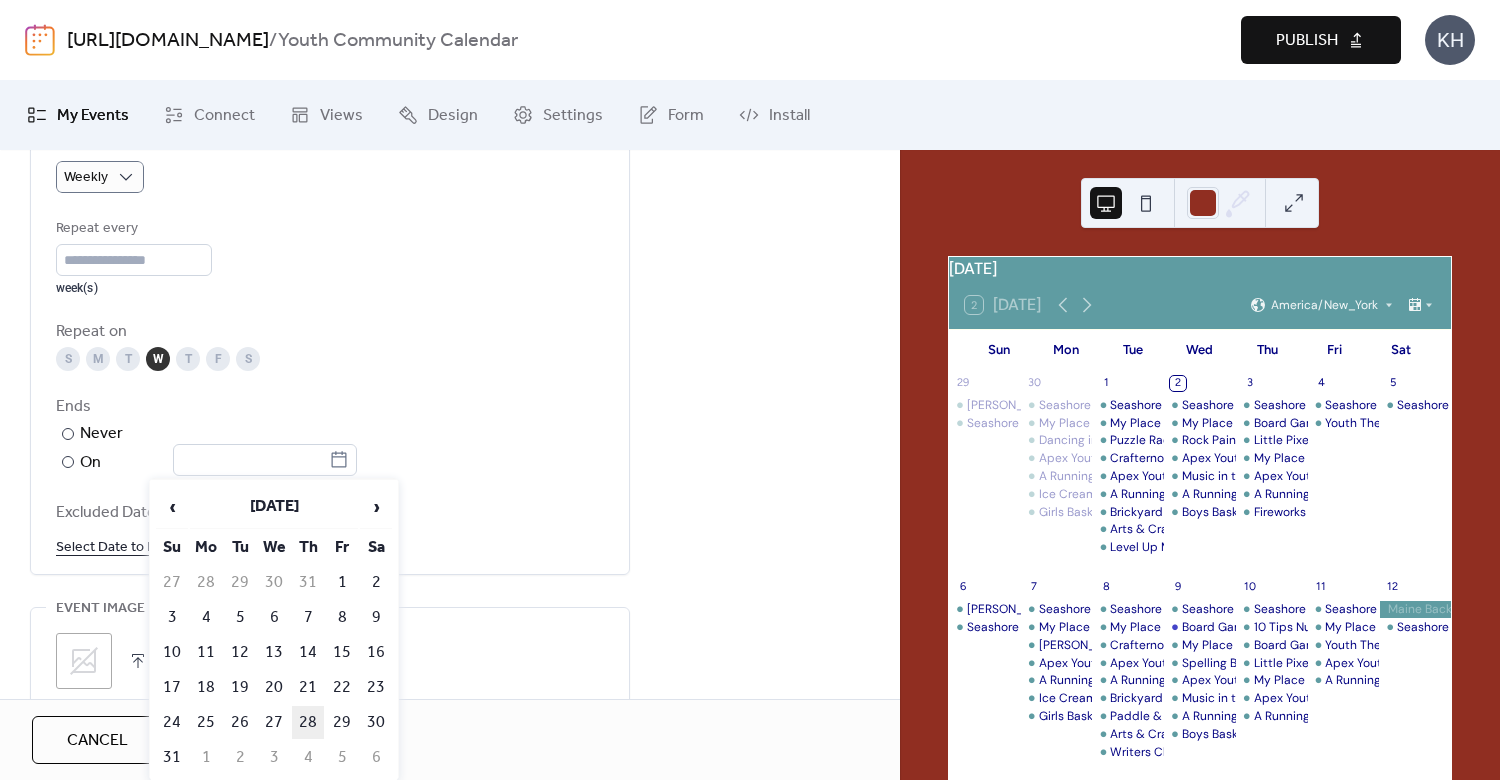 click on "28" at bounding box center (308, 722) 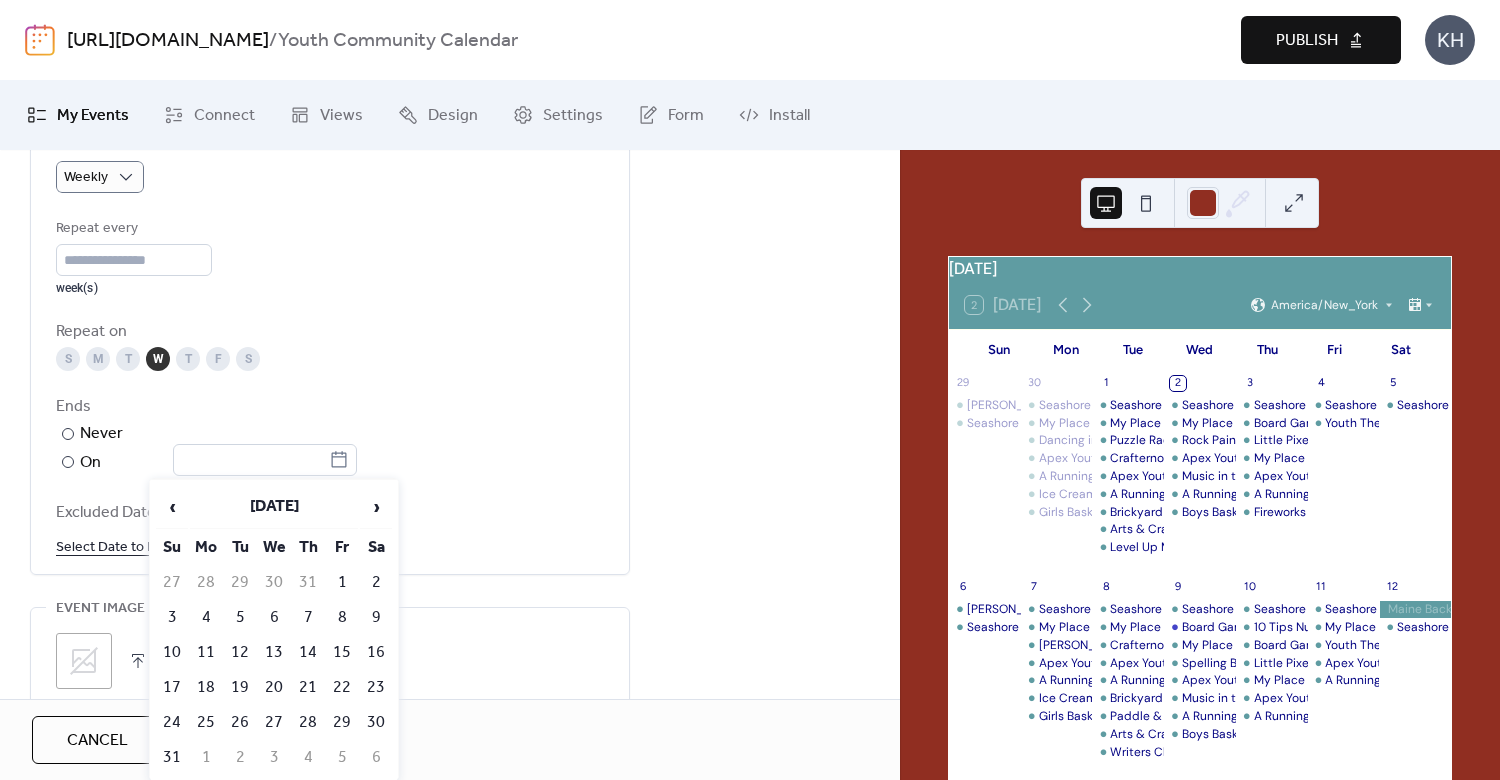 type on "**********" 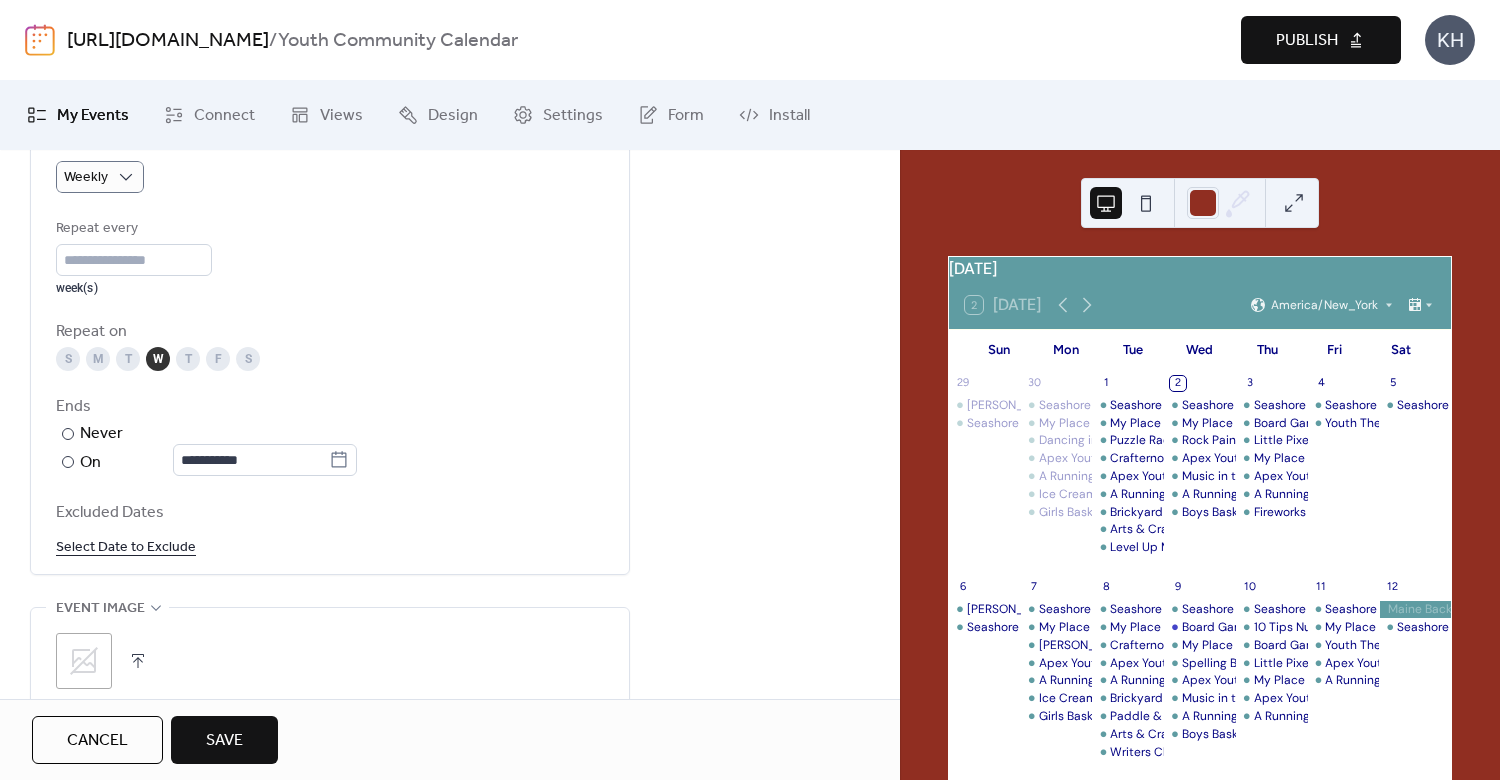 click on "Save" at bounding box center [224, 740] 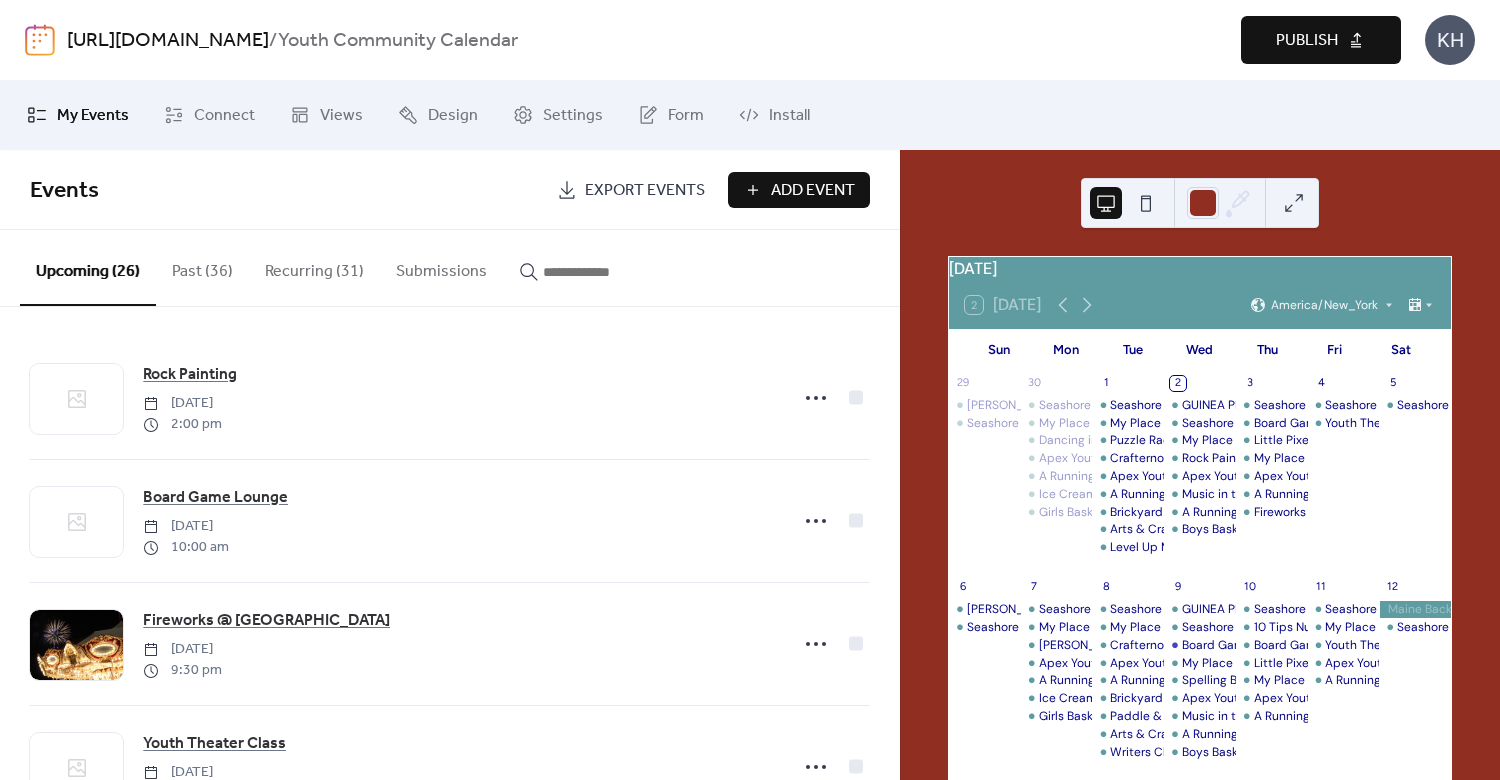 scroll, scrollTop: 550, scrollLeft: 0, axis: vertical 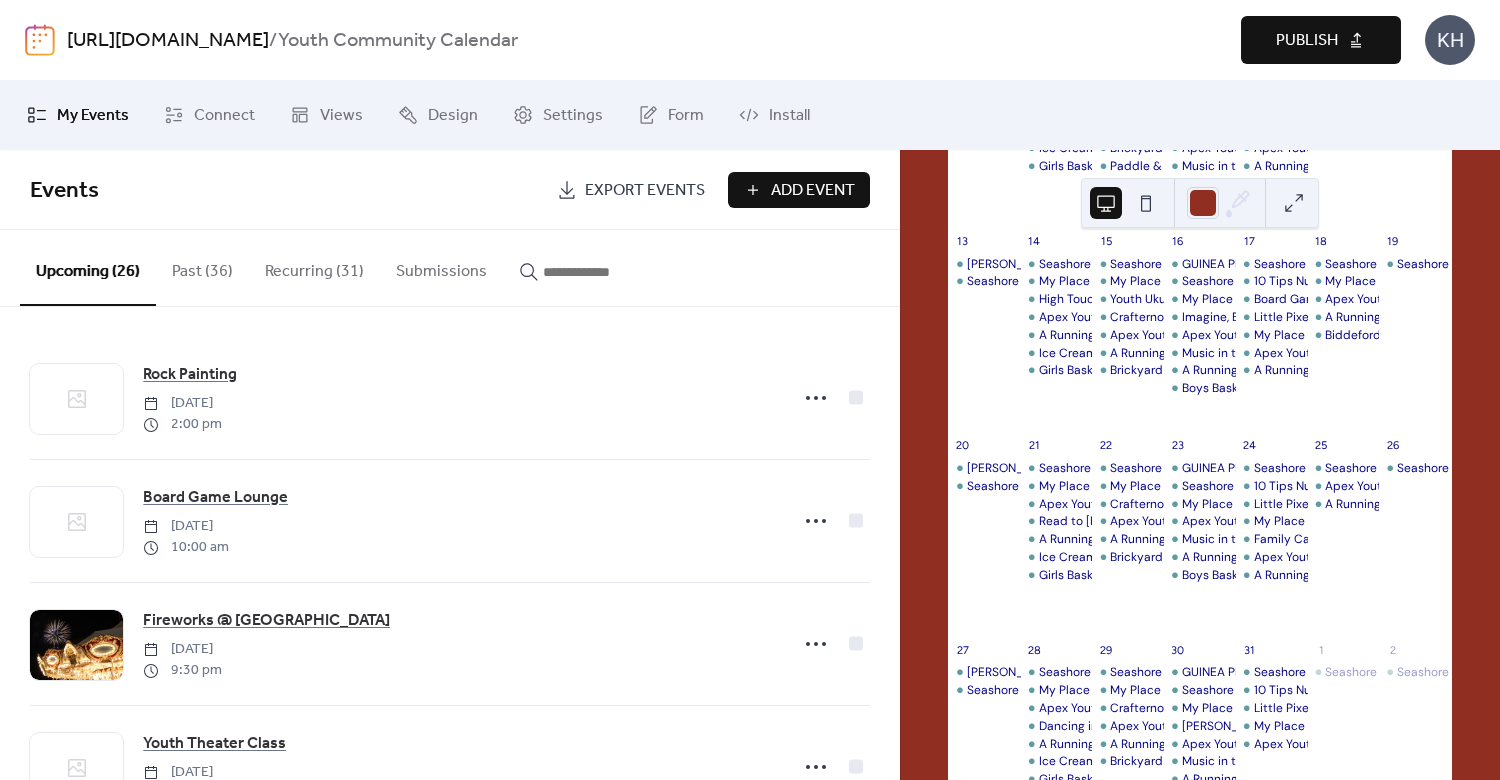click on "16" at bounding box center (1200, 241) 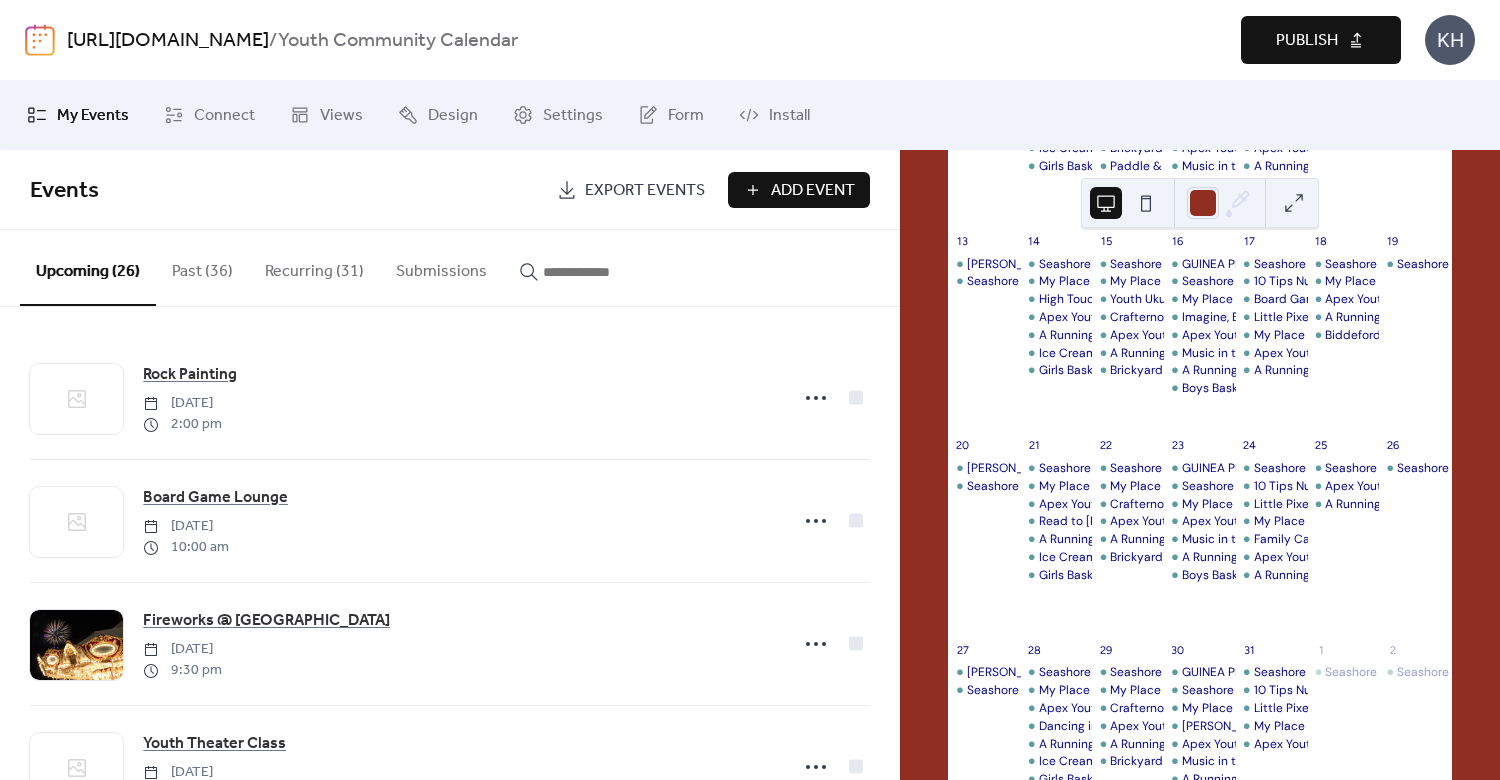 click on "Upcoming  (26) Past  (36) Recurring  (31) Submissions" at bounding box center (450, 268) 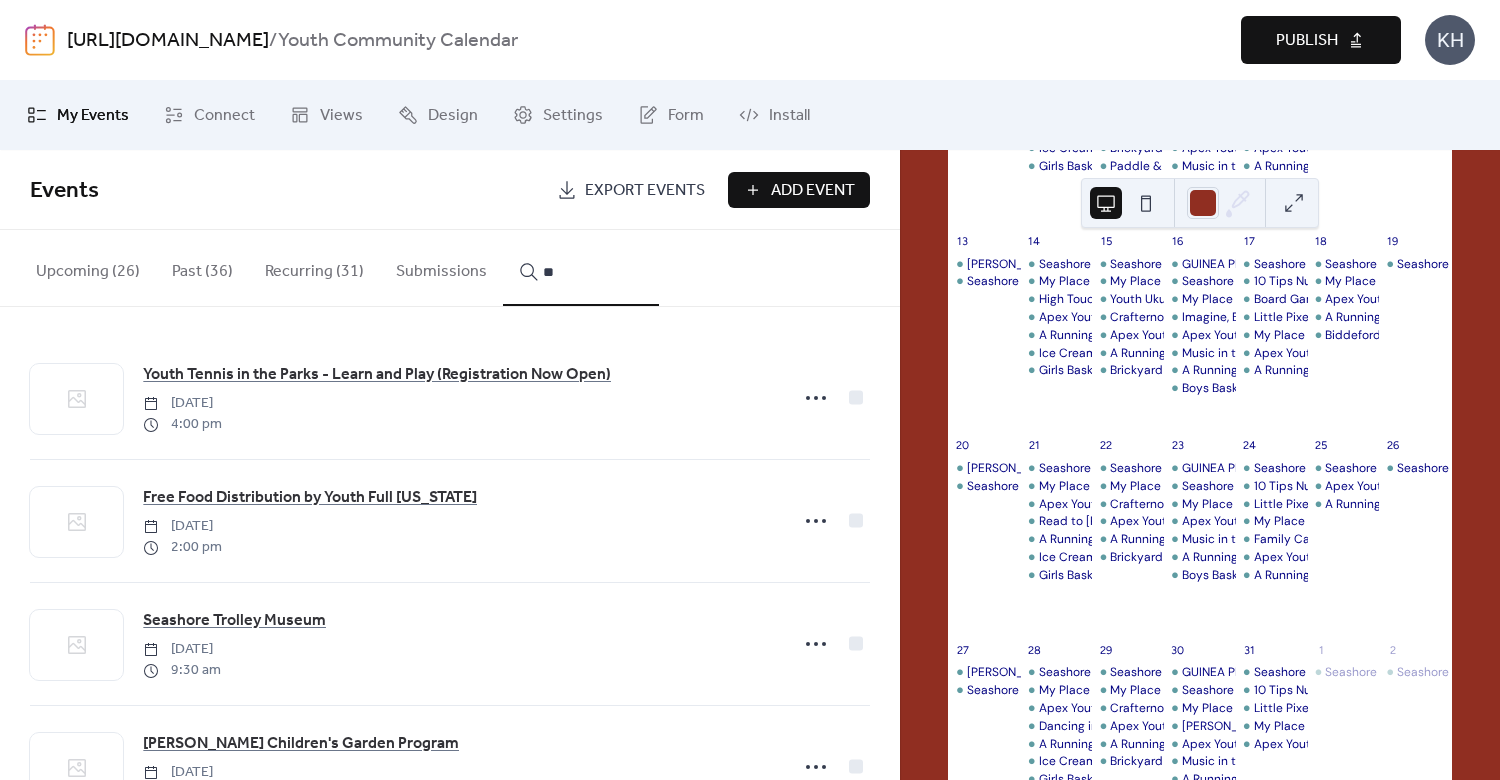 type on "*" 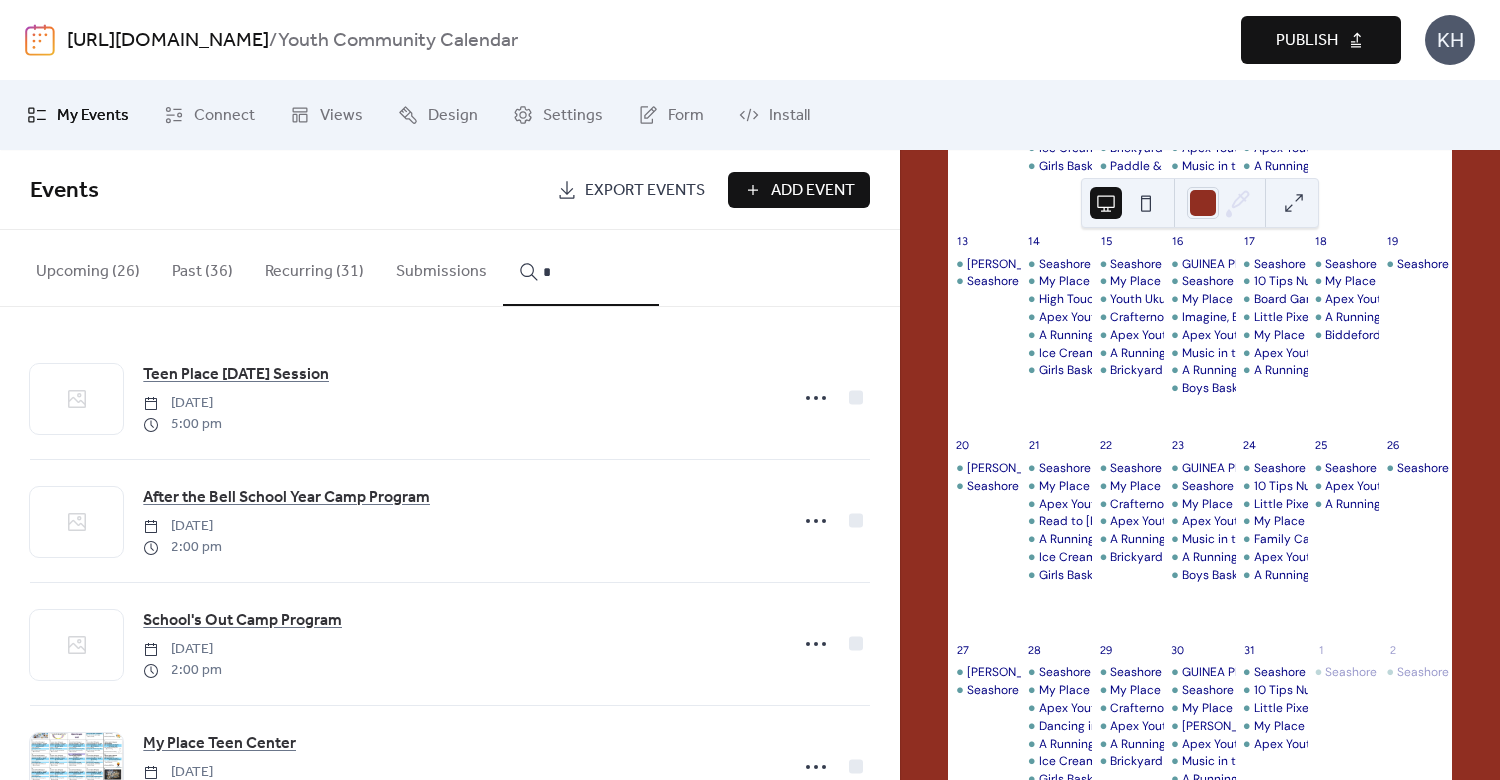 type 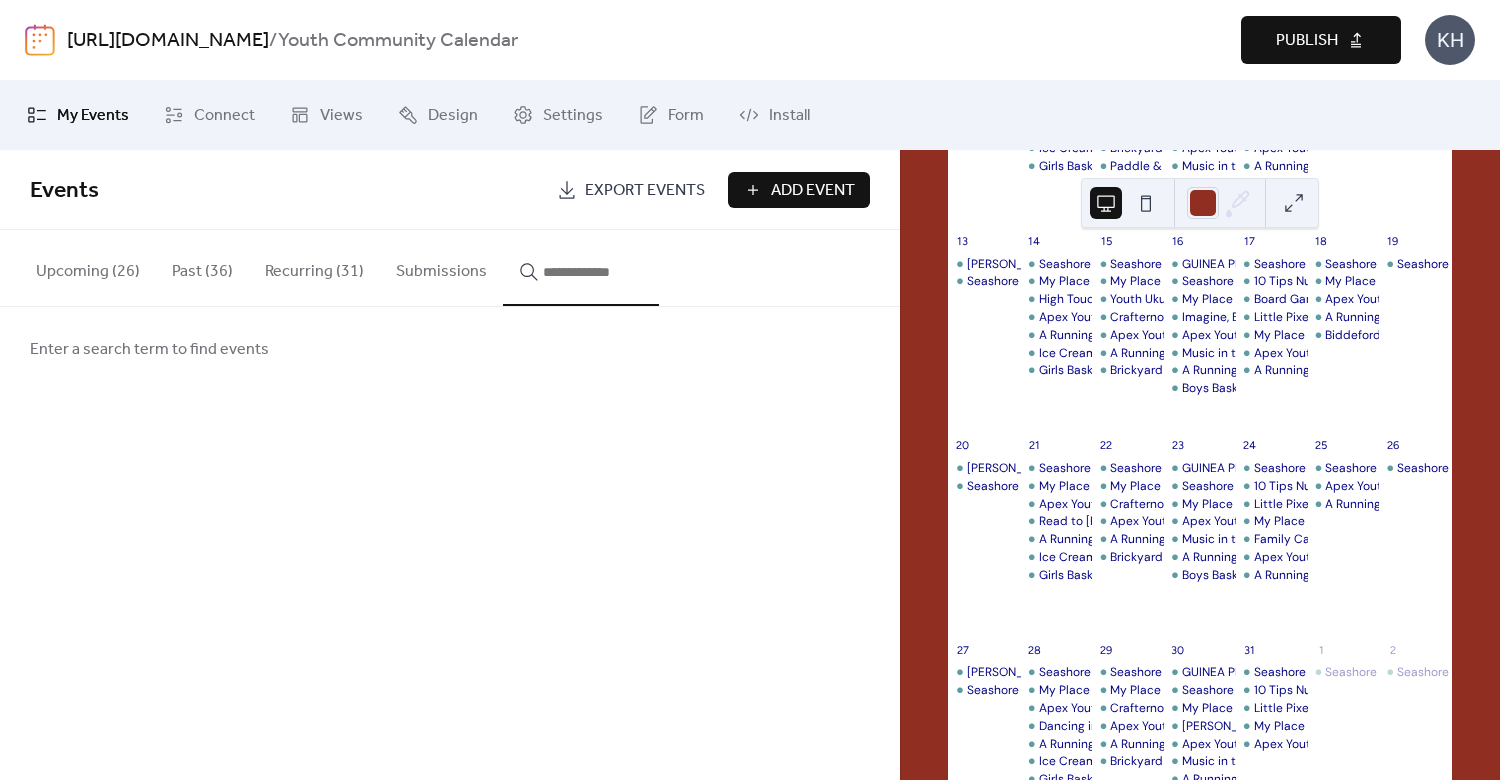 click on "Add Event" at bounding box center [813, 191] 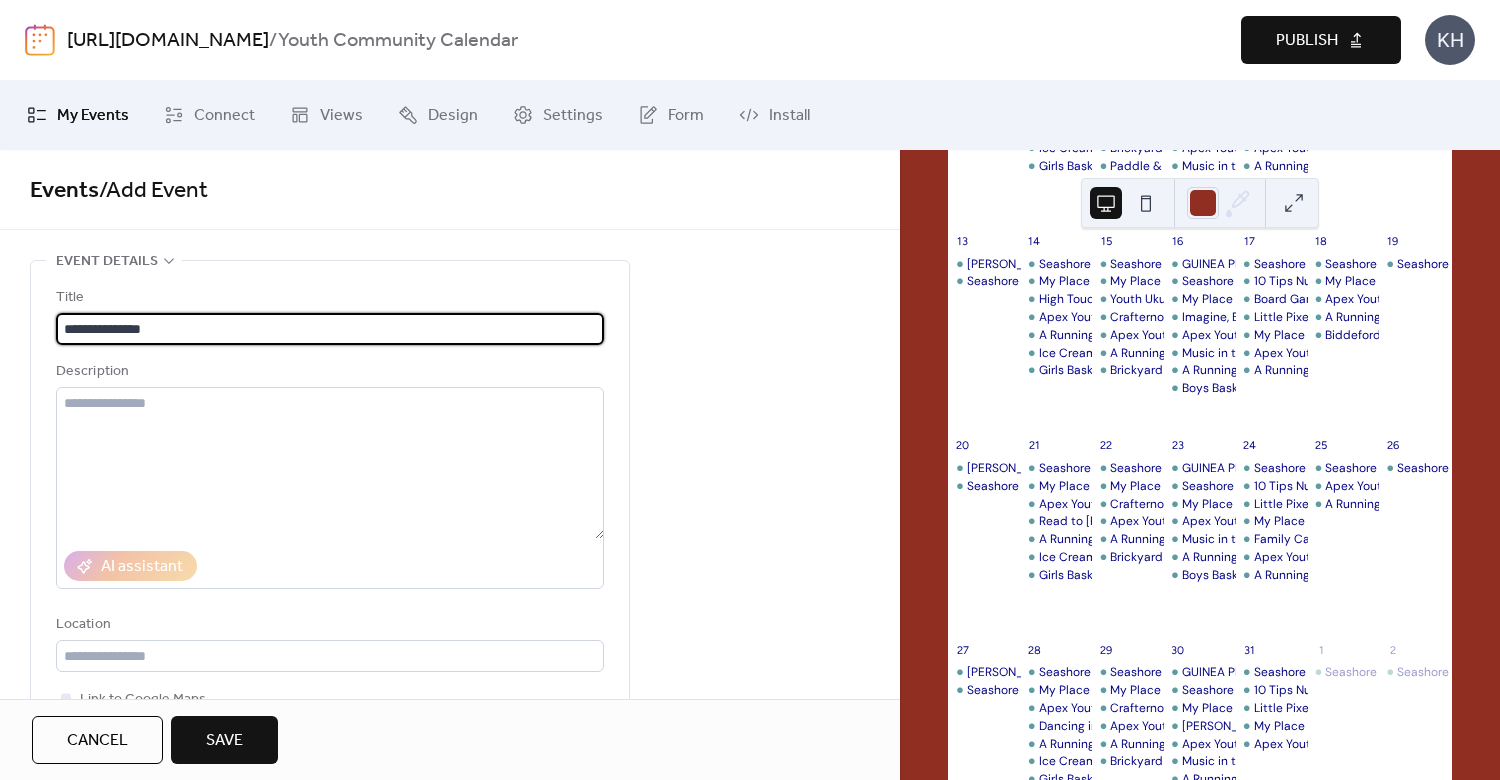 type on "**********" 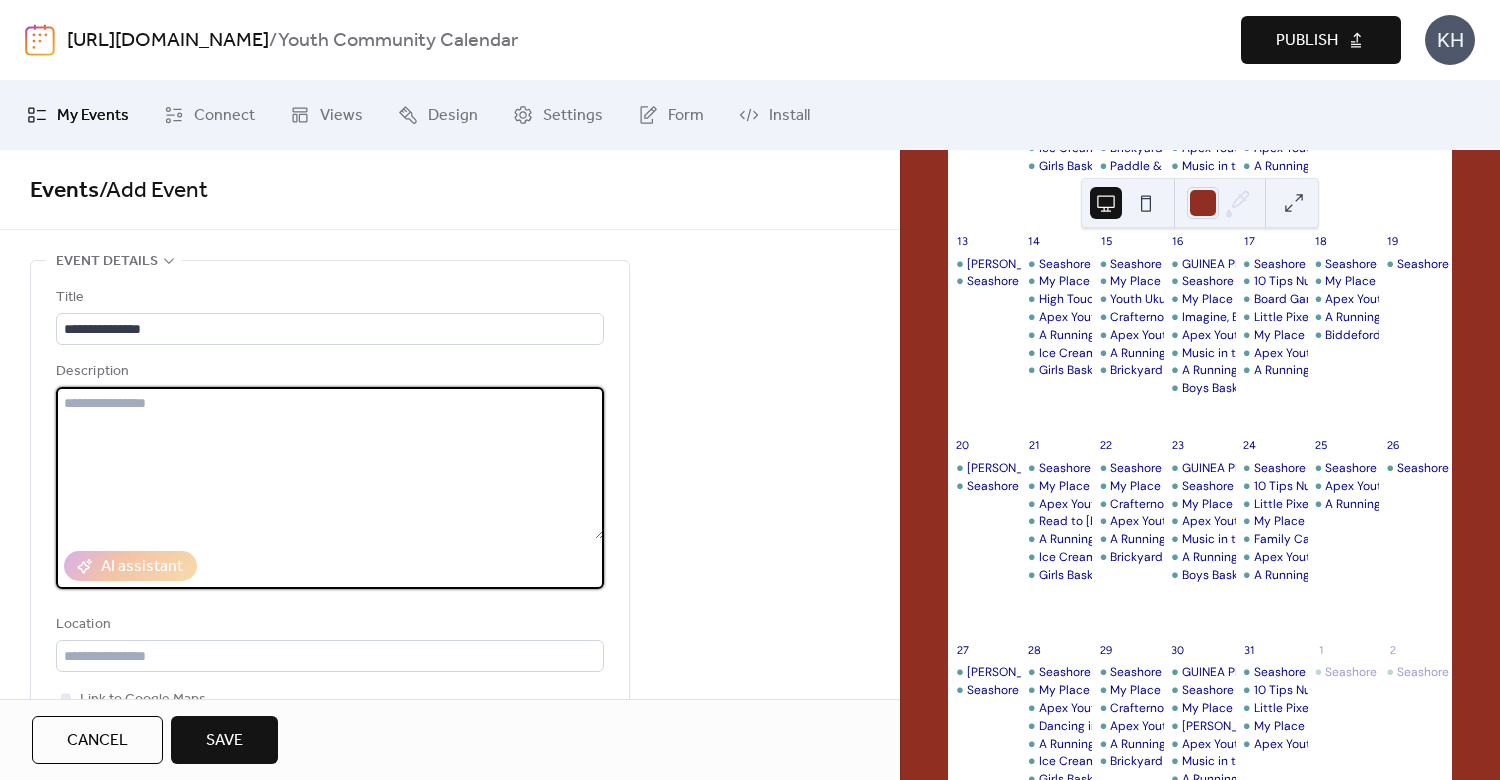 paste on "**********" 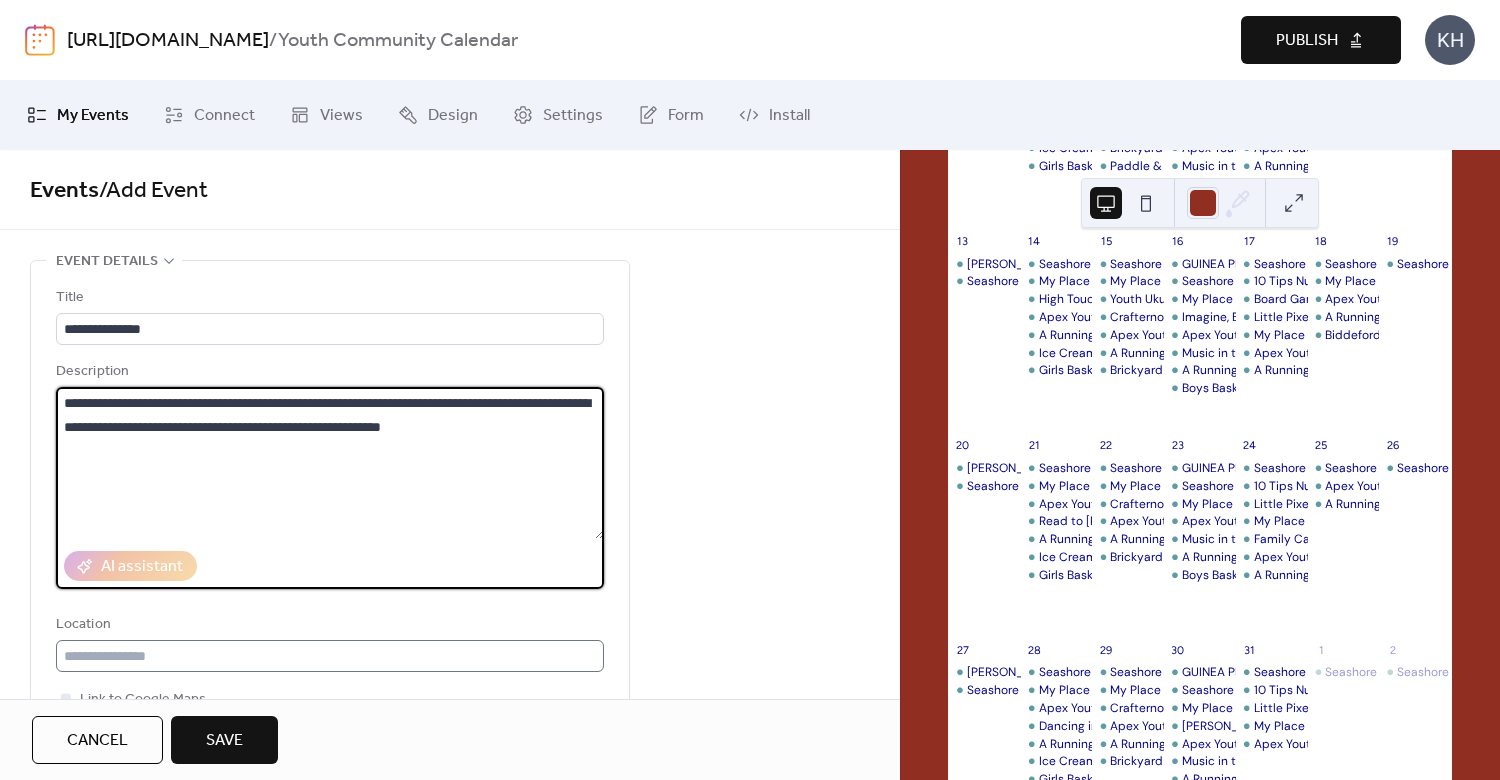 type on "**********" 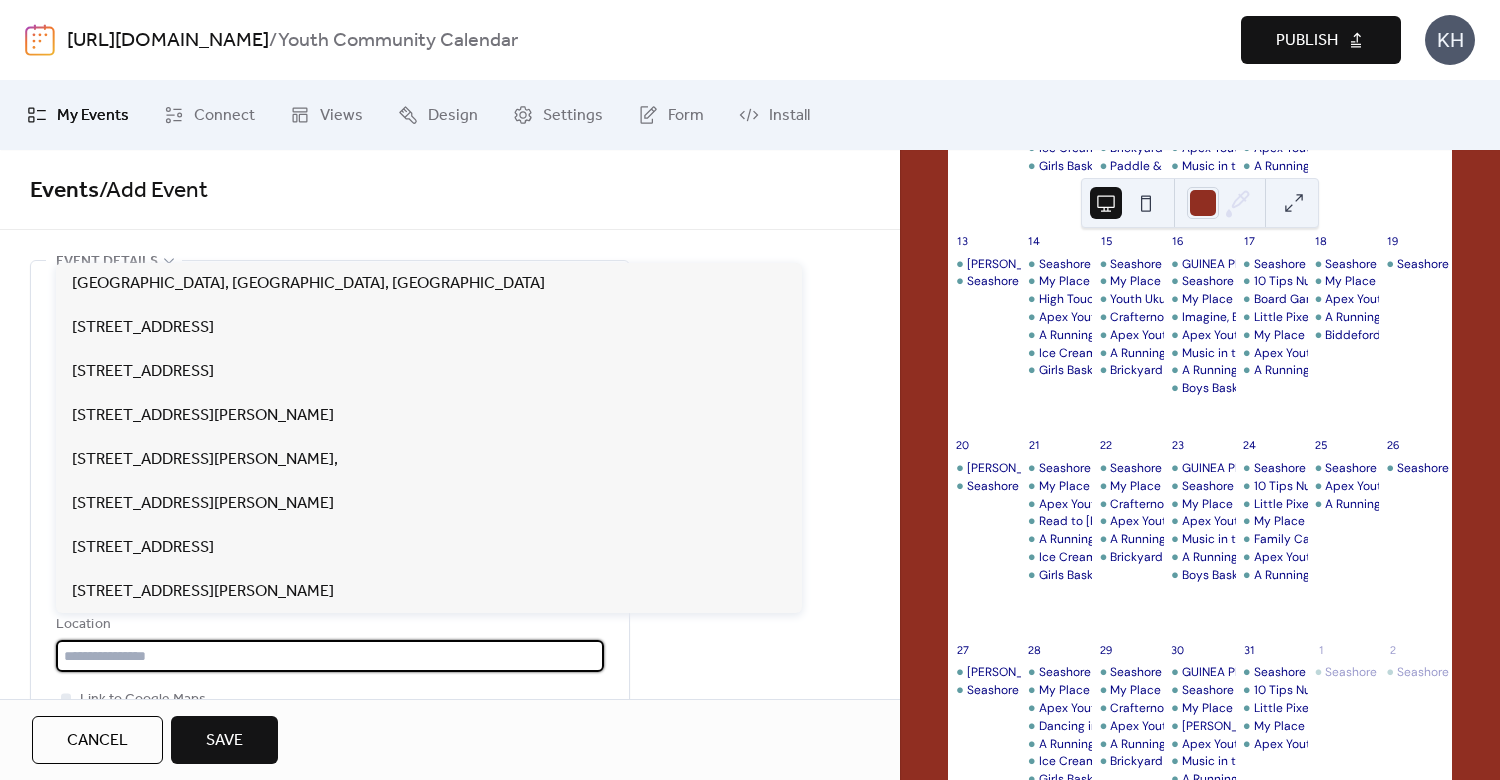 click at bounding box center (330, 656) 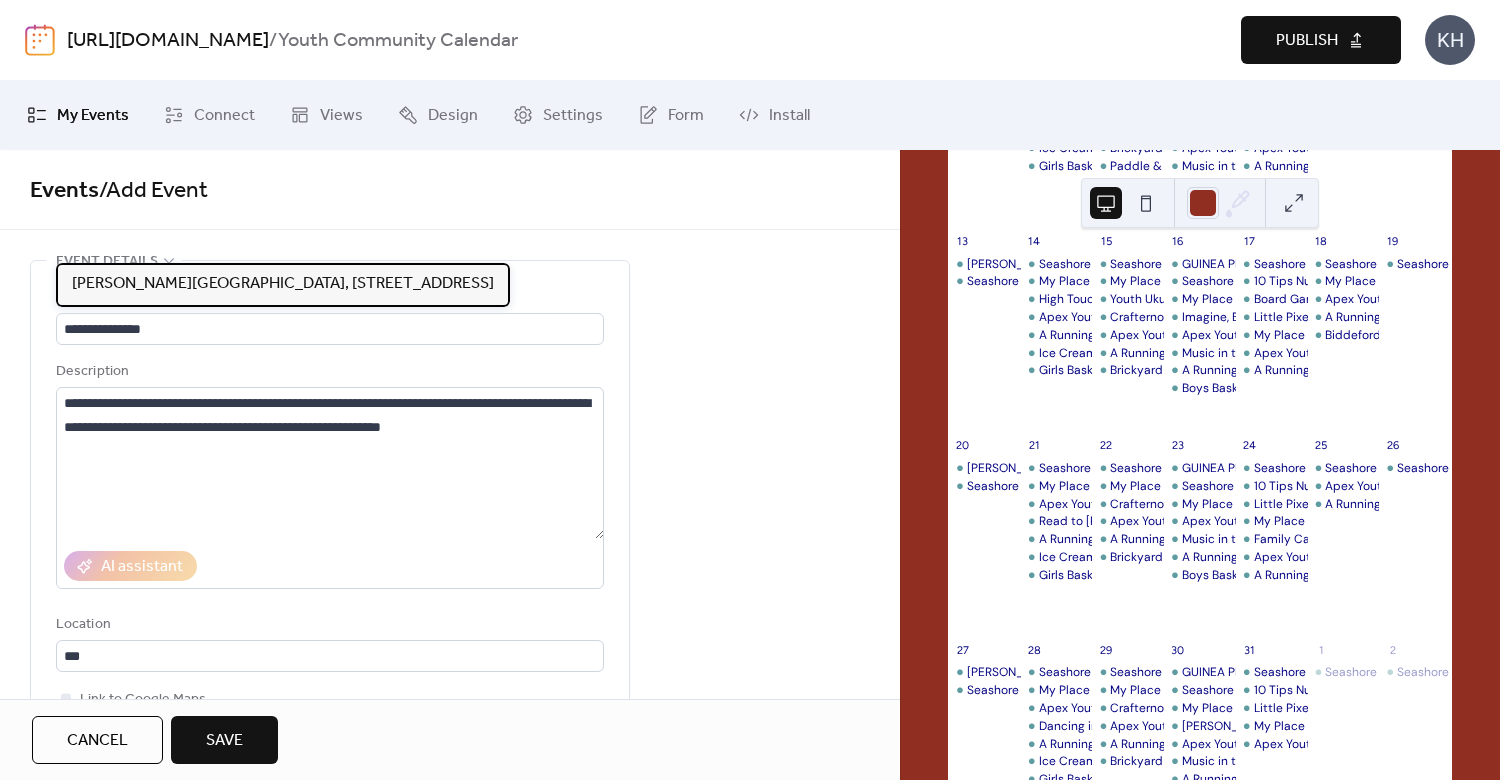 click on "[PERSON_NAME][GEOGRAPHIC_DATA], [STREET_ADDRESS]" at bounding box center (283, 284) 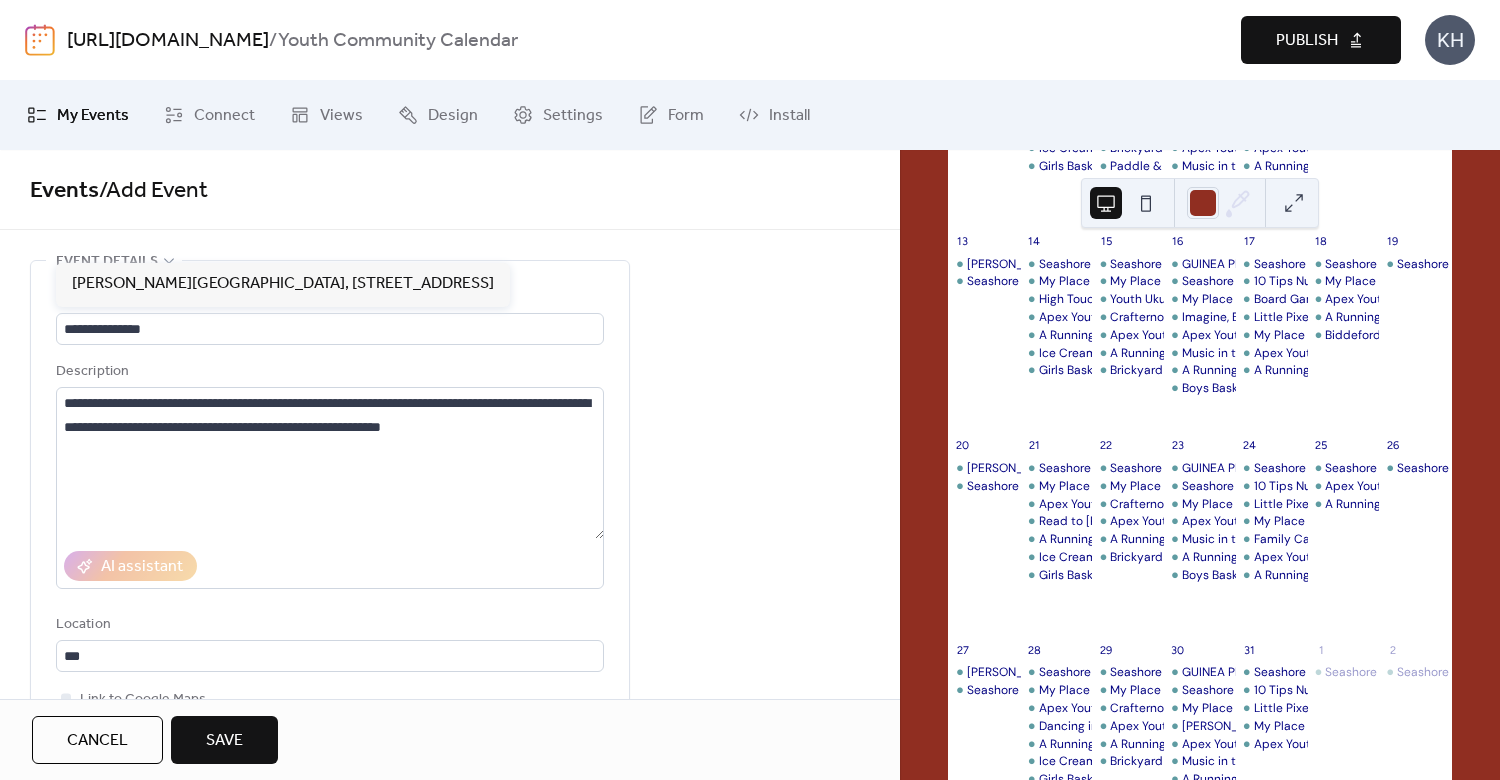 type on "**********" 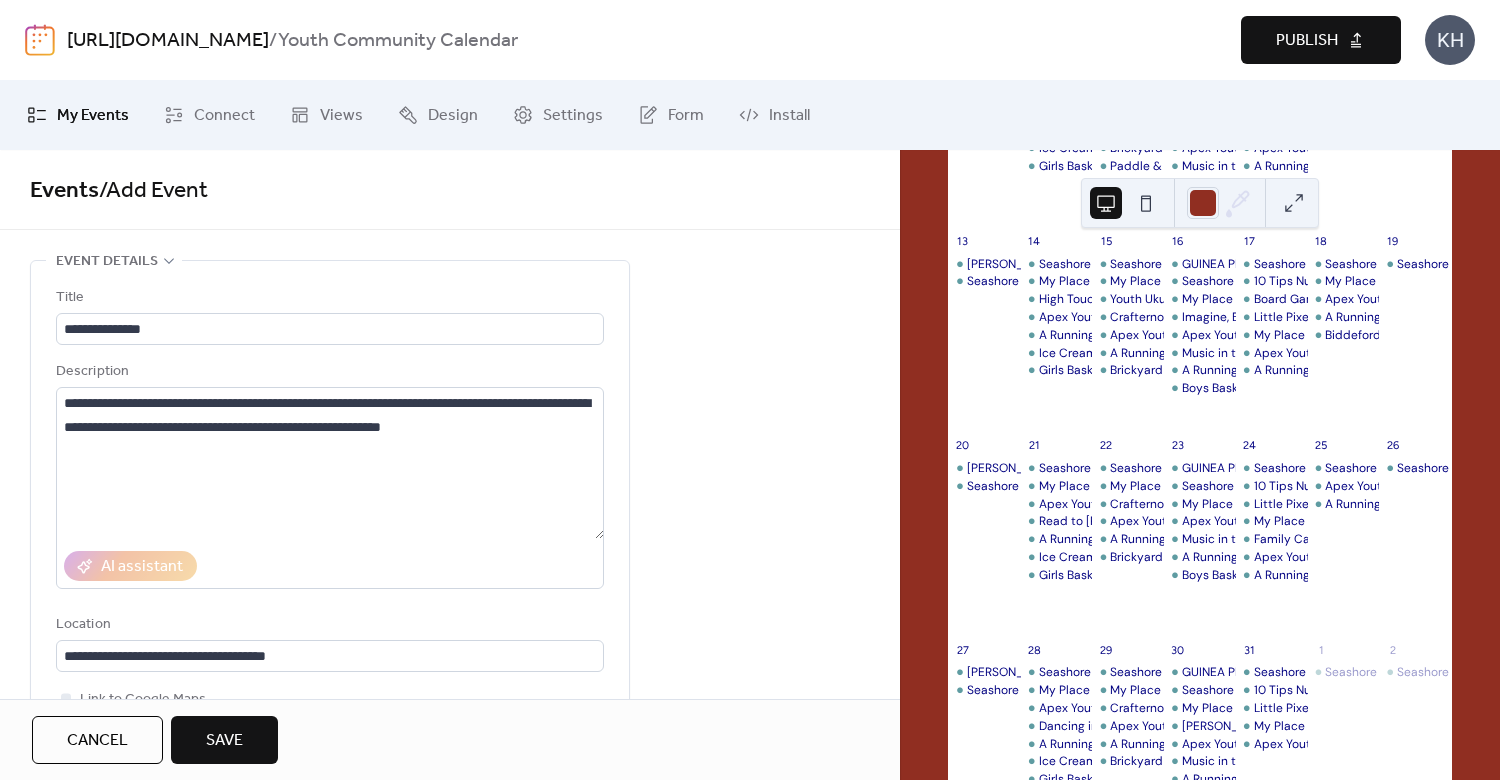 scroll, scrollTop: 0, scrollLeft: 0, axis: both 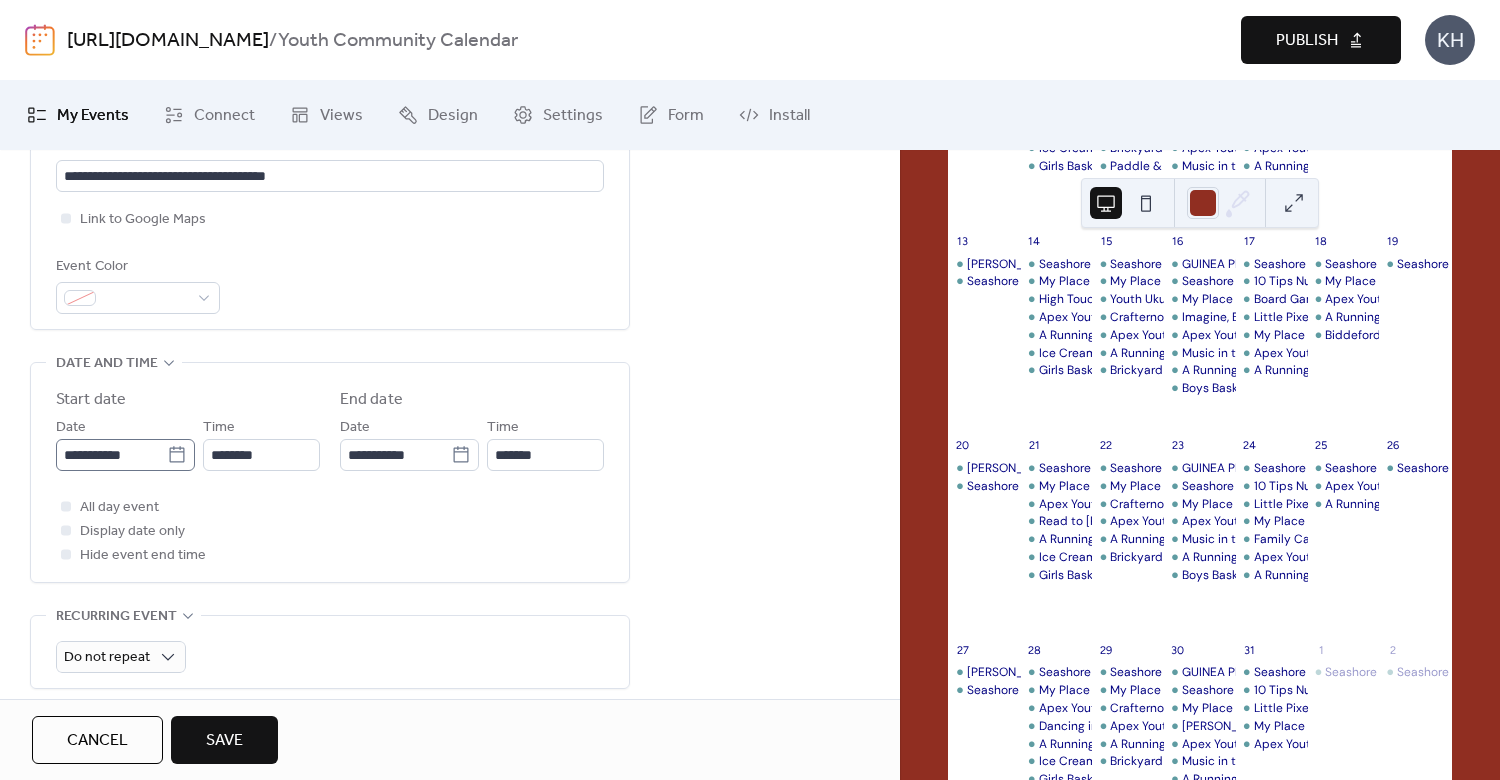 click 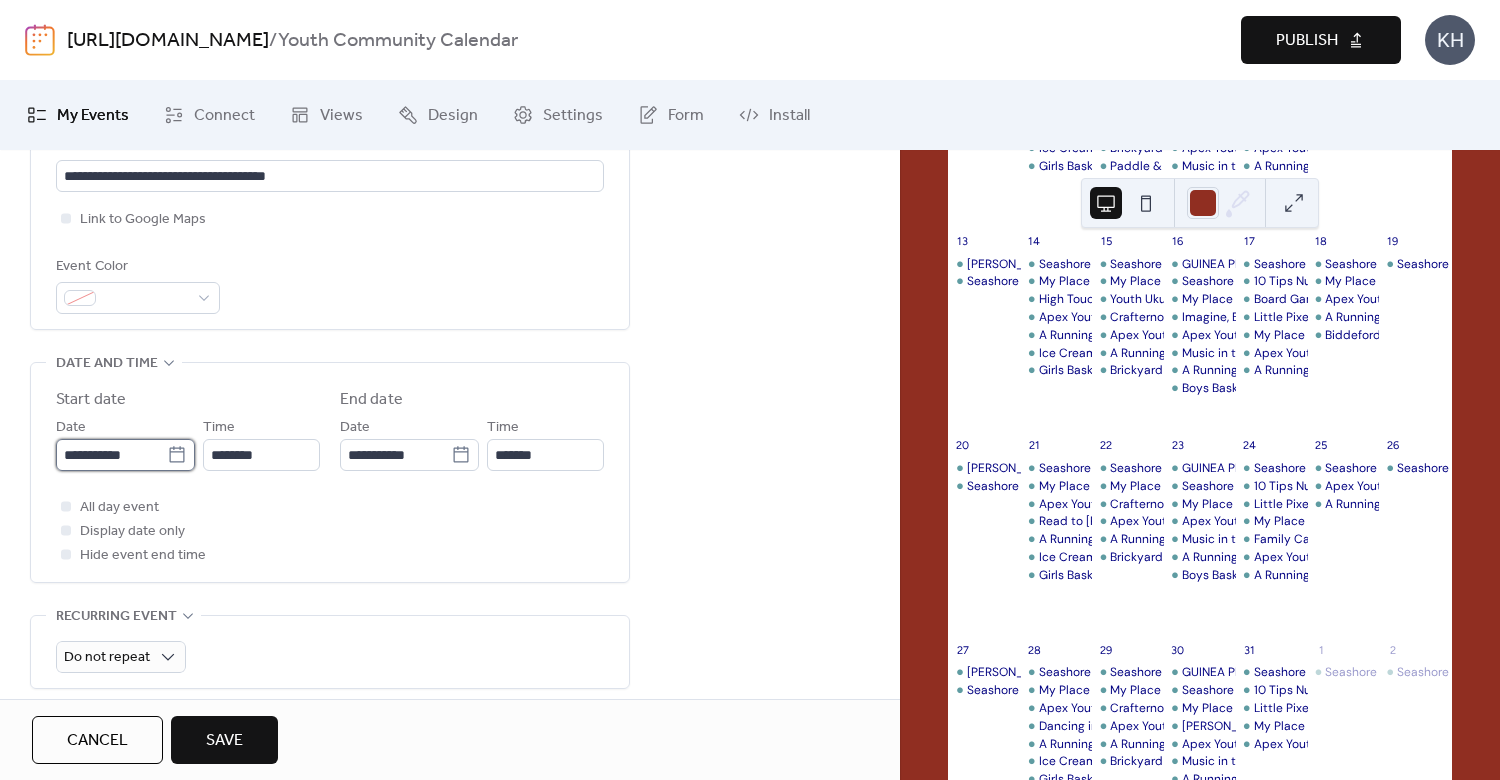 click on "**********" at bounding box center (111, 455) 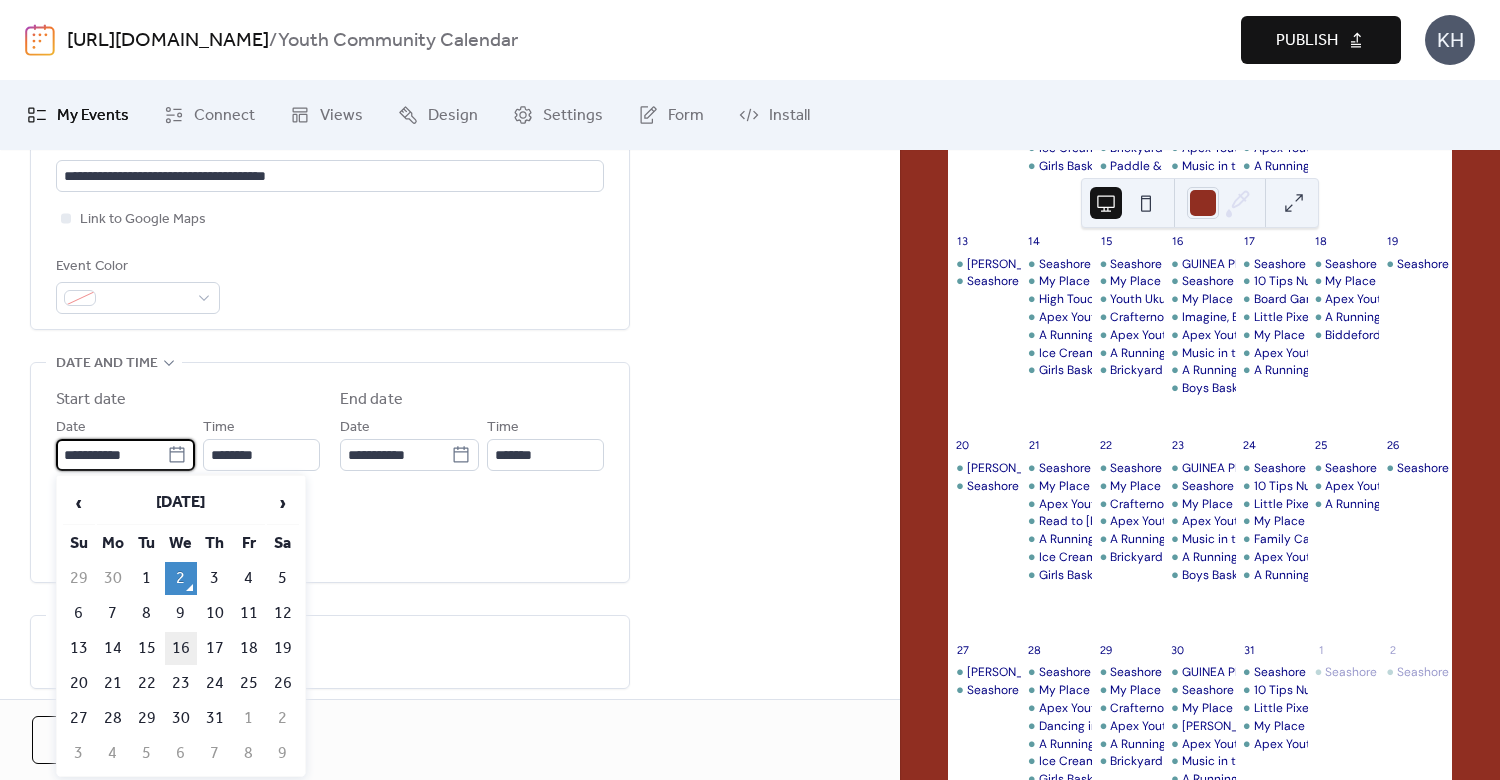 click on "16" at bounding box center [181, 648] 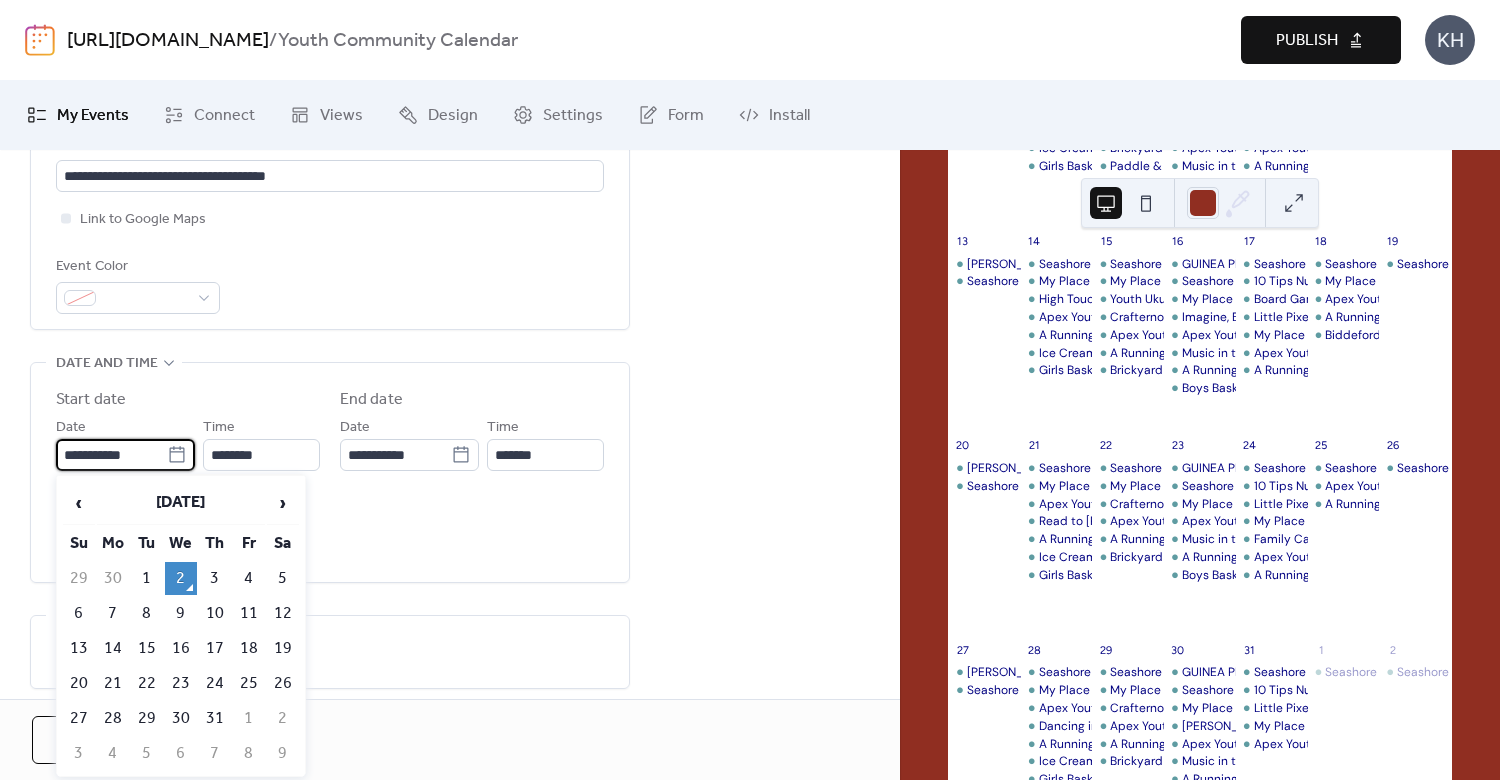 type on "**********" 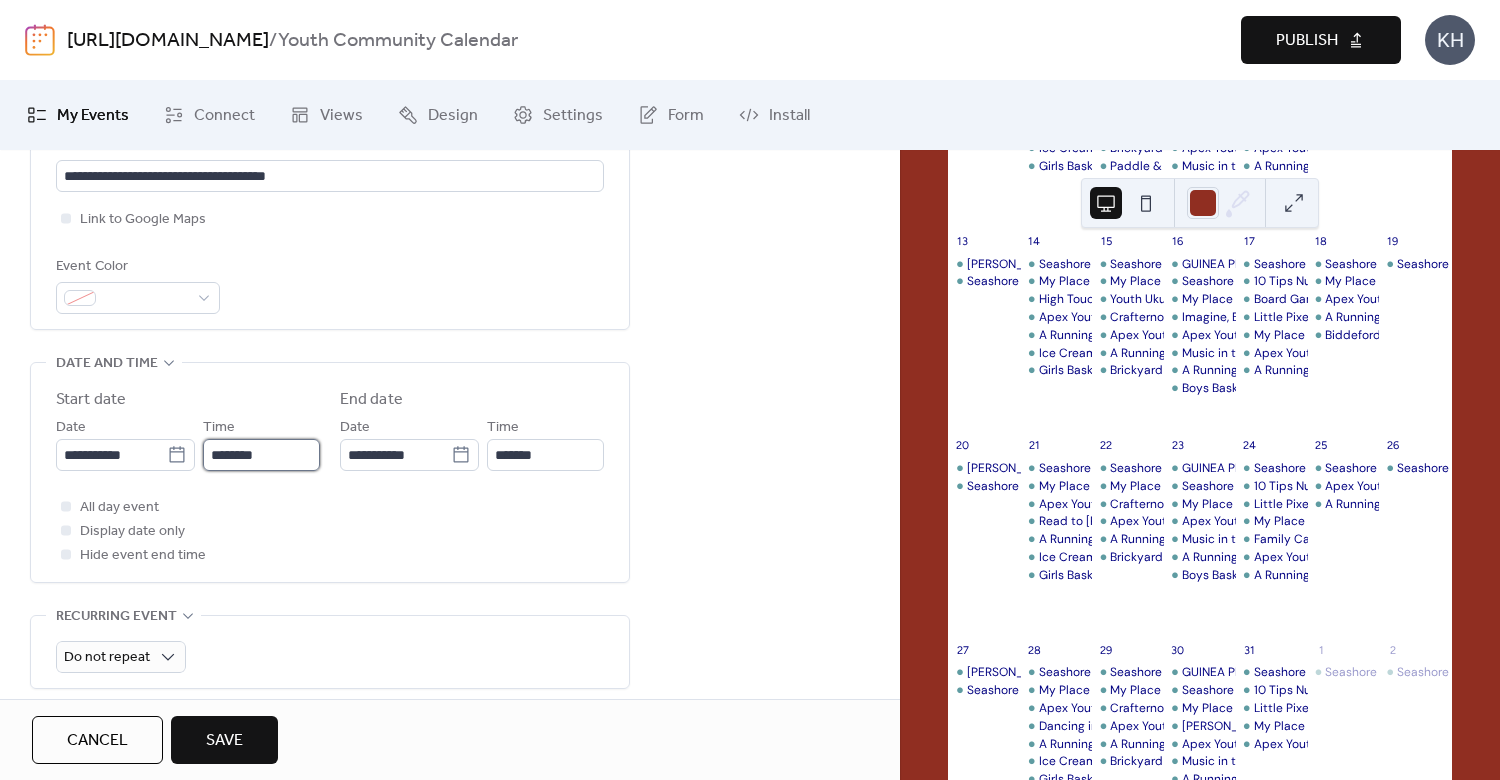 click on "********" at bounding box center (261, 455) 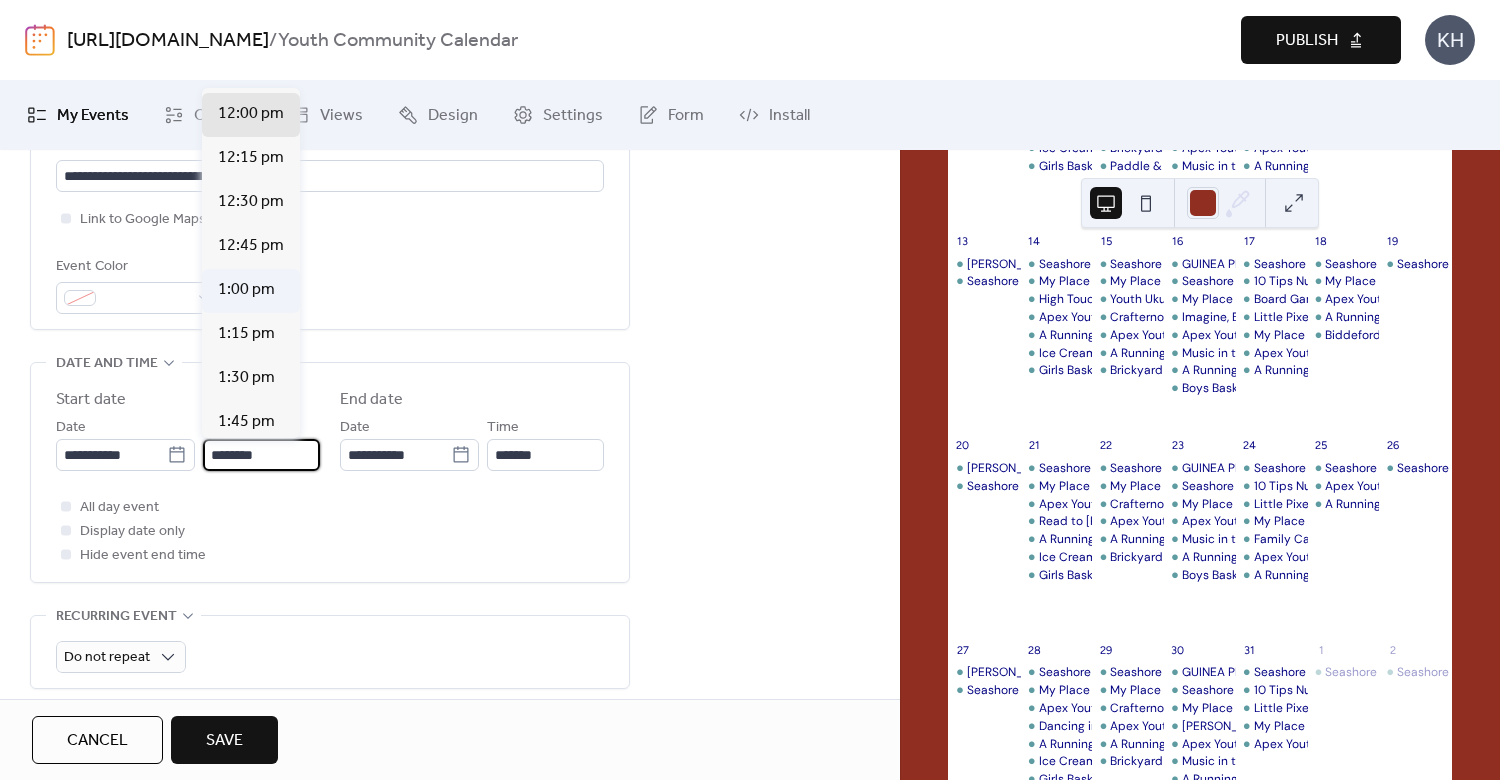 scroll, scrollTop: 2413, scrollLeft: 0, axis: vertical 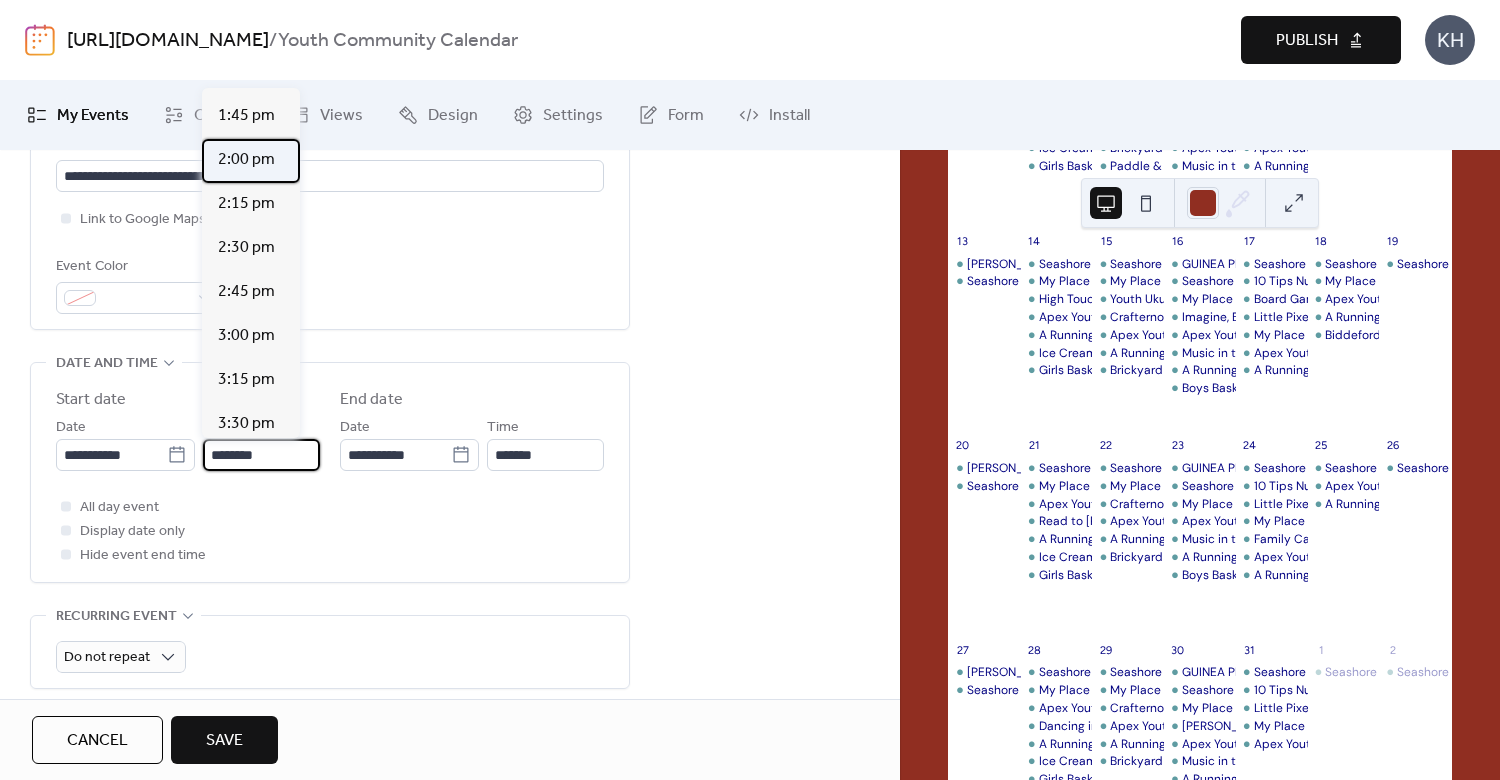 click on "2:00 pm" at bounding box center [246, 160] 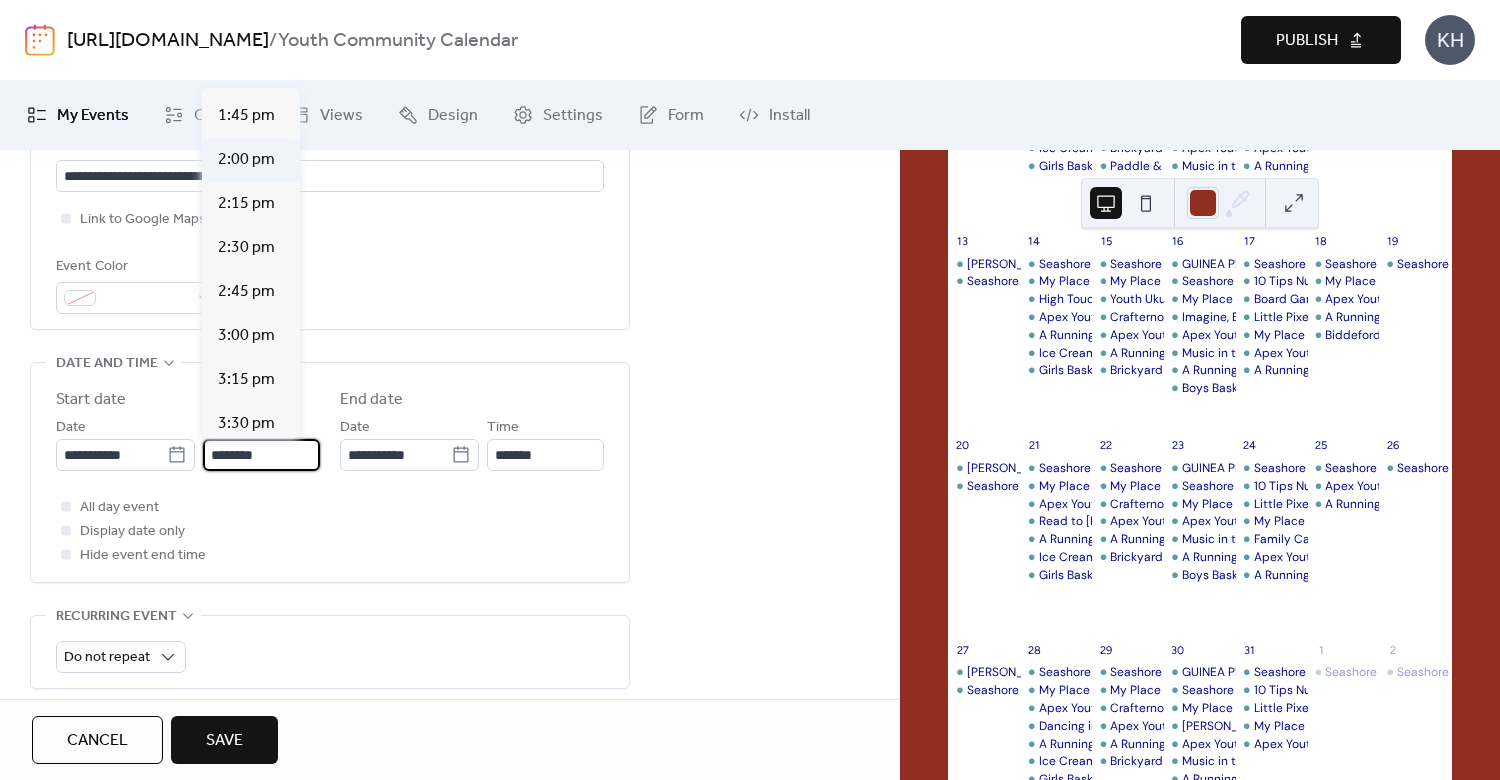 type on "*******" 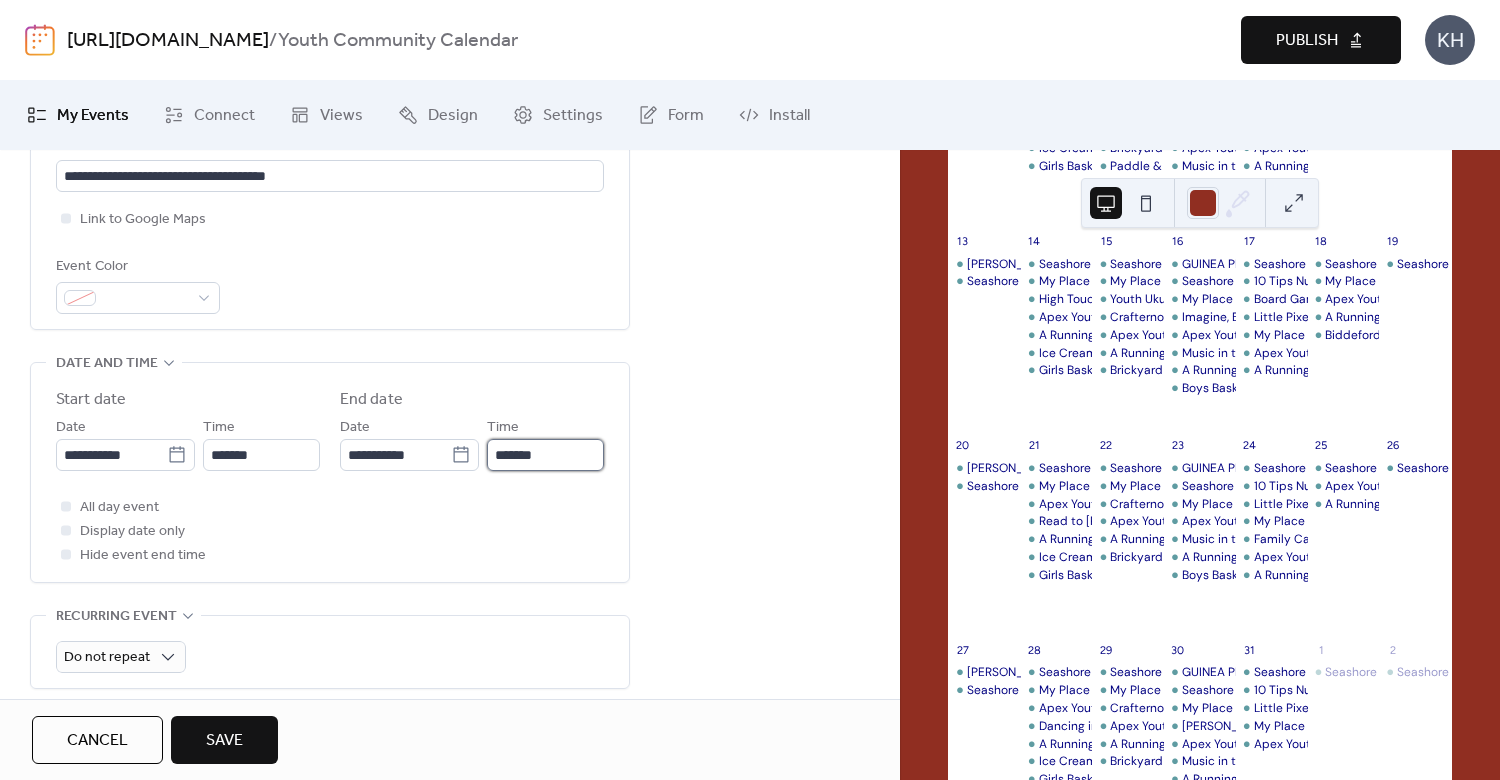 click on "*******" at bounding box center [545, 455] 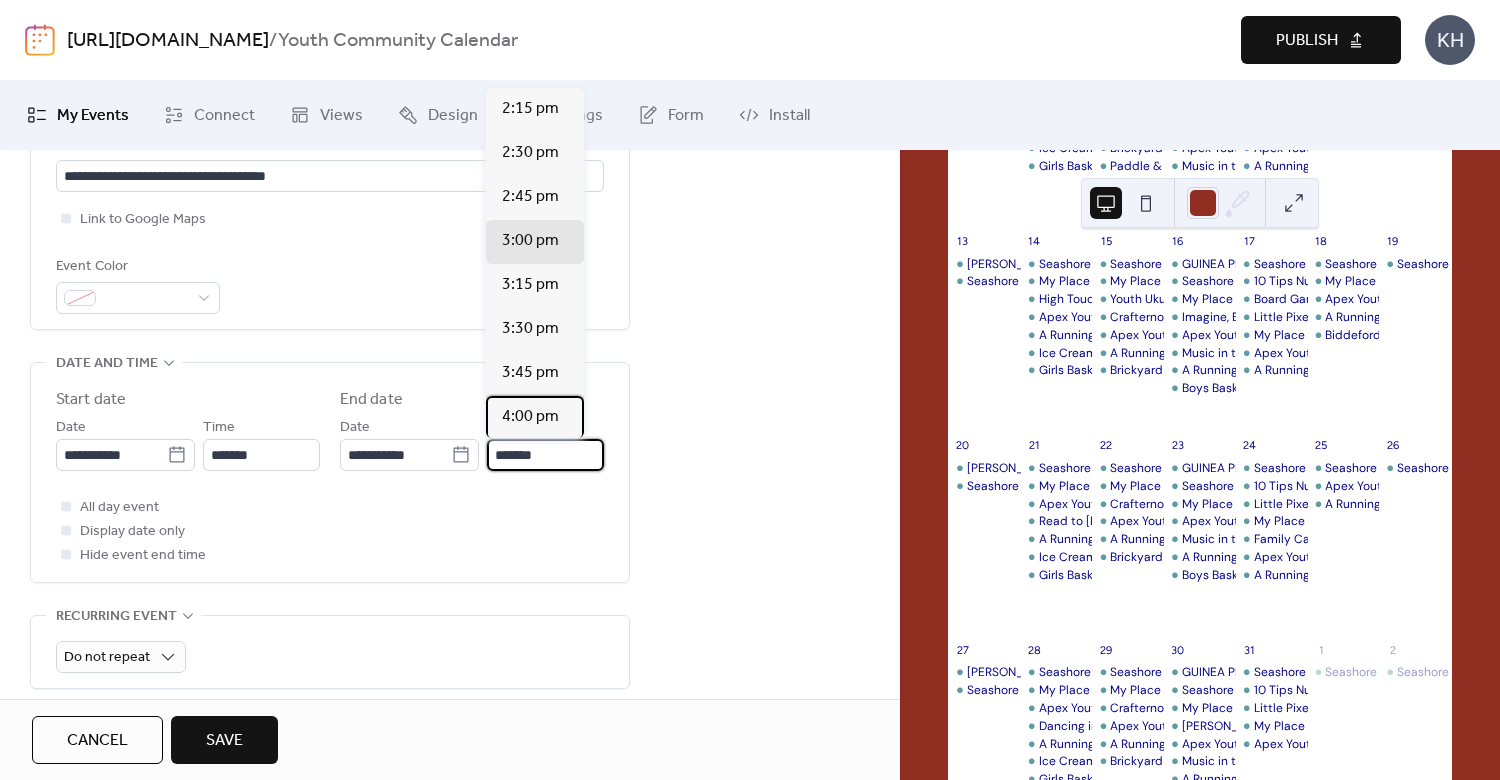 click on "4:00 pm" at bounding box center [530, 417] 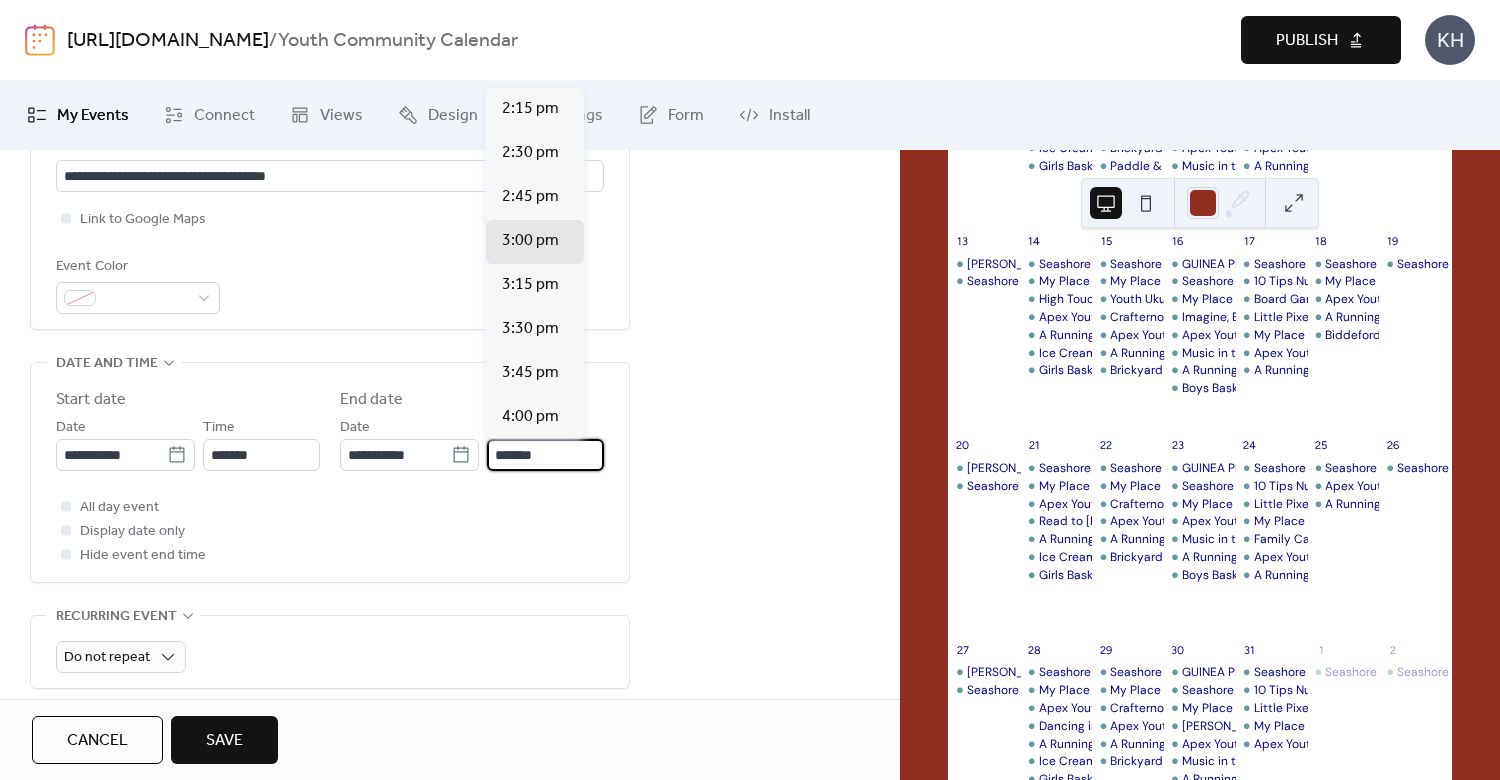 type on "*******" 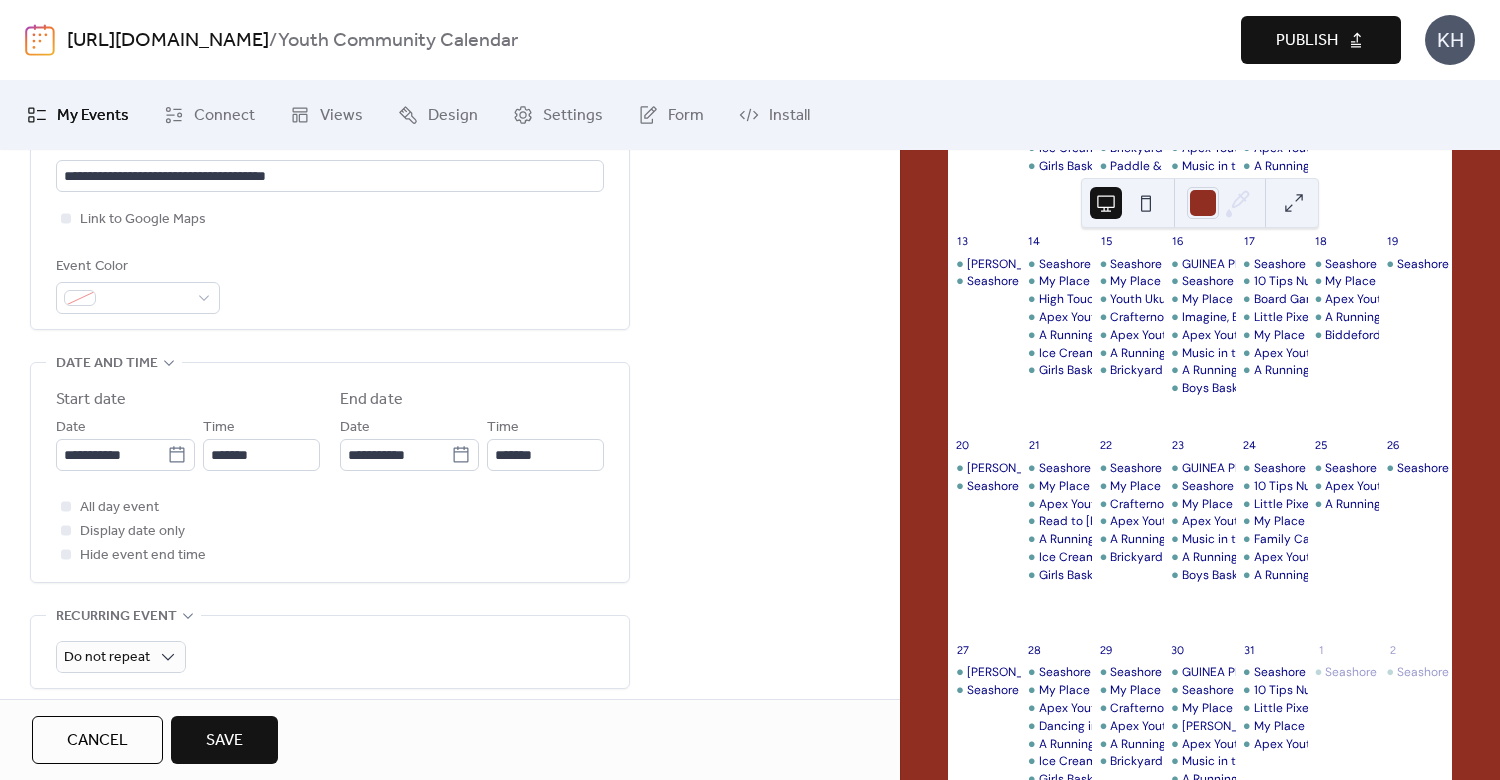 scroll, scrollTop: 960, scrollLeft: 0, axis: vertical 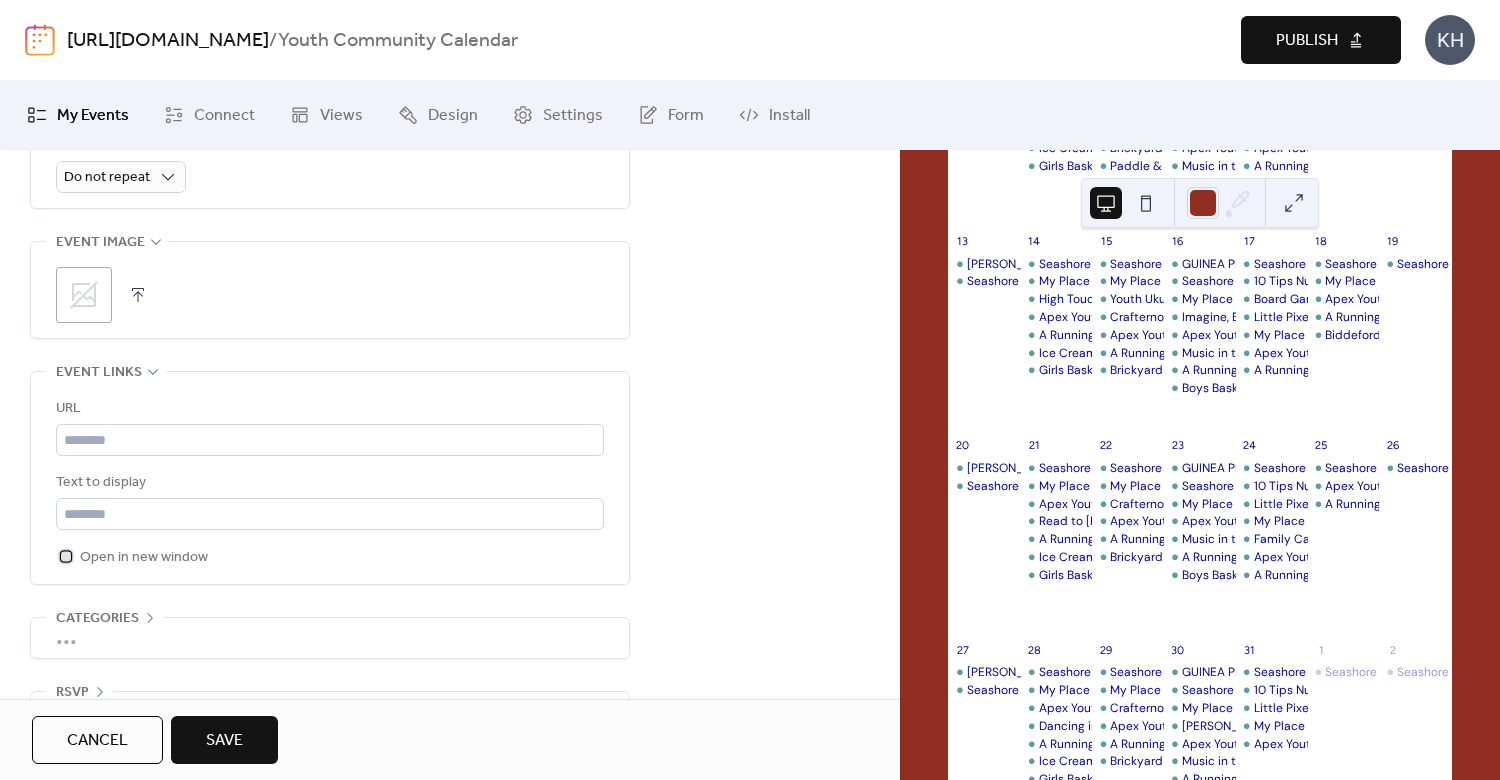 click 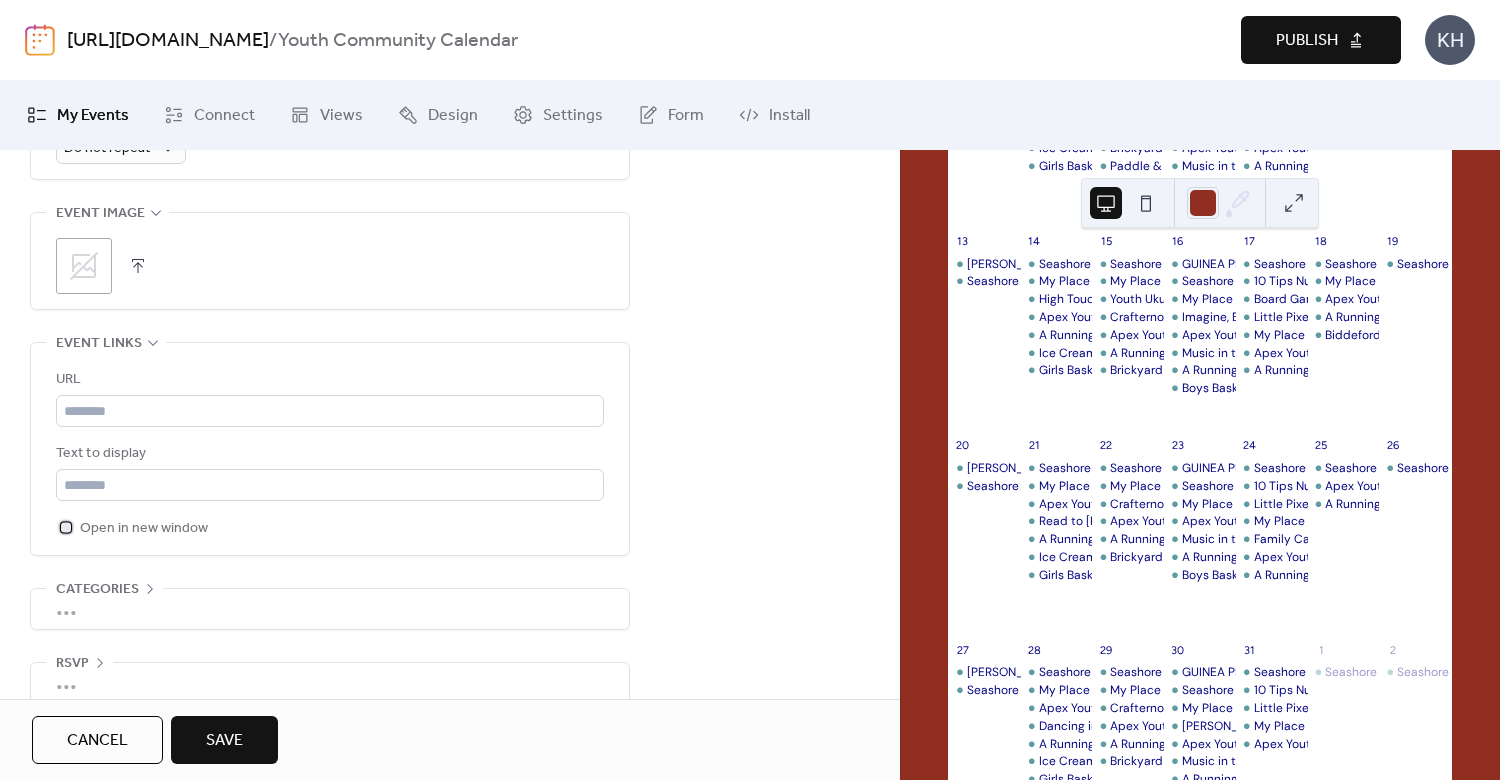 scroll, scrollTop: 1014, scrollLeft: 0, axis: vertical 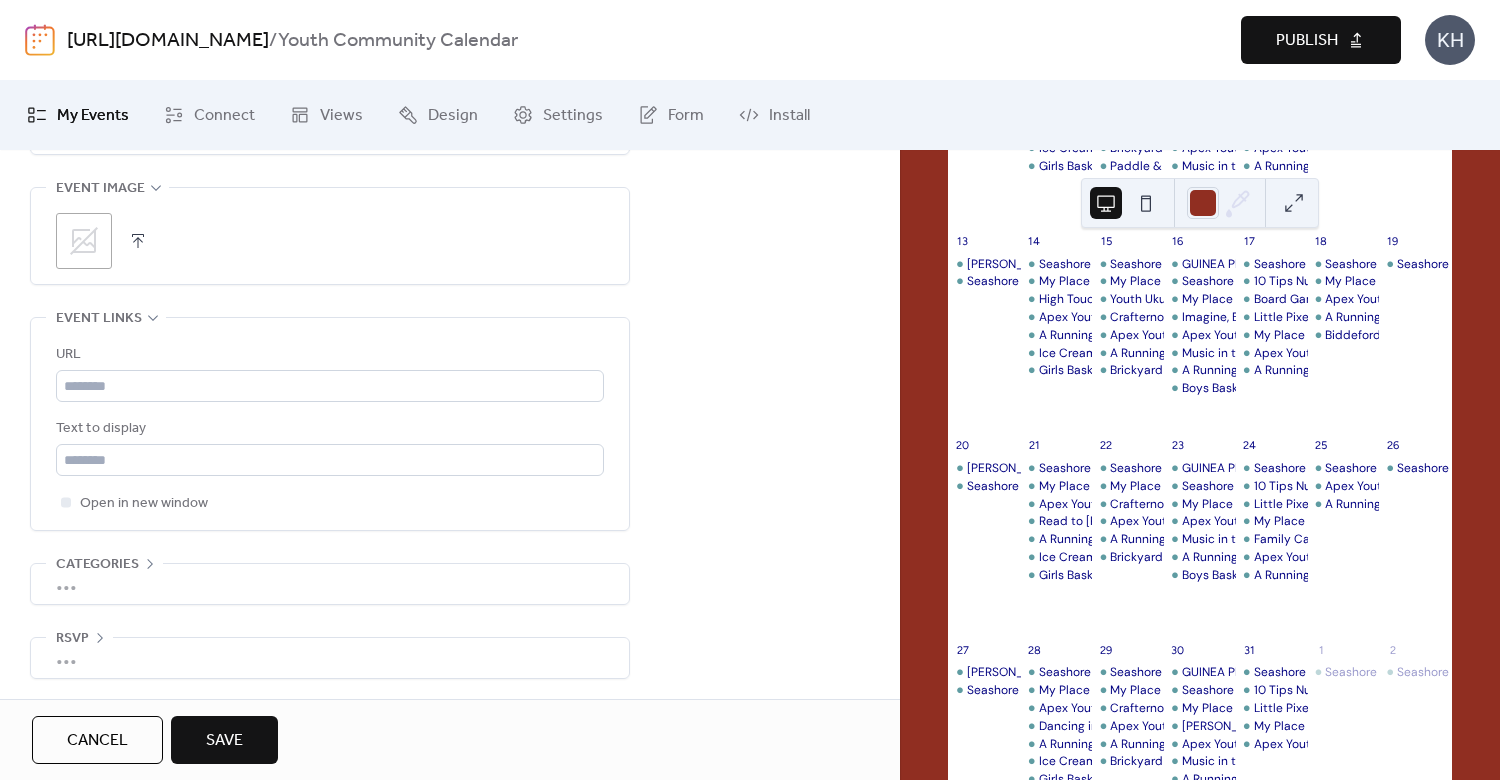 click on "Save" at bounding box center [224, 740] 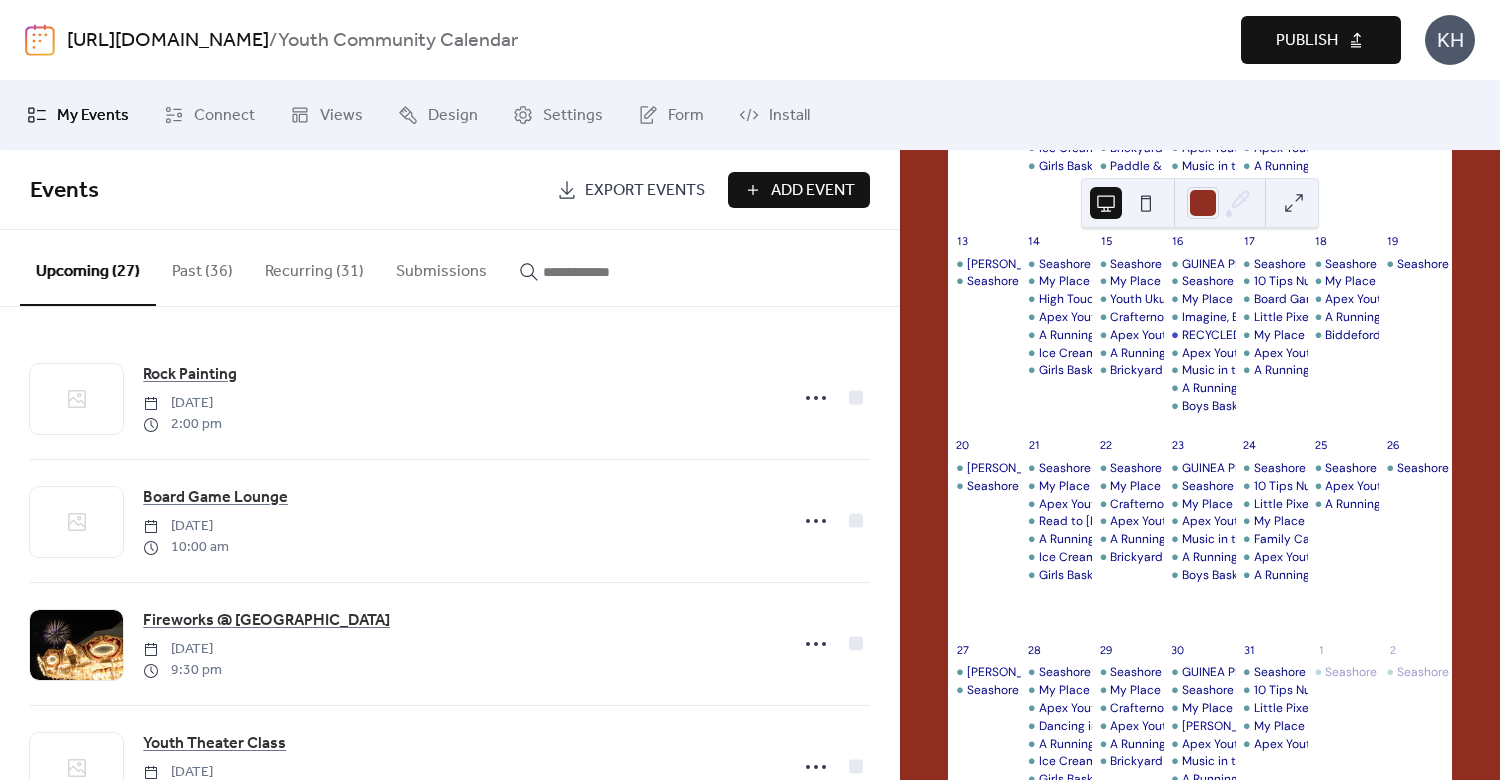 click on "Add Event" at bounding box center [813, 191] 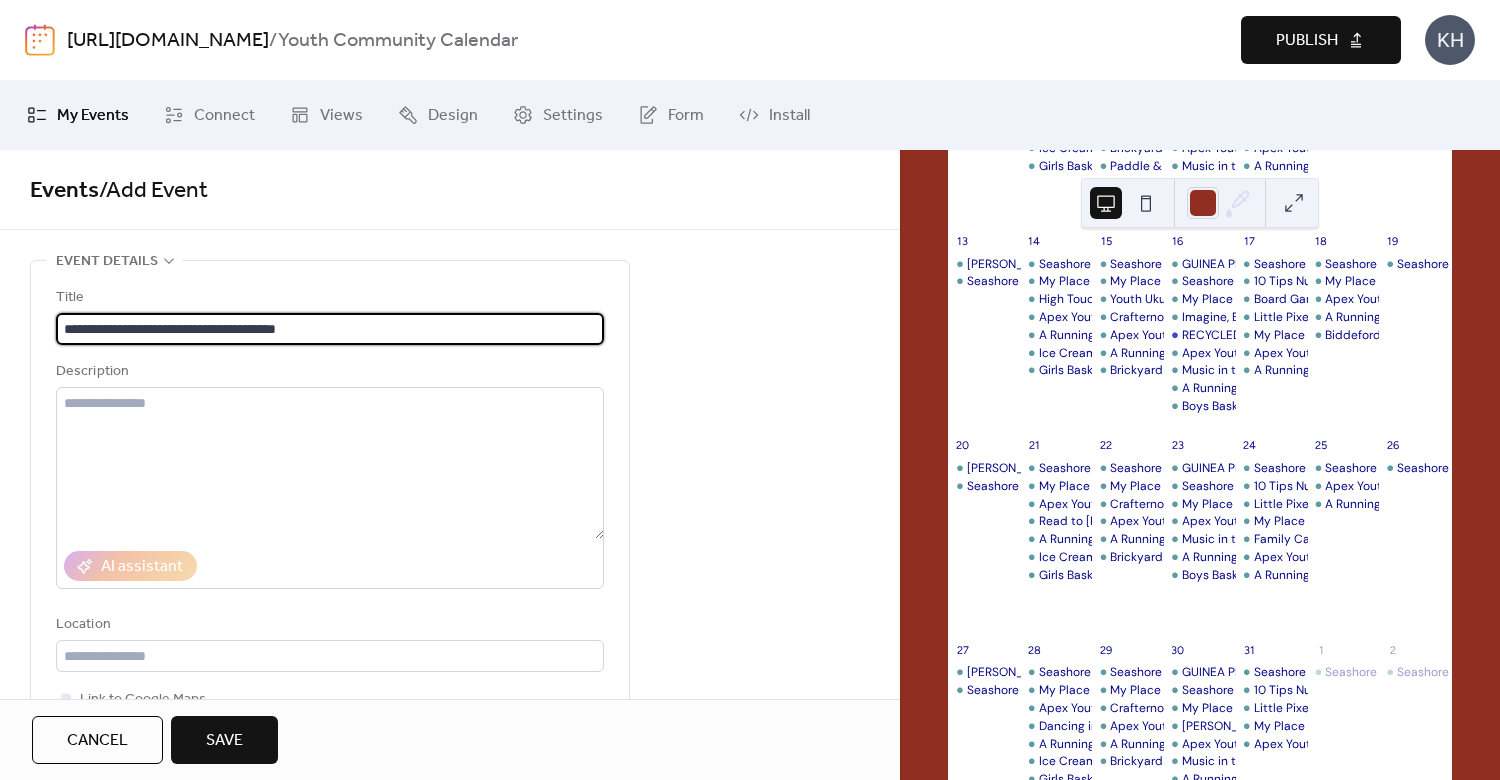 type on "**********" 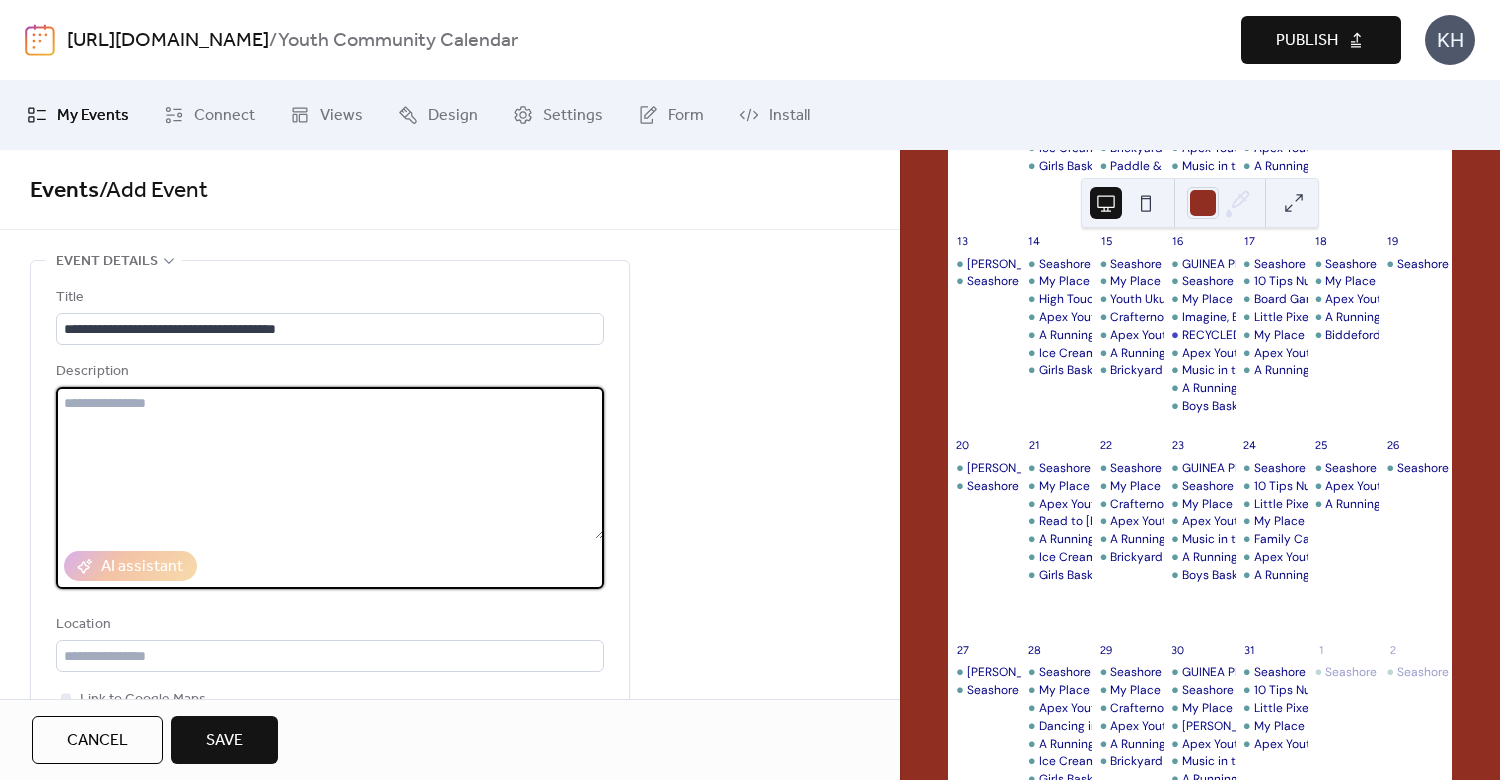 paste on "**********" 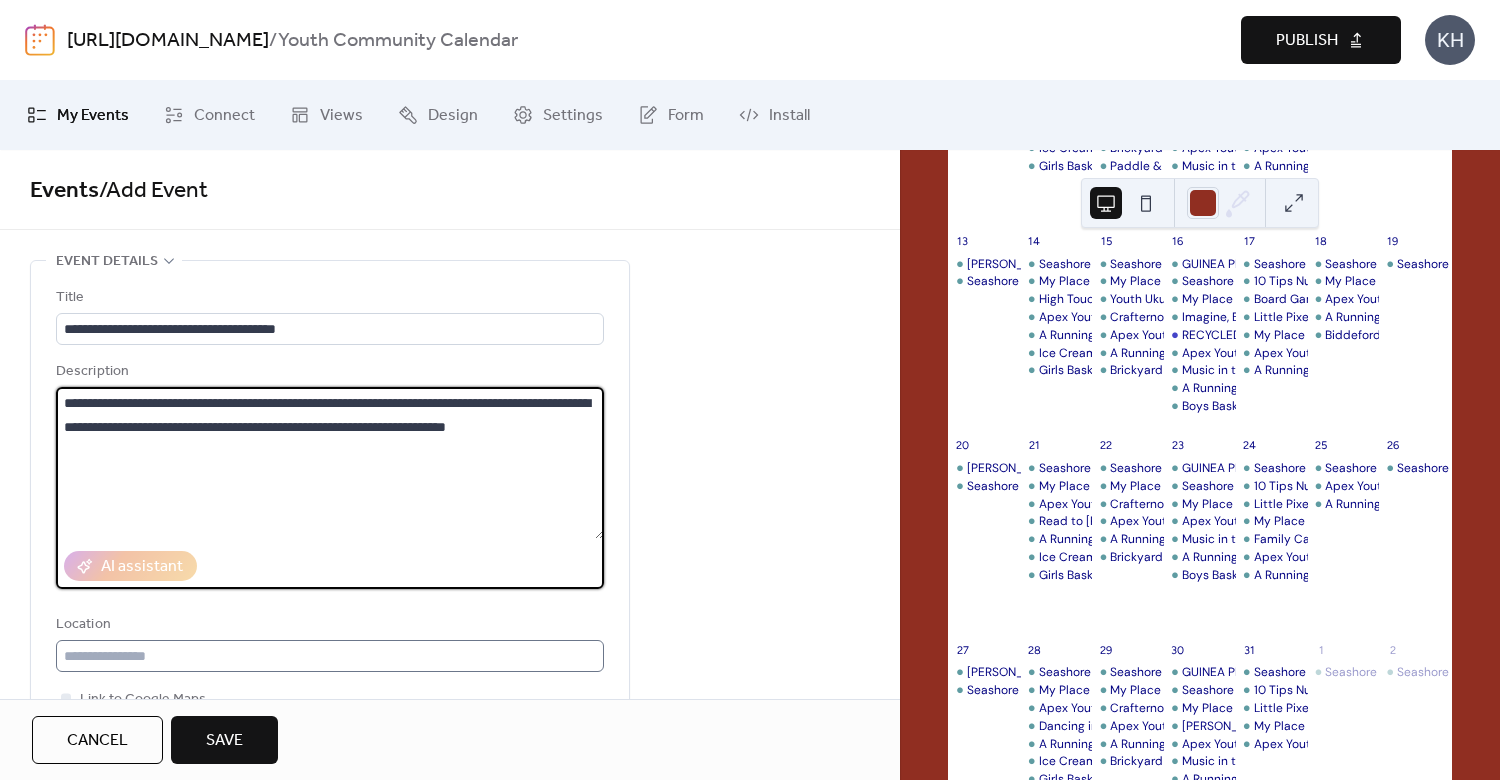 type on "**********" 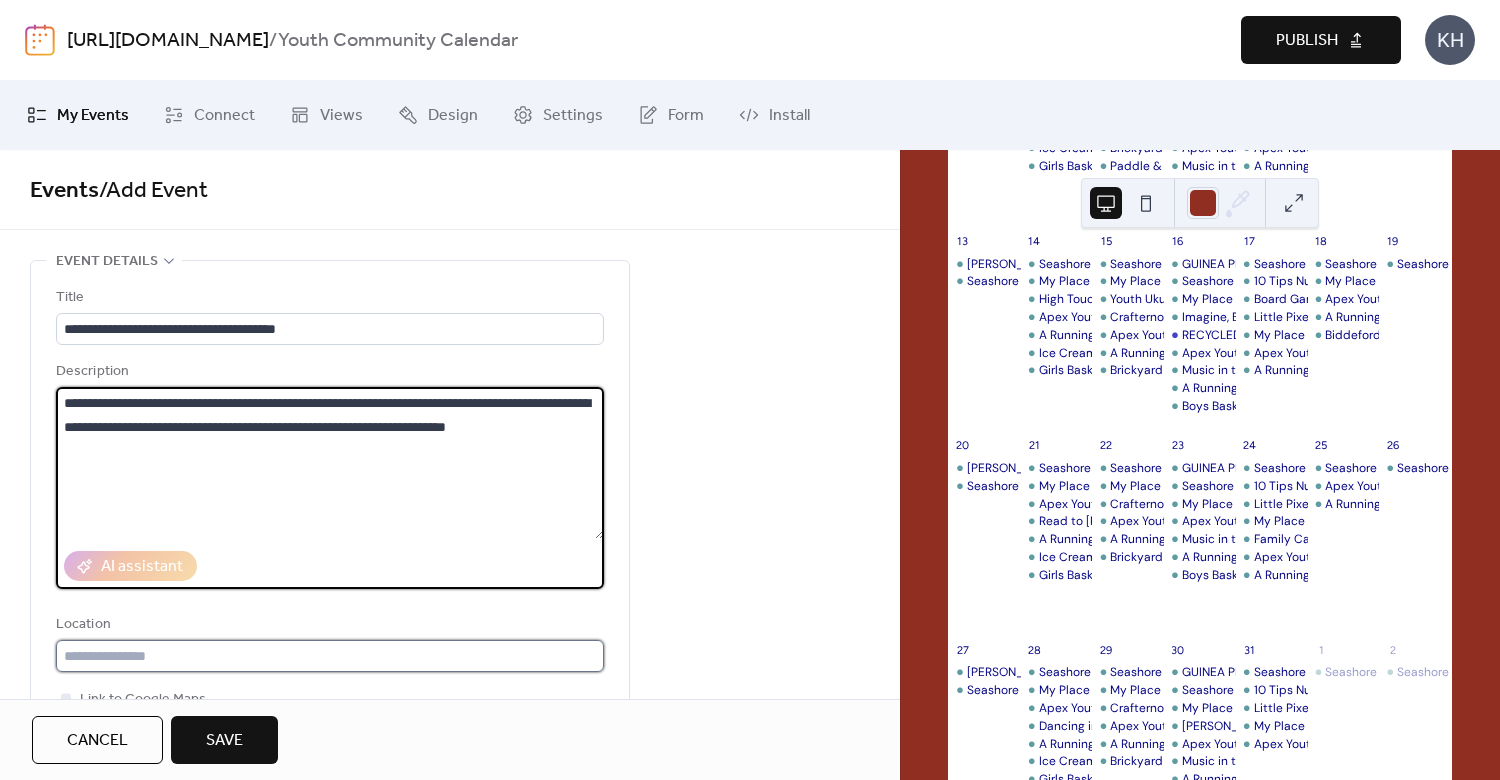 click at bounding box center (330, 656) 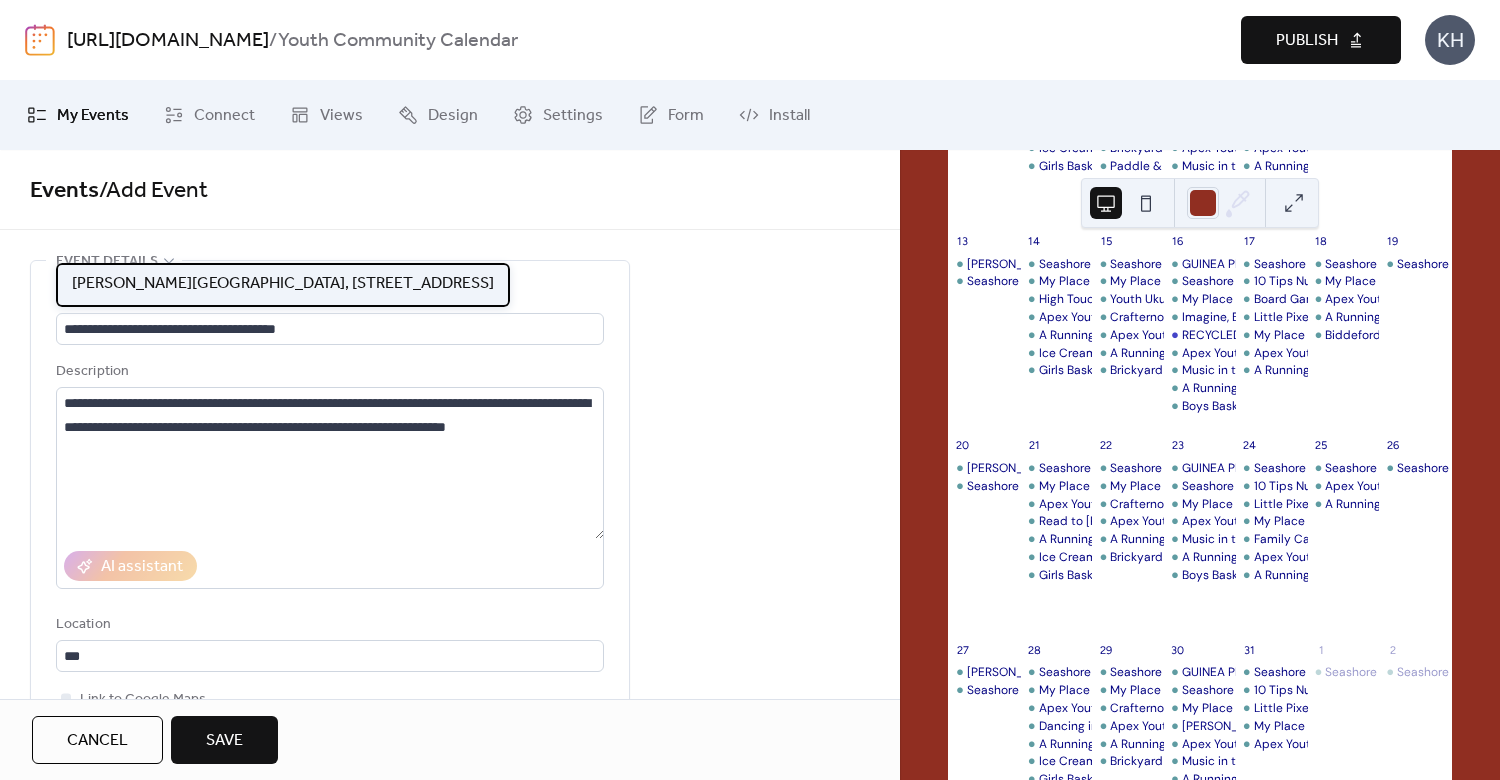 click on "[PERSON_NAME][GEOGRAPHIC_DATA], [STREET_ADDRESS]" at bounding box center [283, 284] 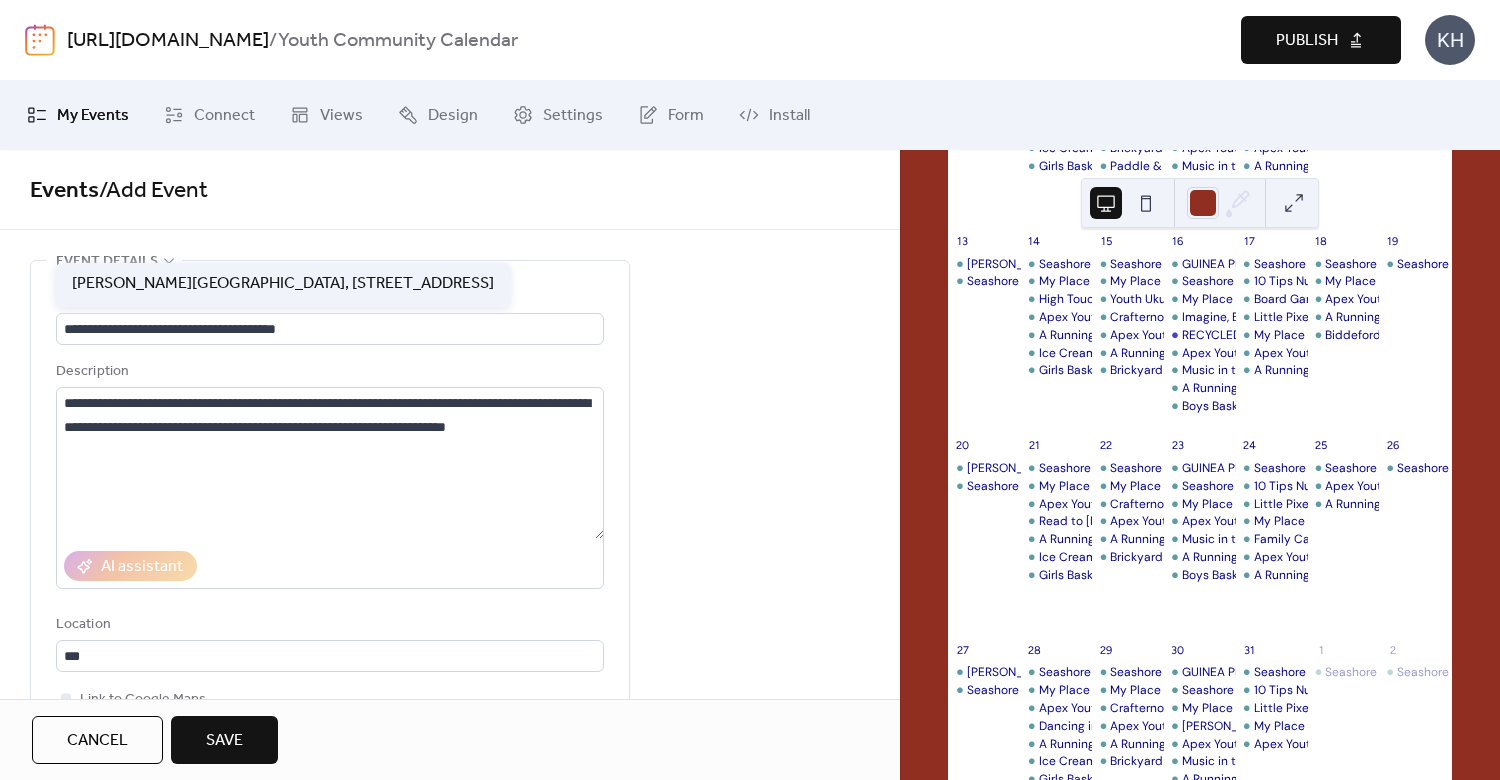 type on "**********" 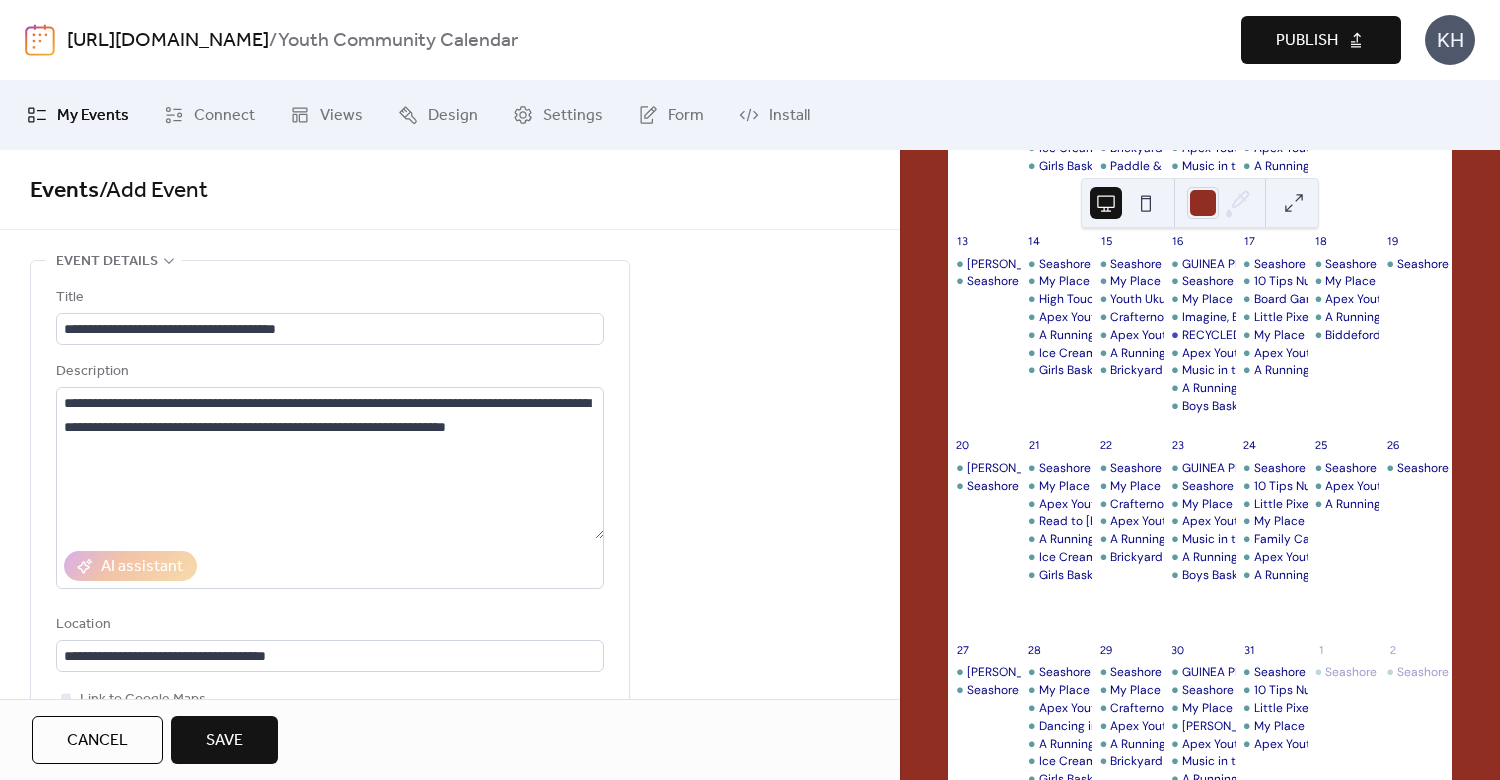 scroll, scrollTop: 480, scrollLeft: 0, axis: vertical 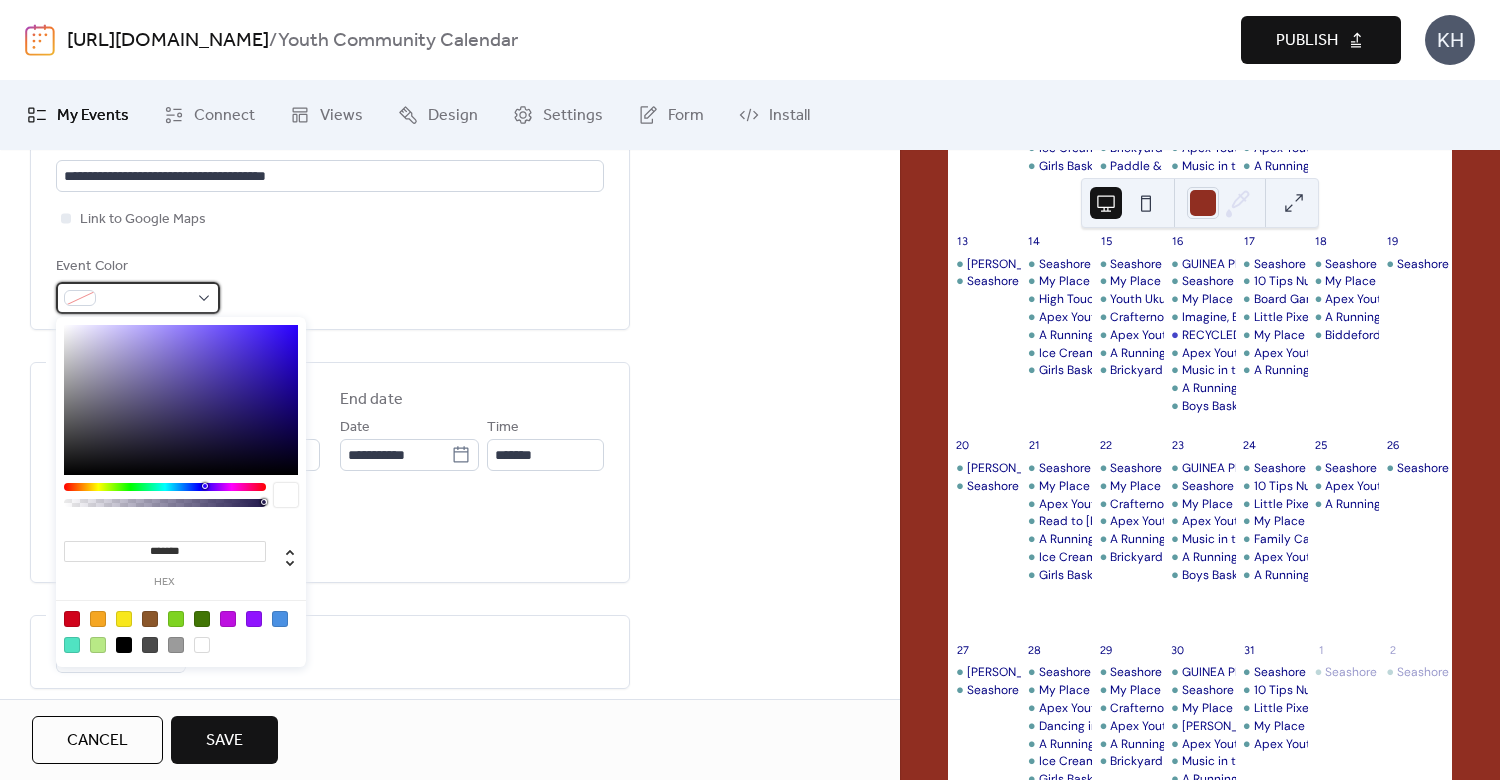 click at bounding box center [138, 298] 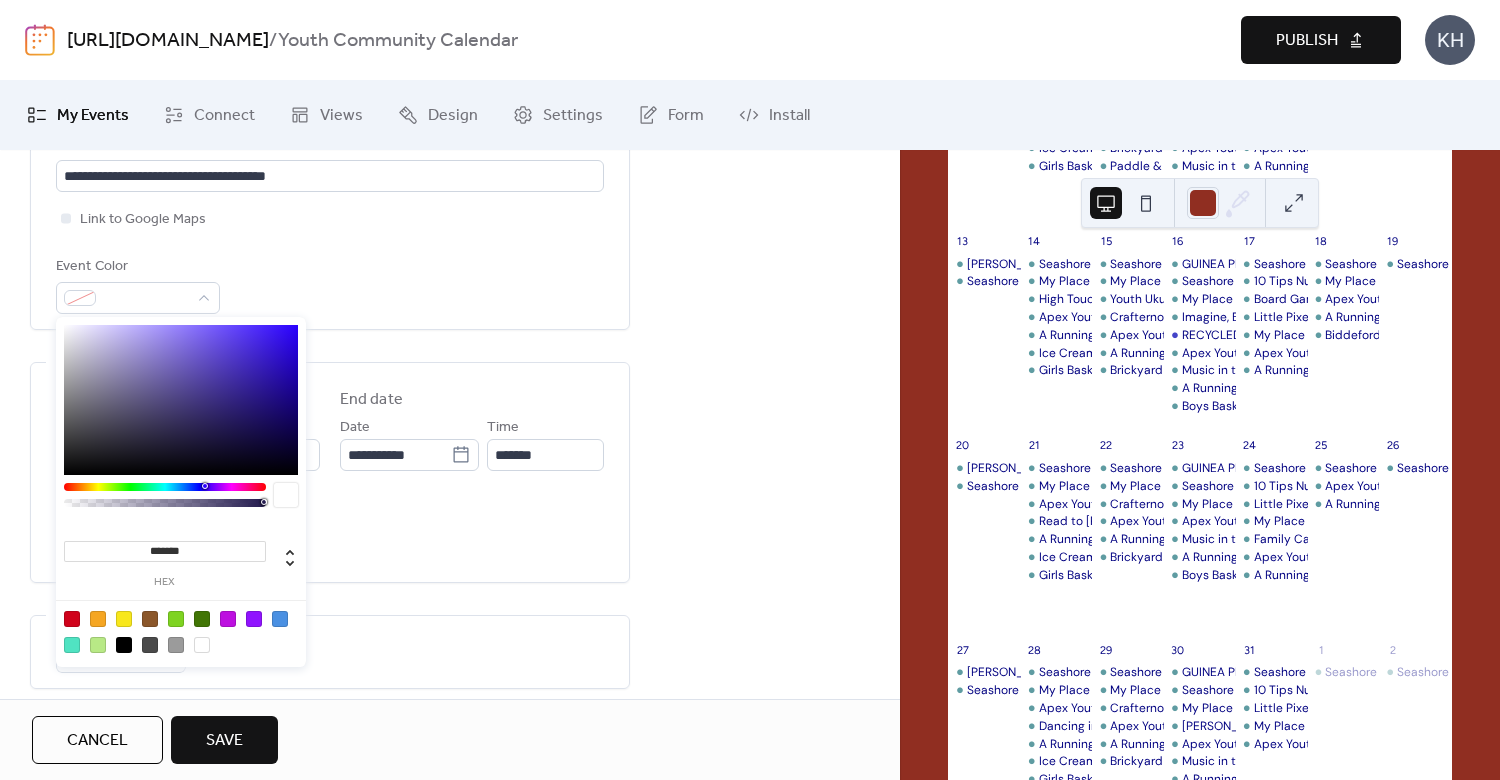 drag, startPoint x: 203, startPoint y: 554, endPoint x: 38, endPoint y: 550, distance: 165.04848 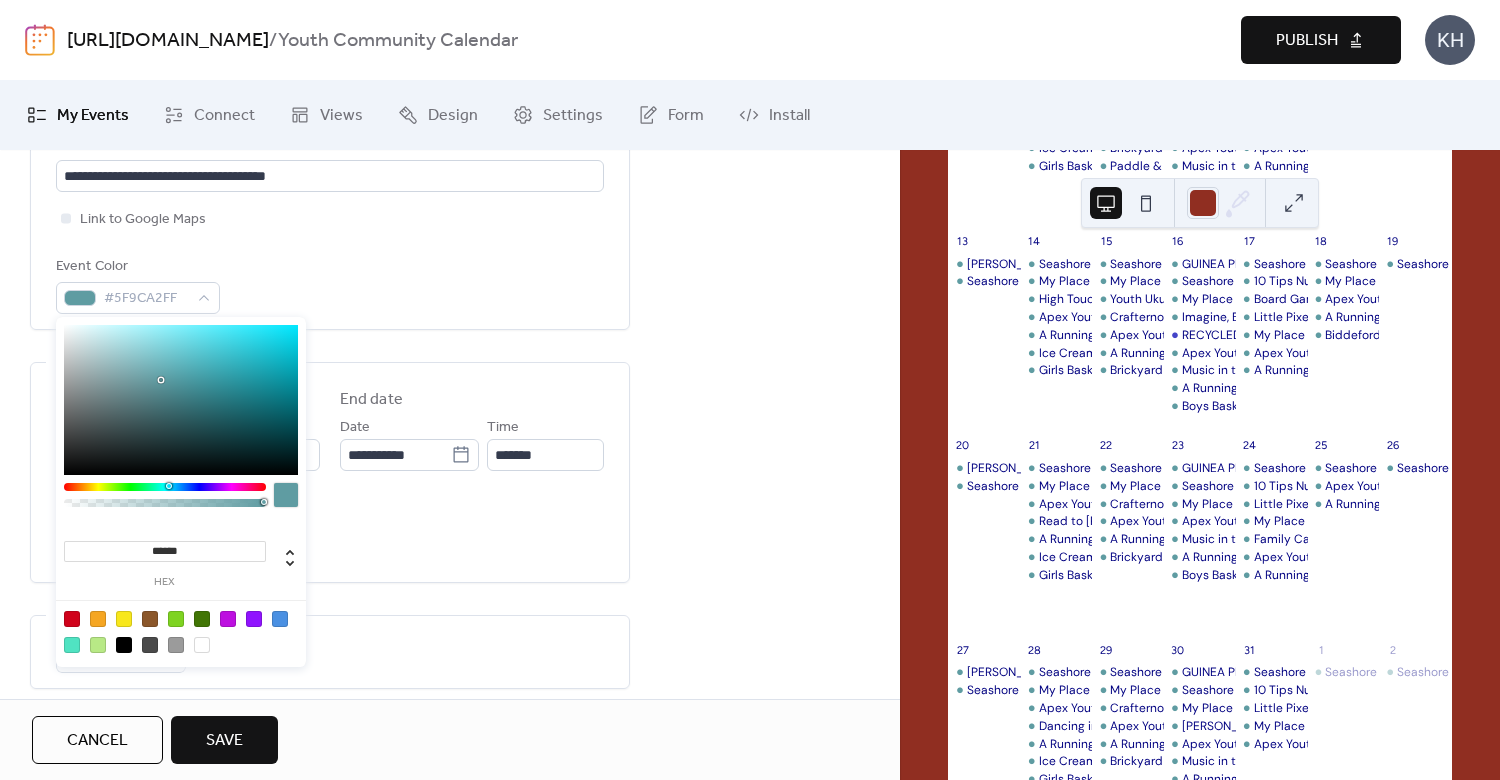 type on "******" 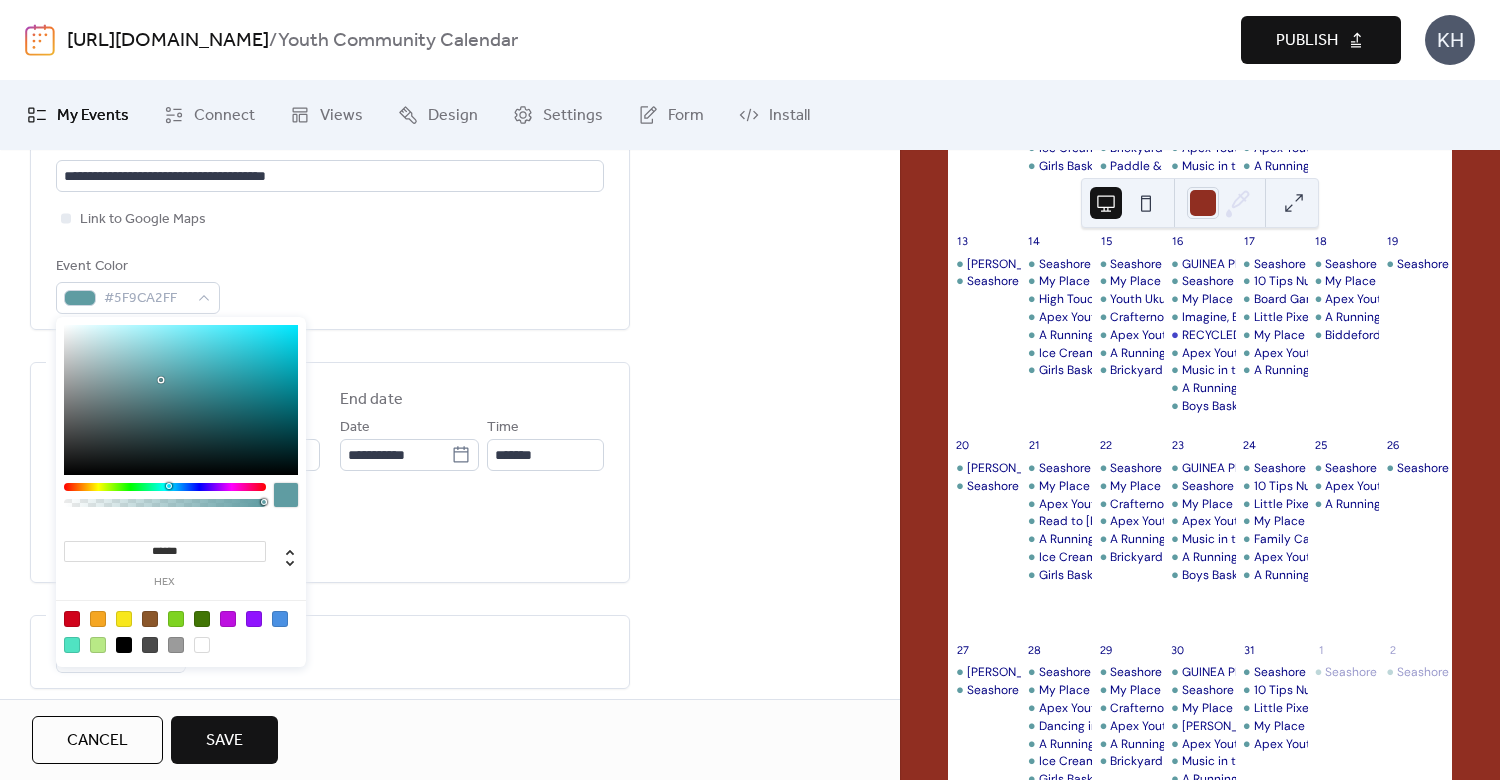 click on "All day event Display date only Hide event end time" at bounding box center (330, 531) 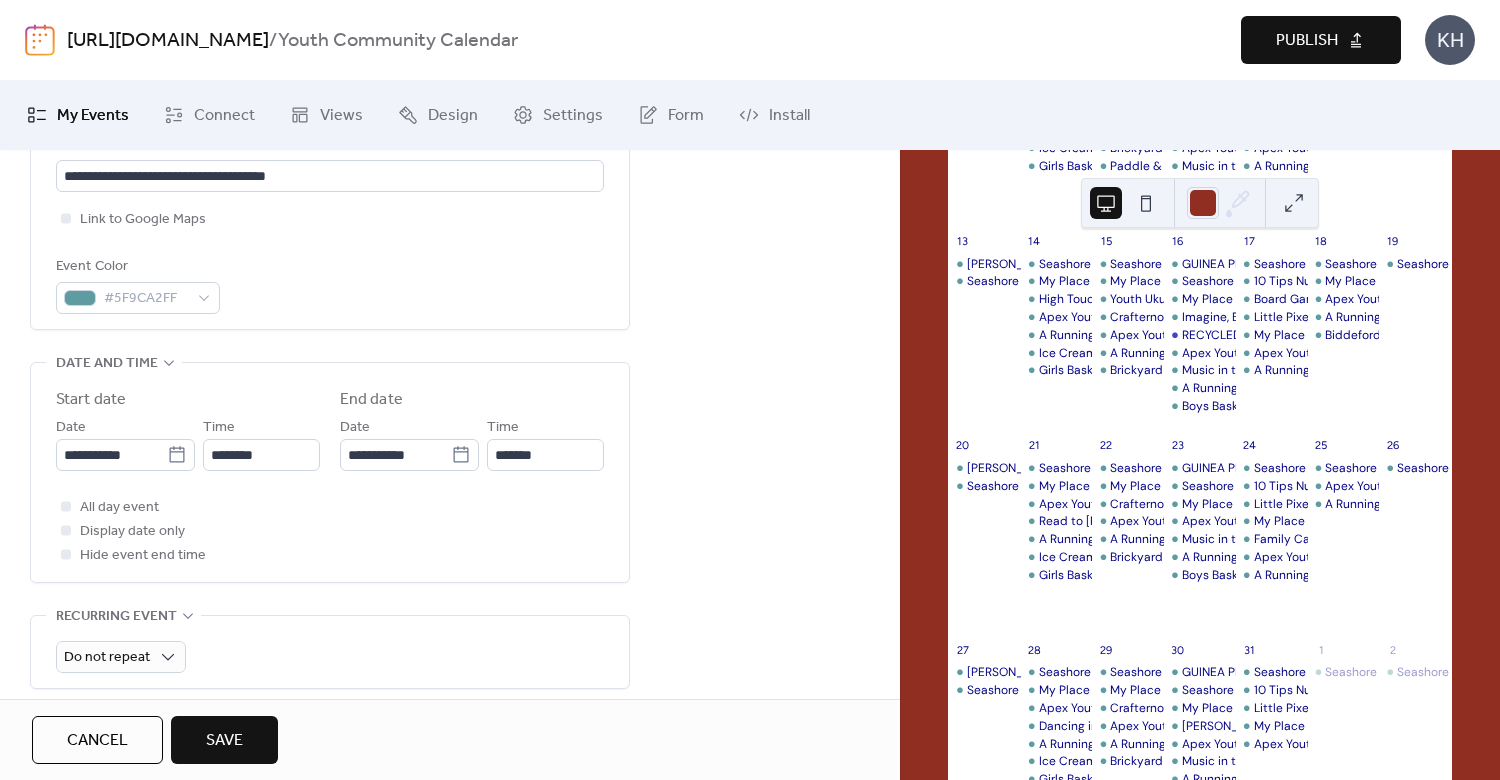 scroll, scrollTop: 960, scrollLeft: 0, axis: vertical 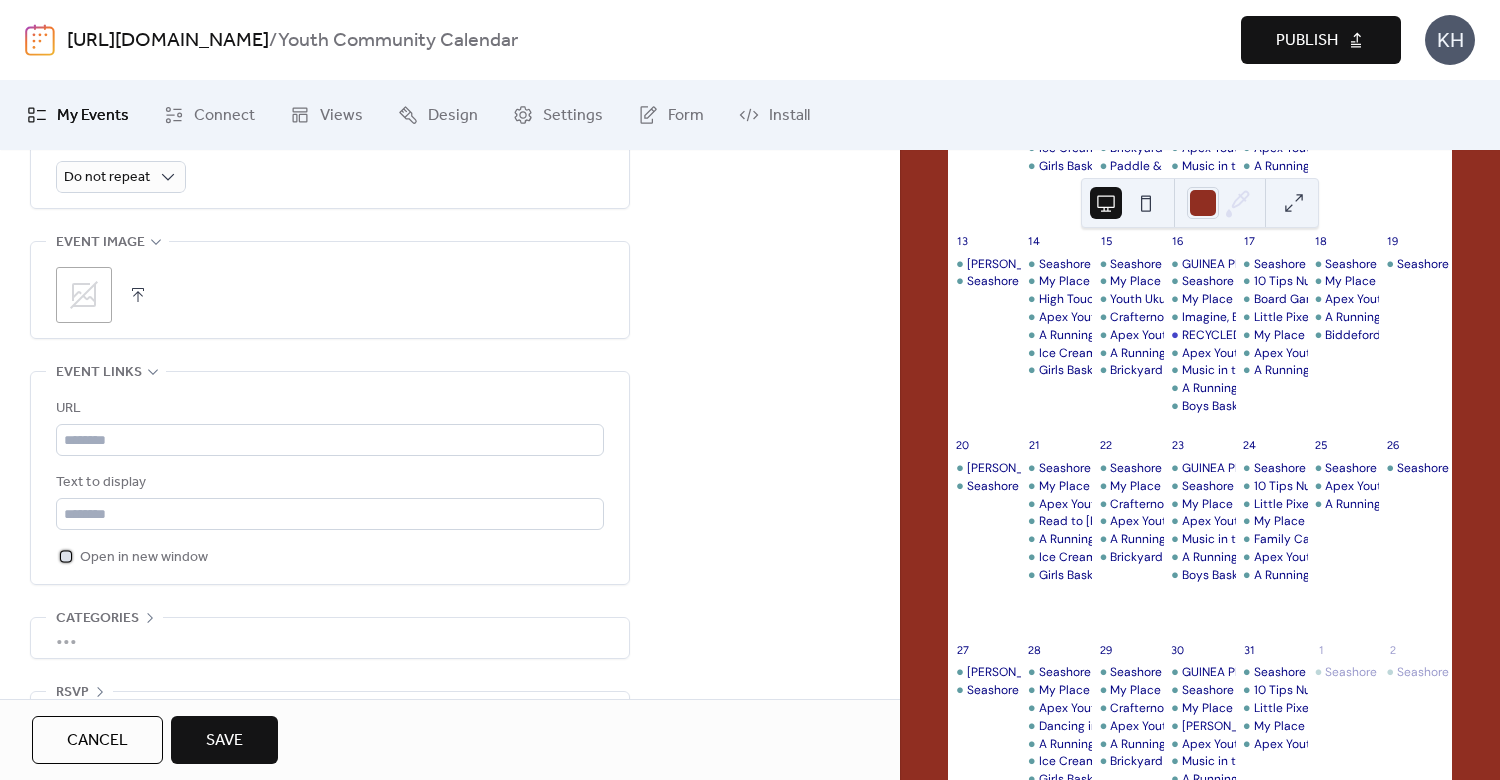 drag, startPoint x: 63, startPoint y: 550, endPoint x: 85, endPoint y: 546, distance: 22.36068 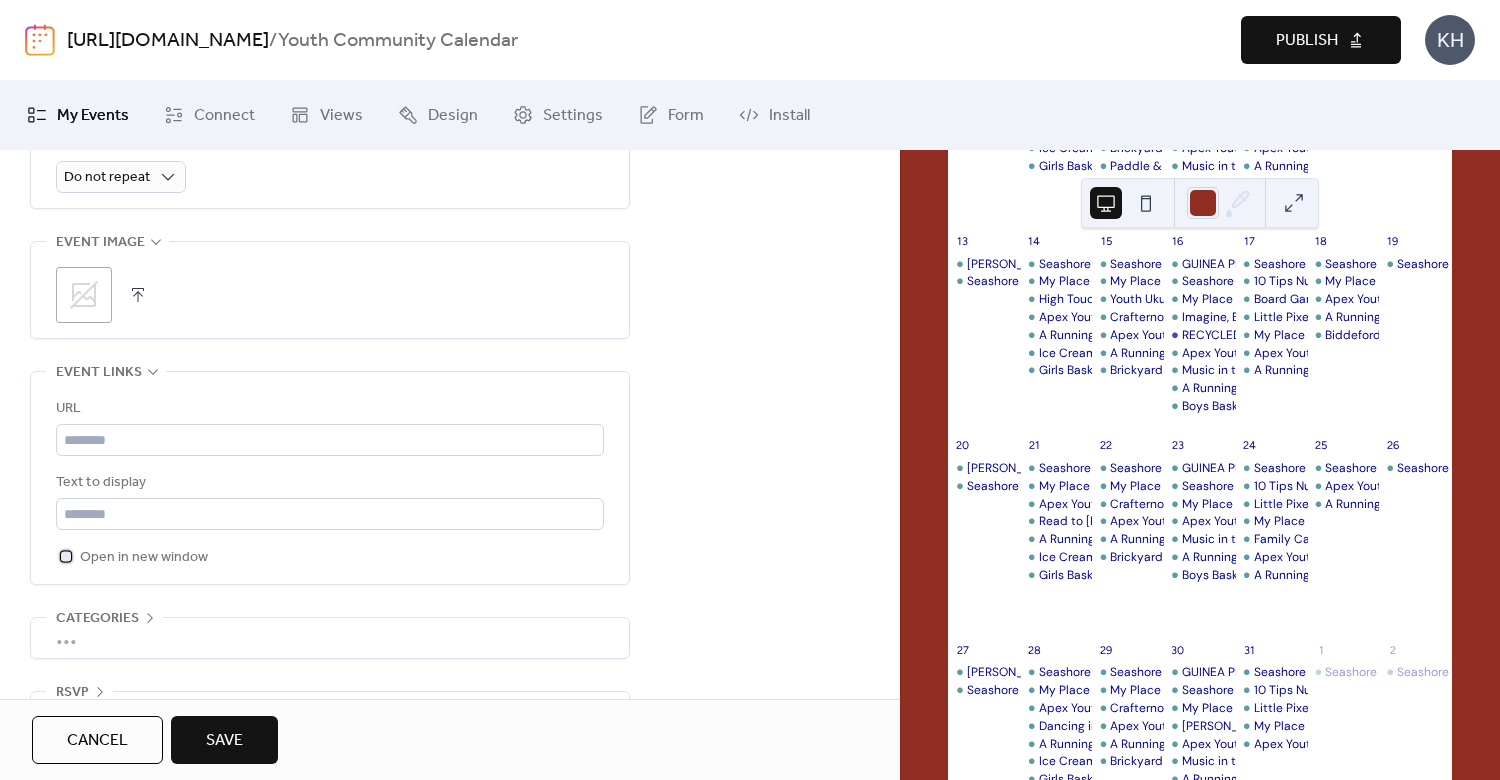 scroll, scrollTop: 480, scrollLeft: 0, axis: vertical 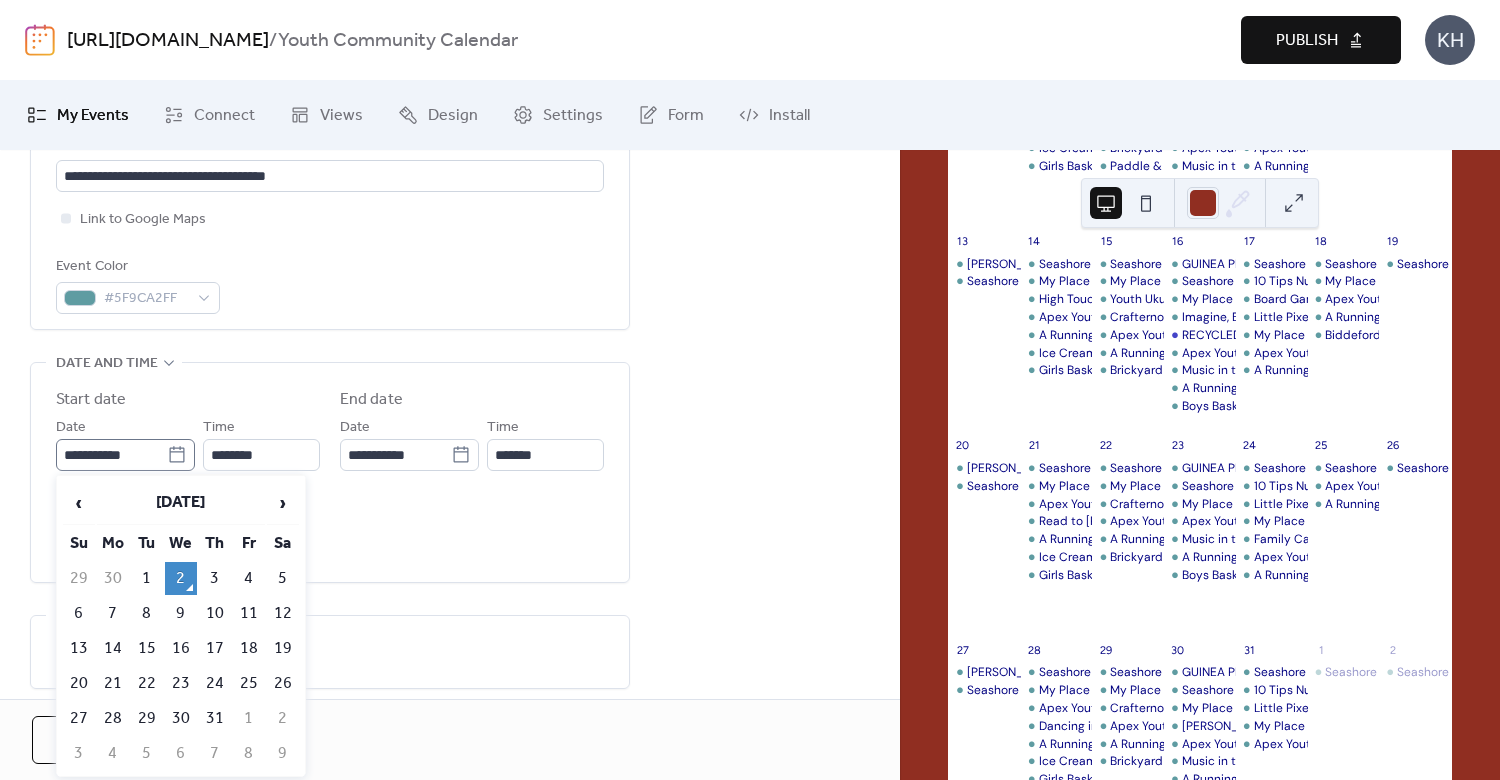 click 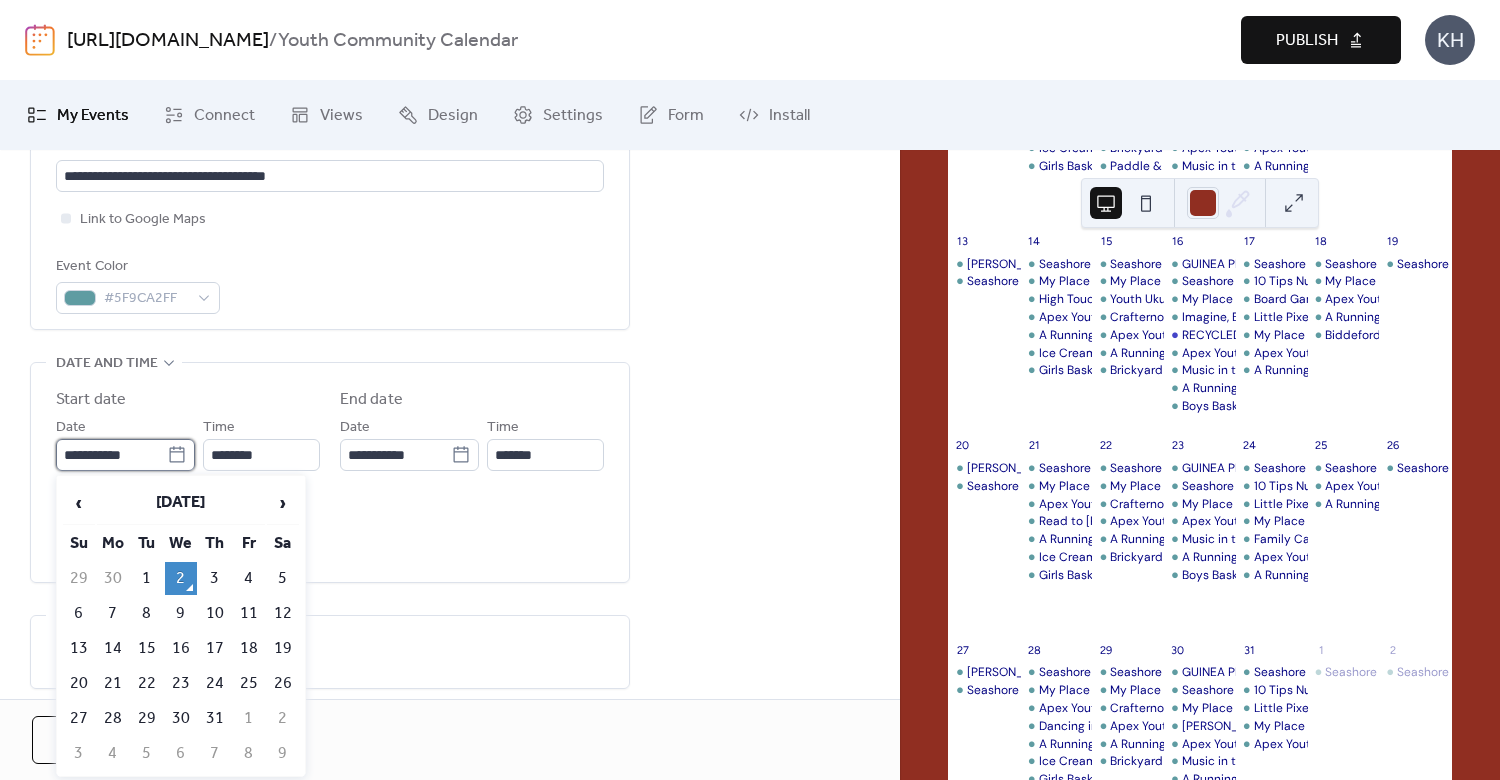 click on "**********" at bounding box center (111, 455) 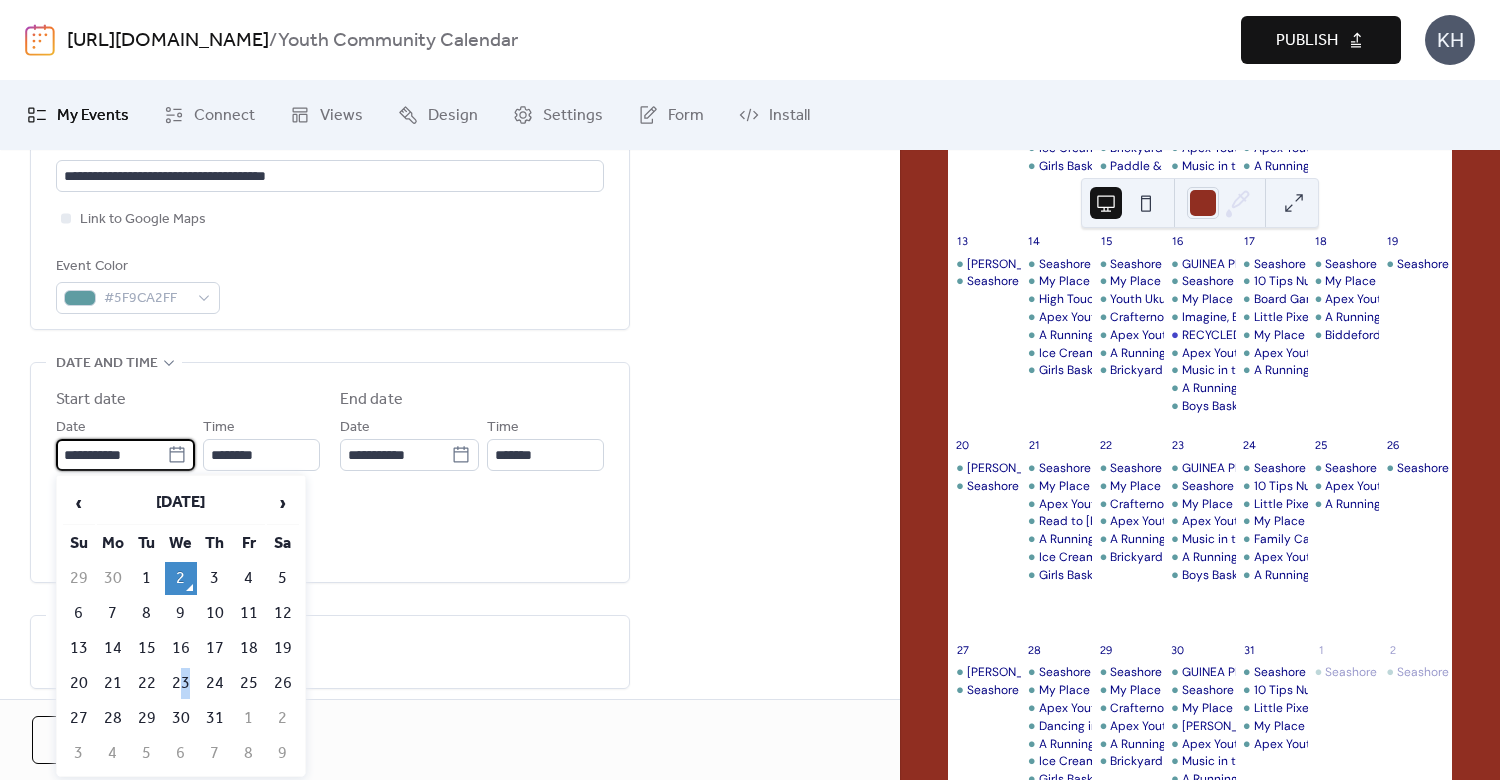 drag, startPoint x: 184, startPoint y: 677, endPoint x: 196, endPoint y: 654, distance: 25.942244 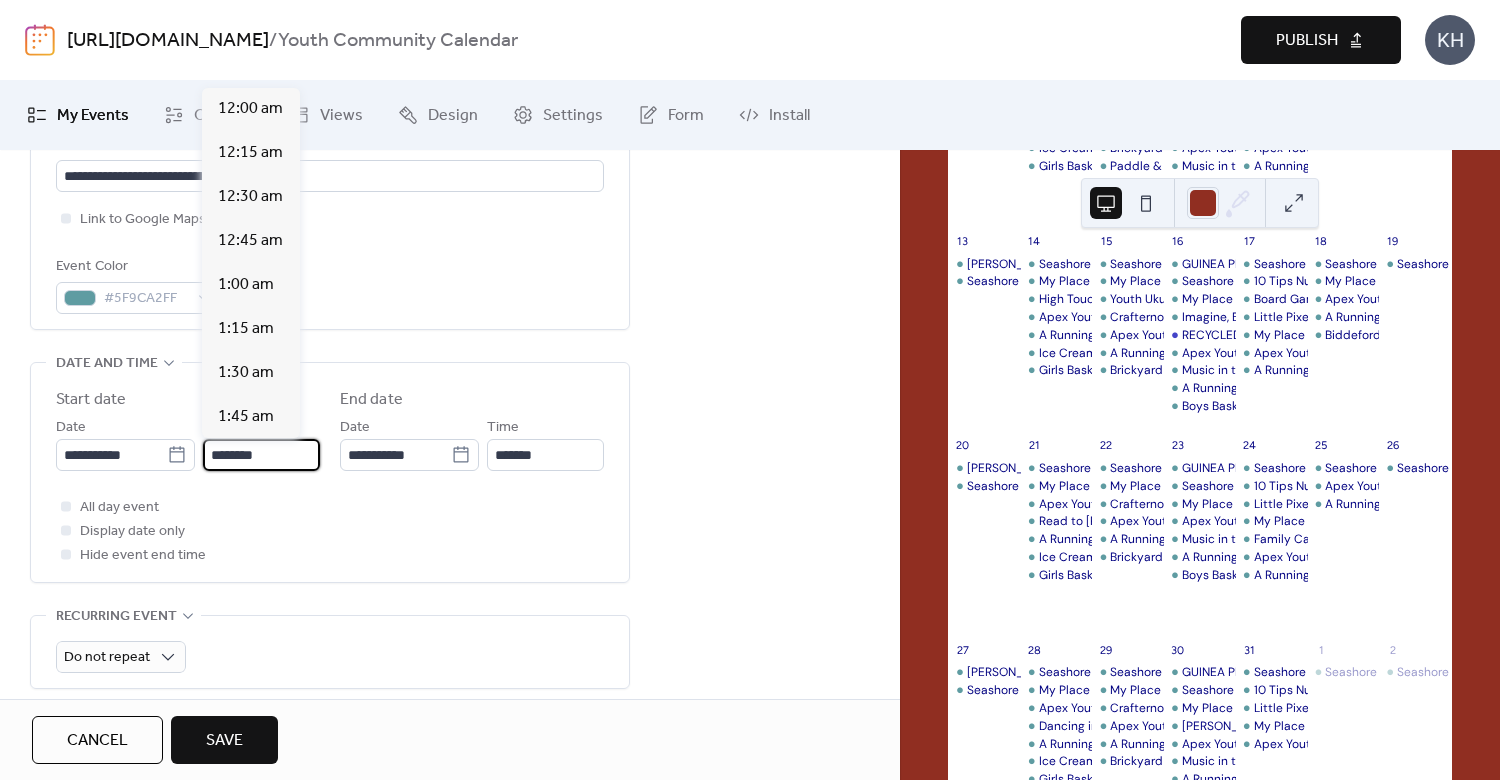 click on "********" at bounding box center (261, 455) 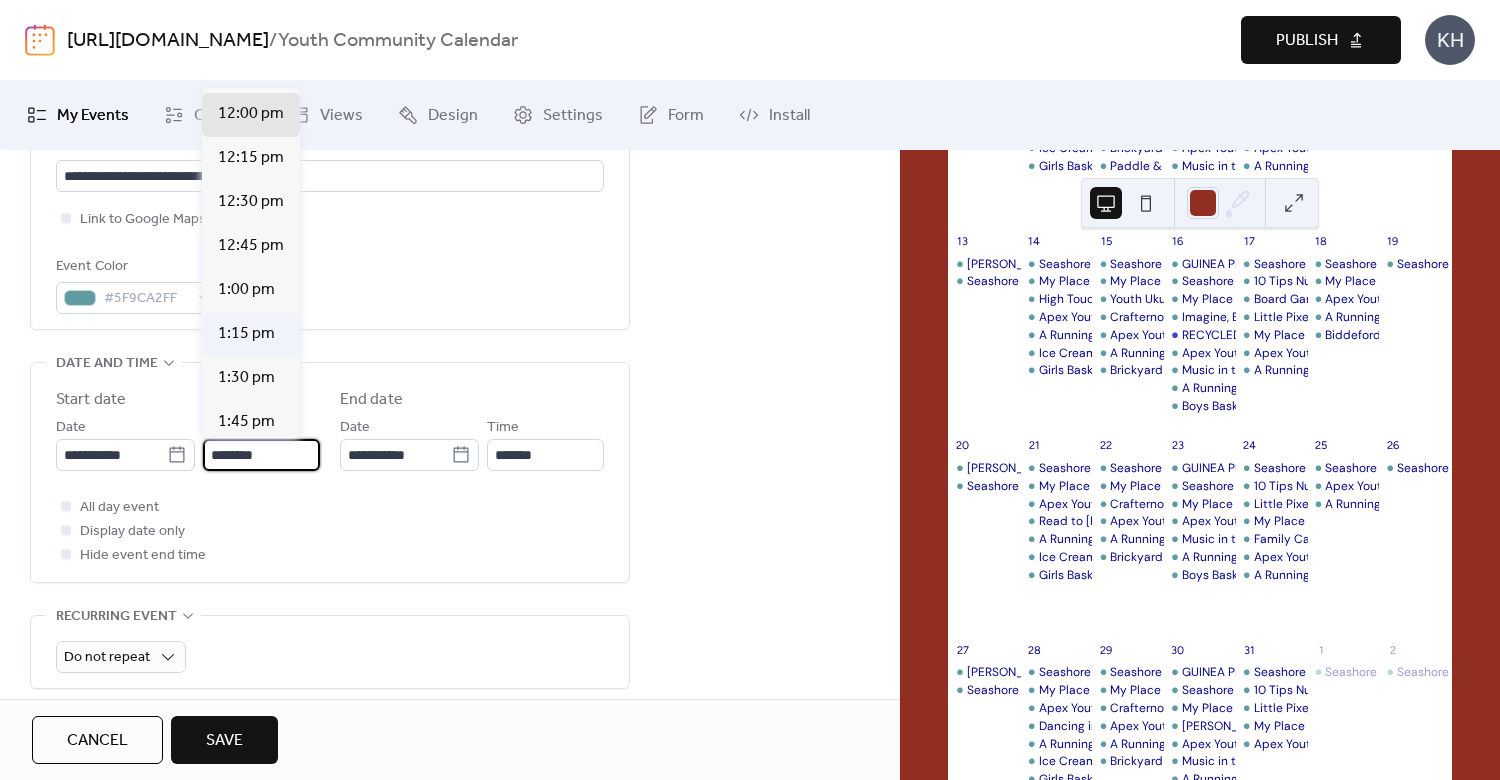 scroll, scrollTop: 2413, scrollLeft: 0, axis: vertical 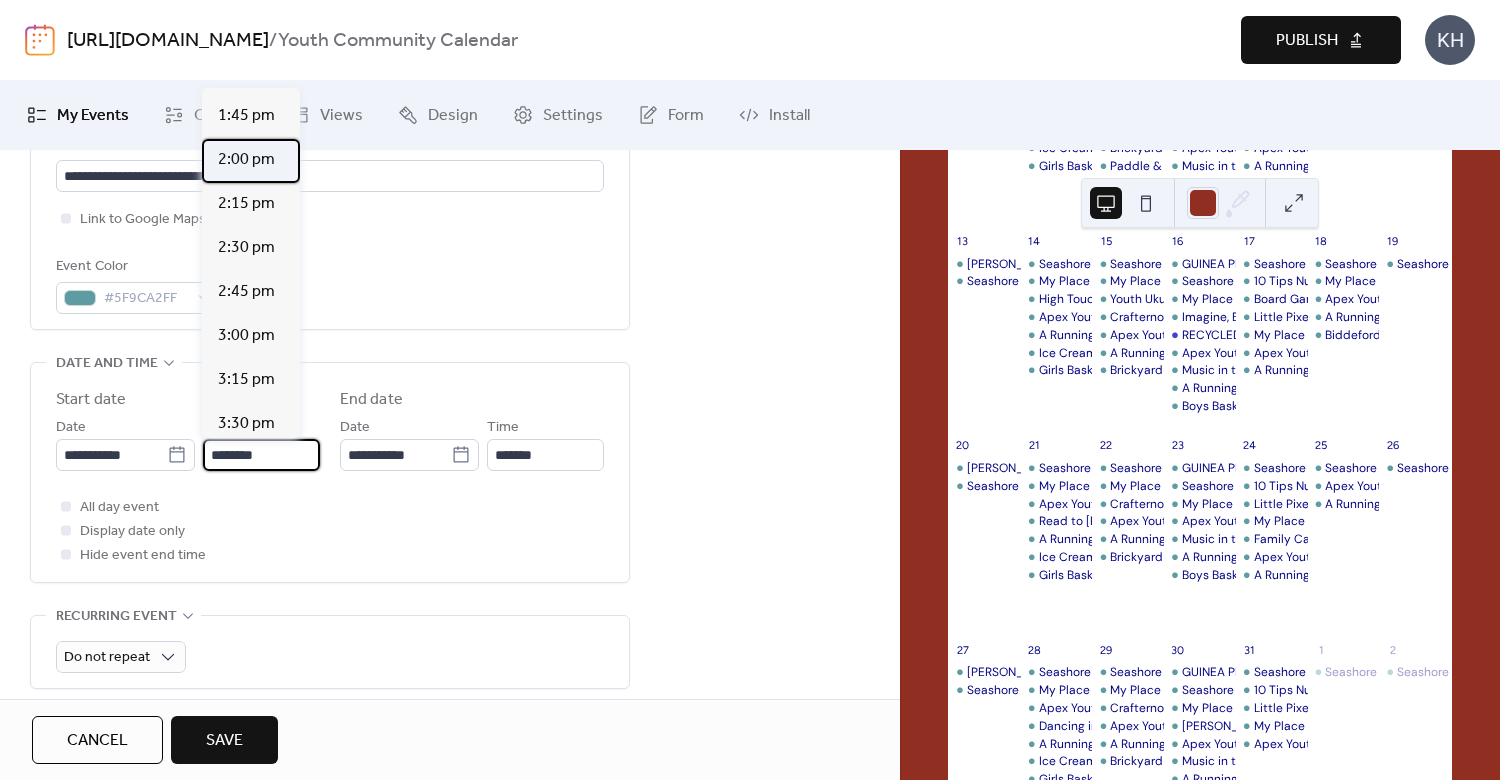 click on "2:00 pm" at bounding box center [246, 160] 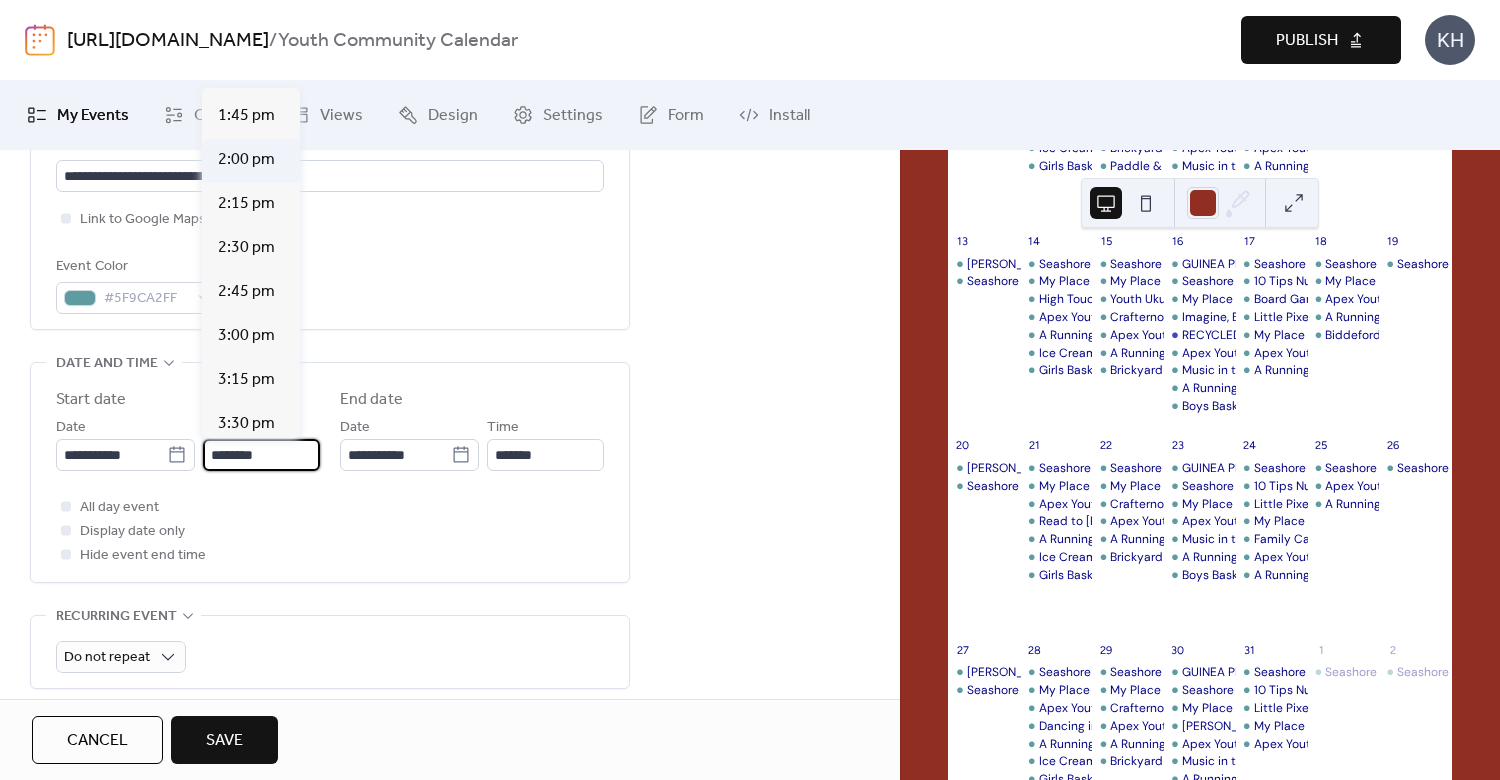 type on "*******" 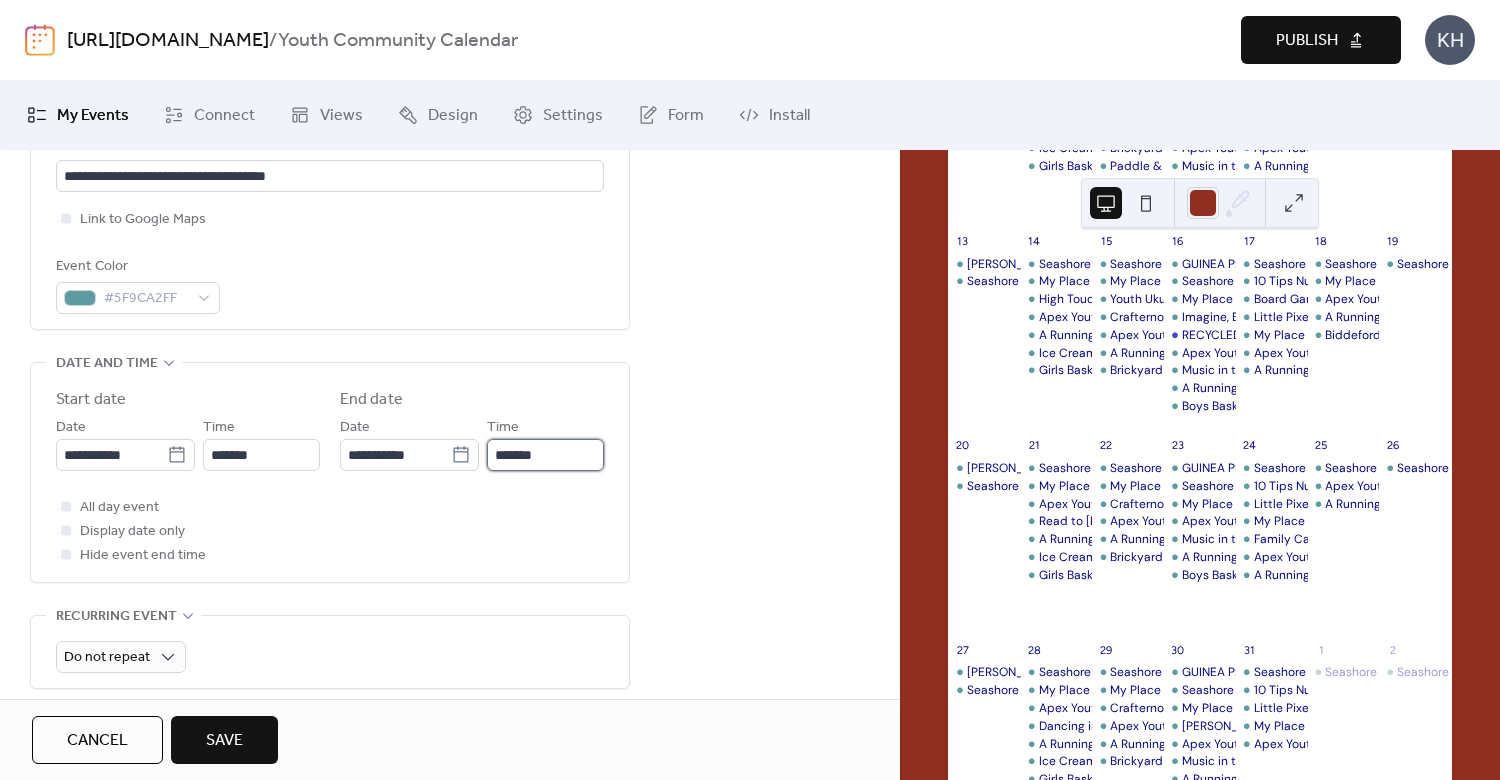 click on "*******" at bounding box center [545, 455] 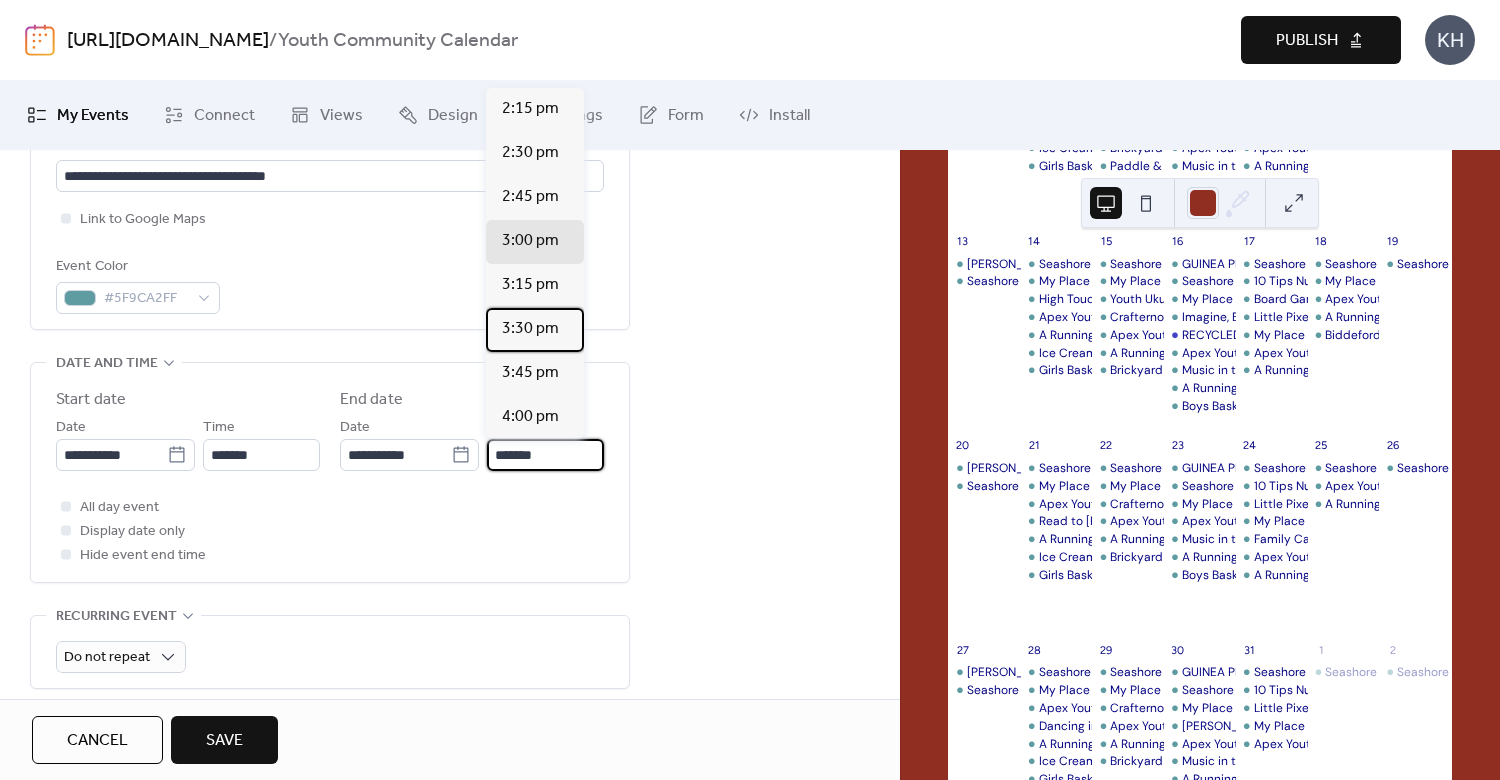 drag, startPoint x: 539, startPoint y: 316, endPoint x: 540, endPoint y: 327, distance: 11.045361 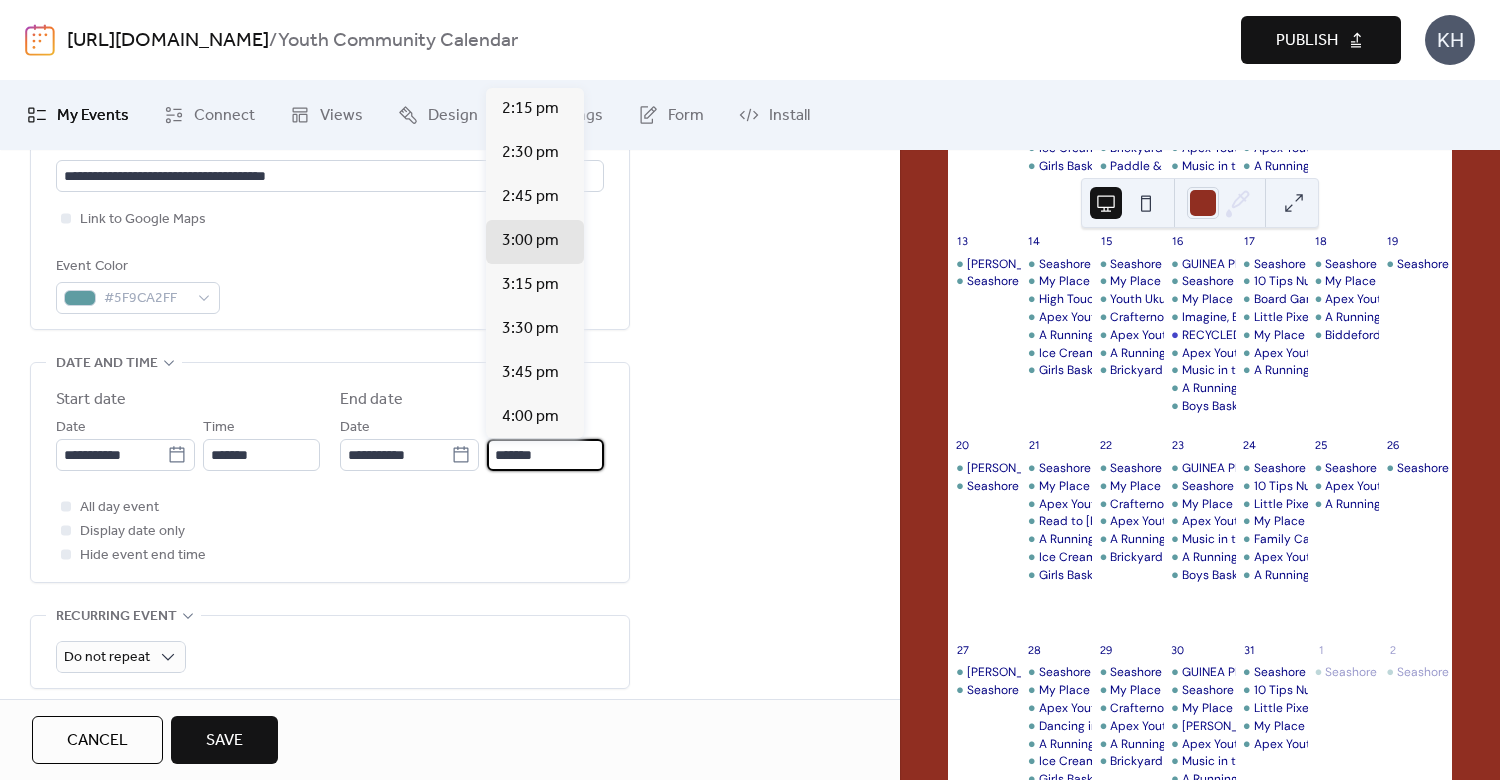 type on "*******" 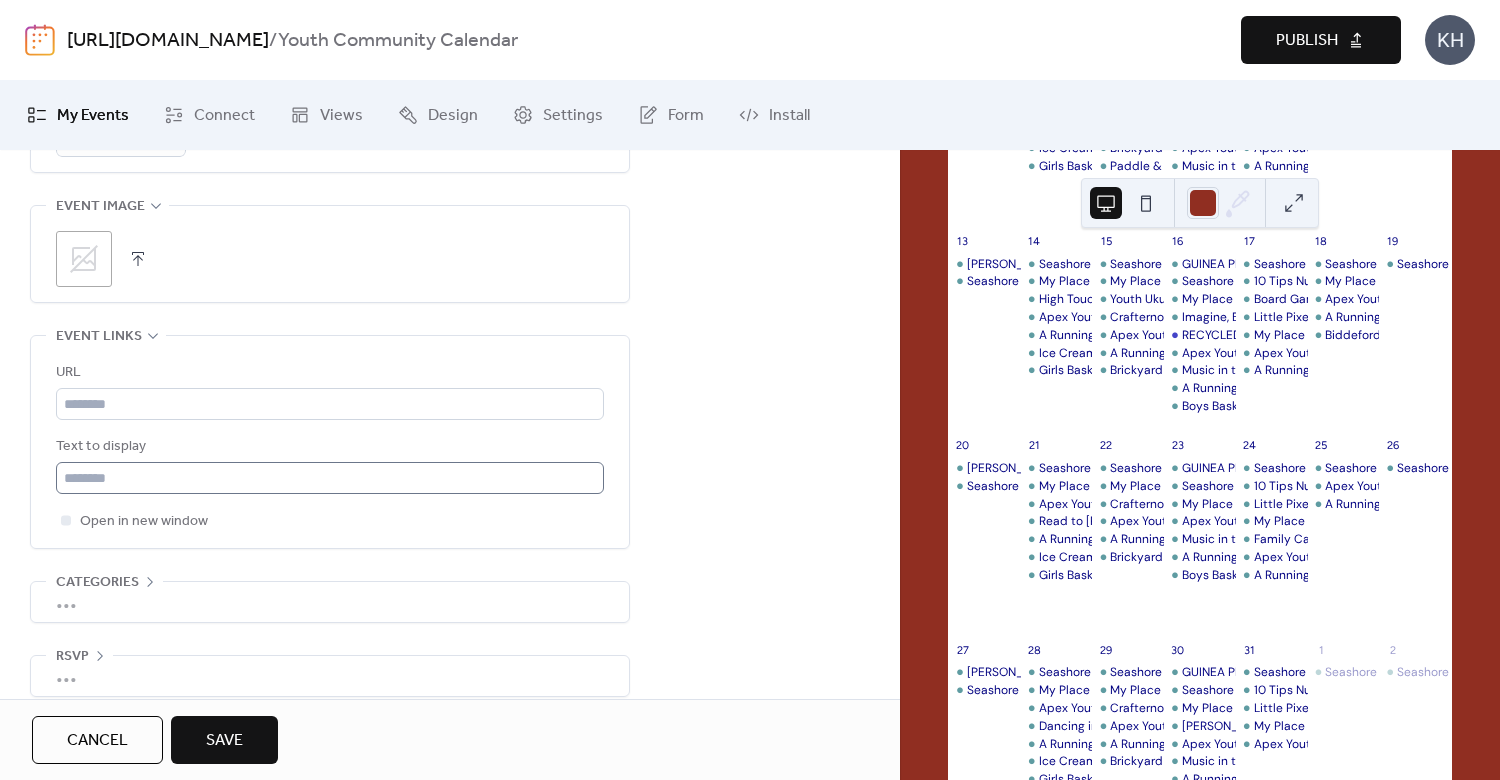scroll, scrollTop: 1014, scrollLeft: 0, axis: vertical 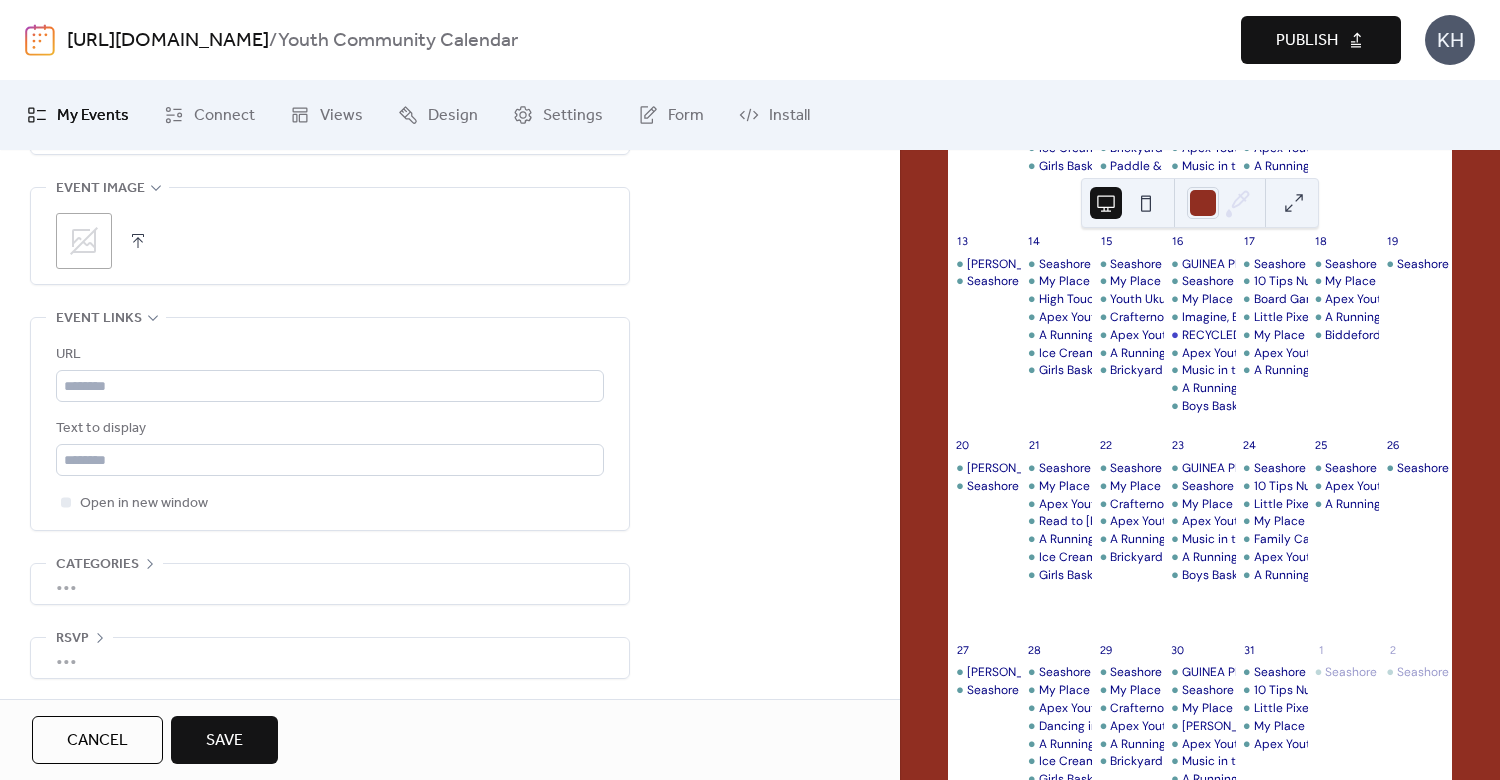 drag, startPoint x: 232, startPoint y: 738, endPoint x: 314, endPoint y: 590, distance: 169.1981 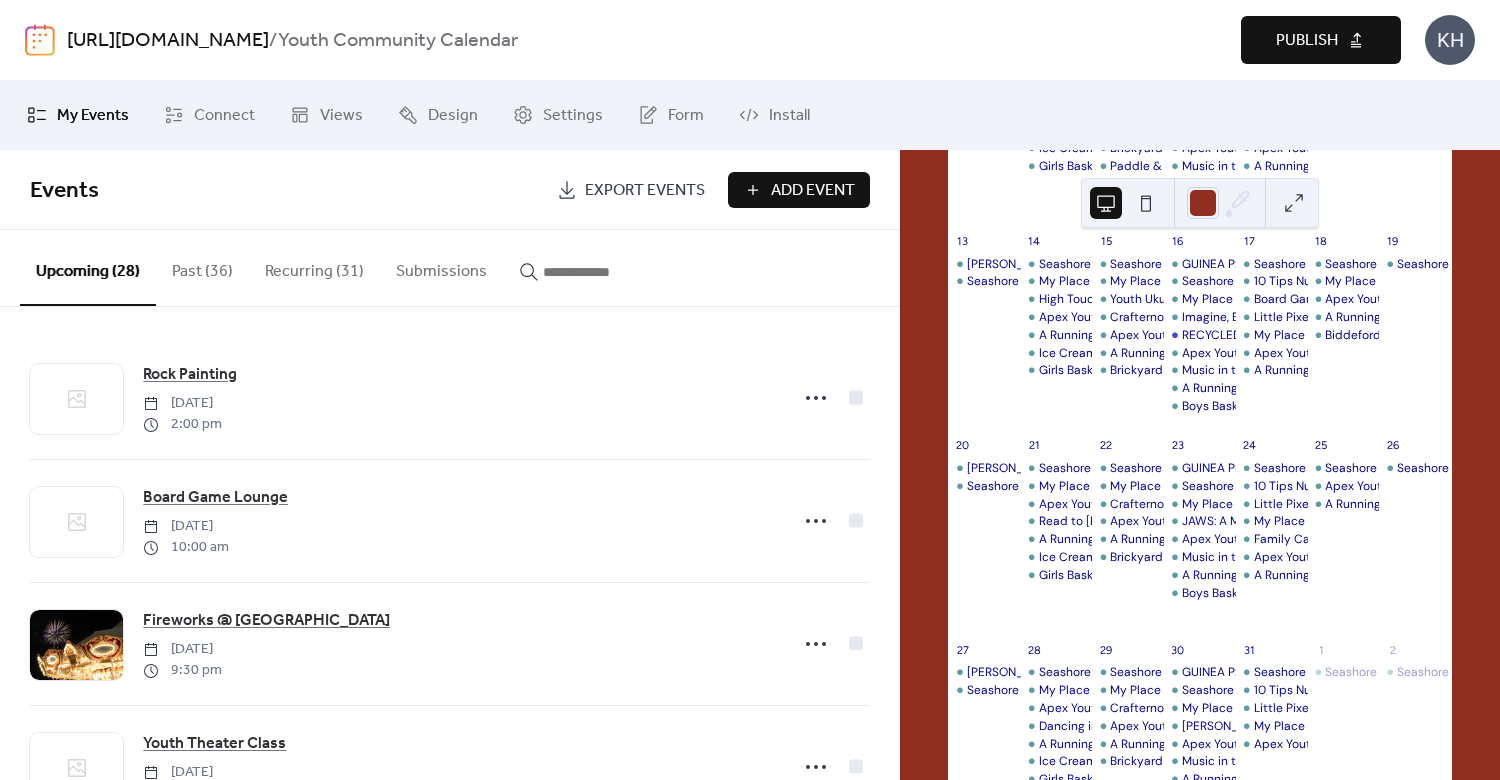 scroll, scrollTop: 978, scrollLeft: 0, axis: vertical 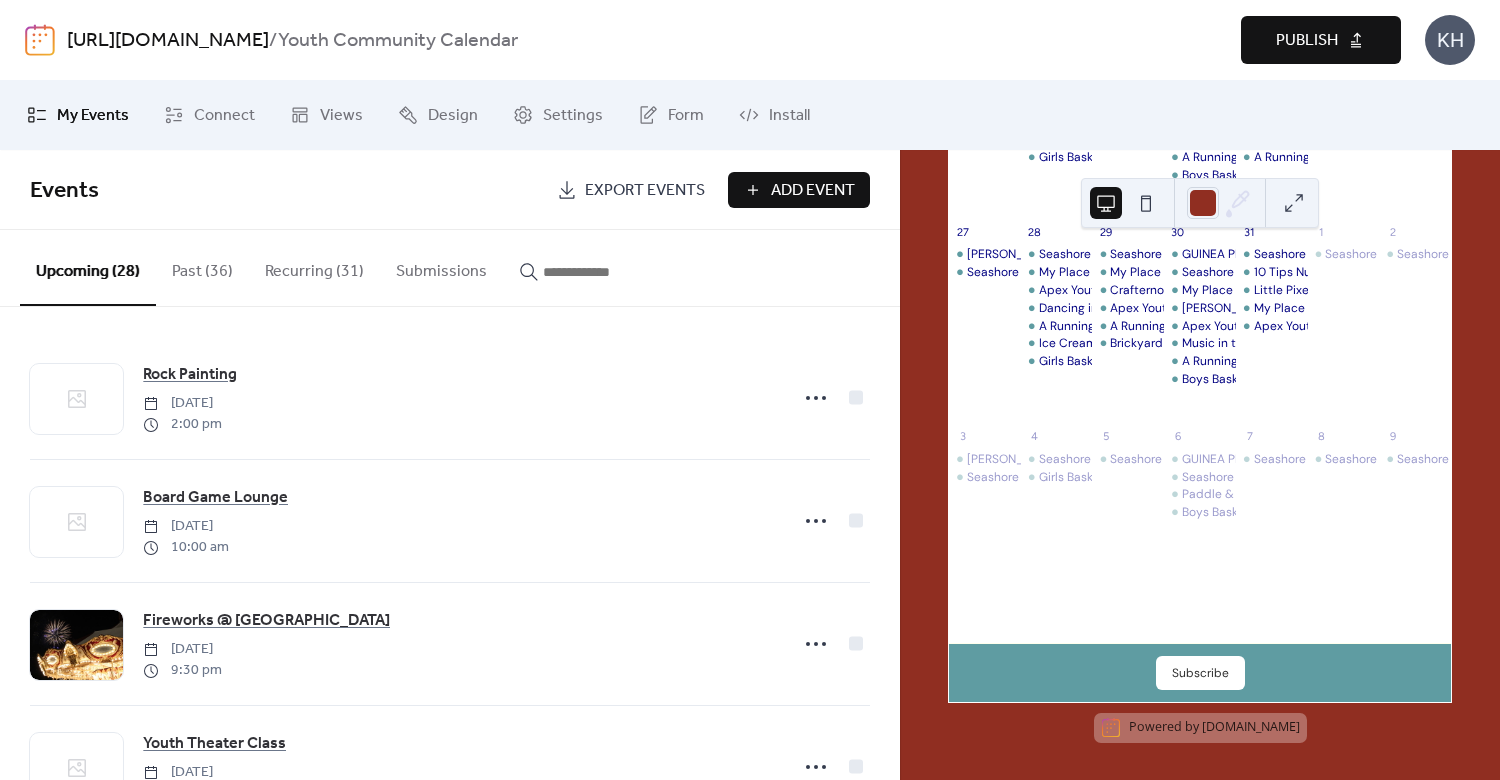 click on "Add Event" at bounding box center [813, 191] 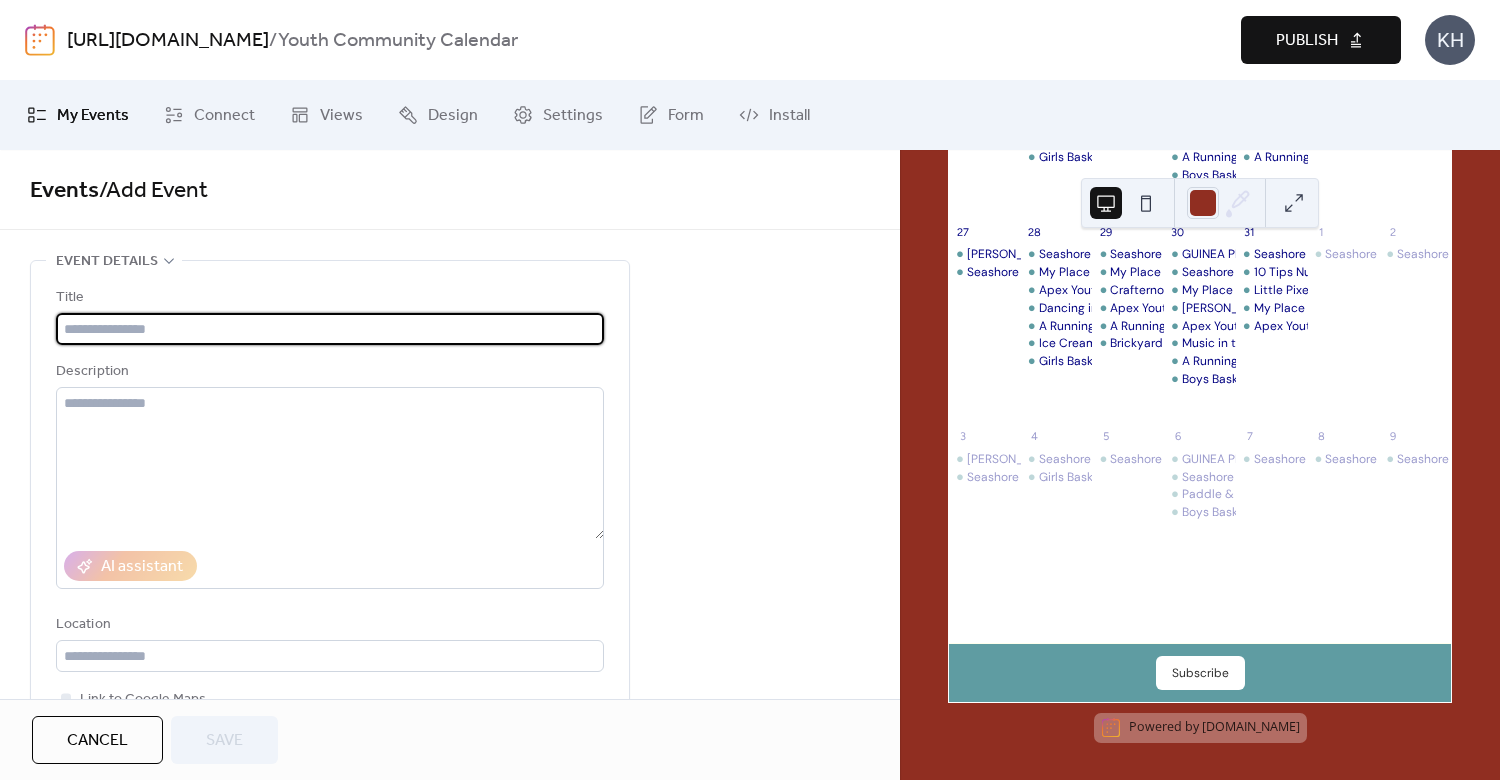 click at bounding box center (330, 329) 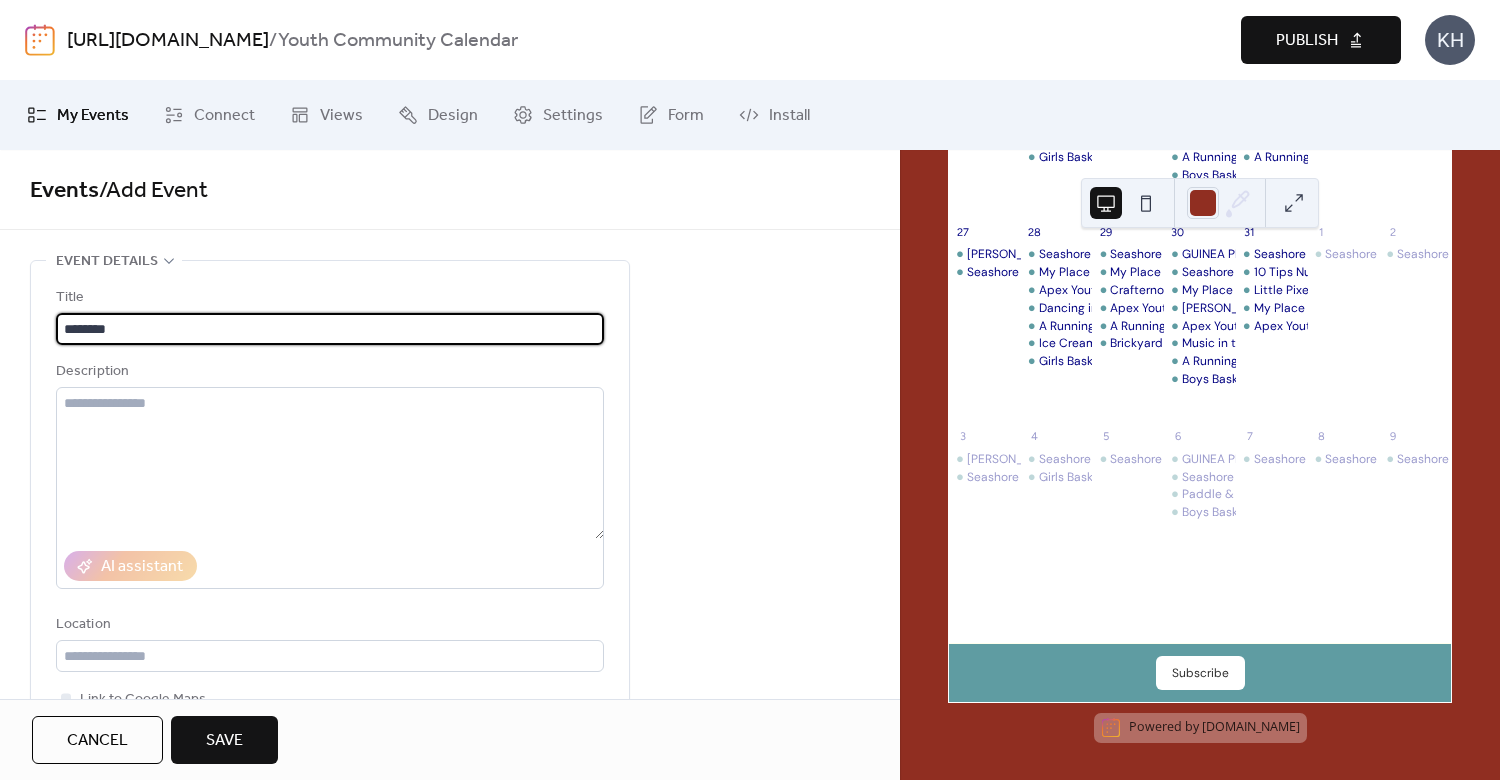 type on "********" 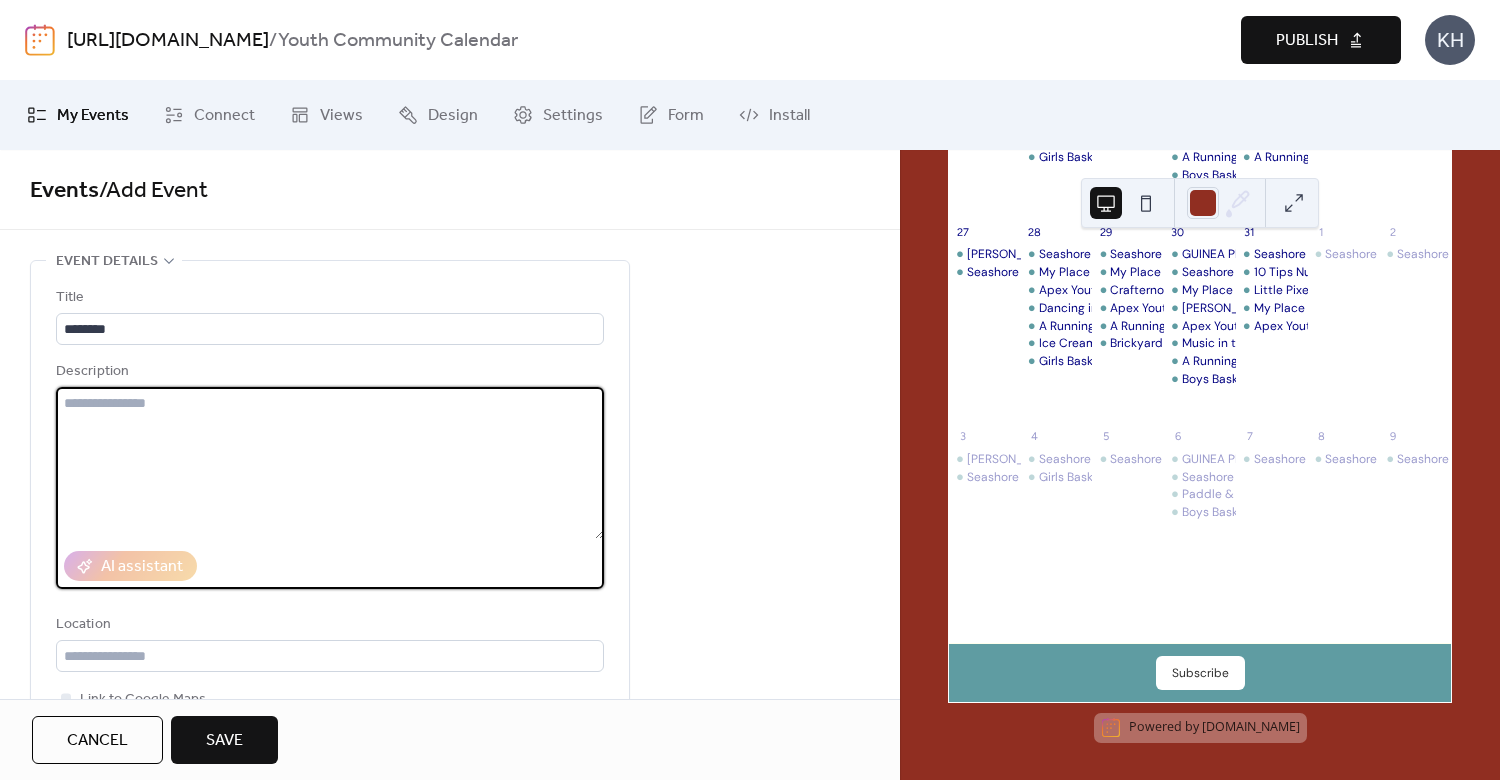 paste on "********" 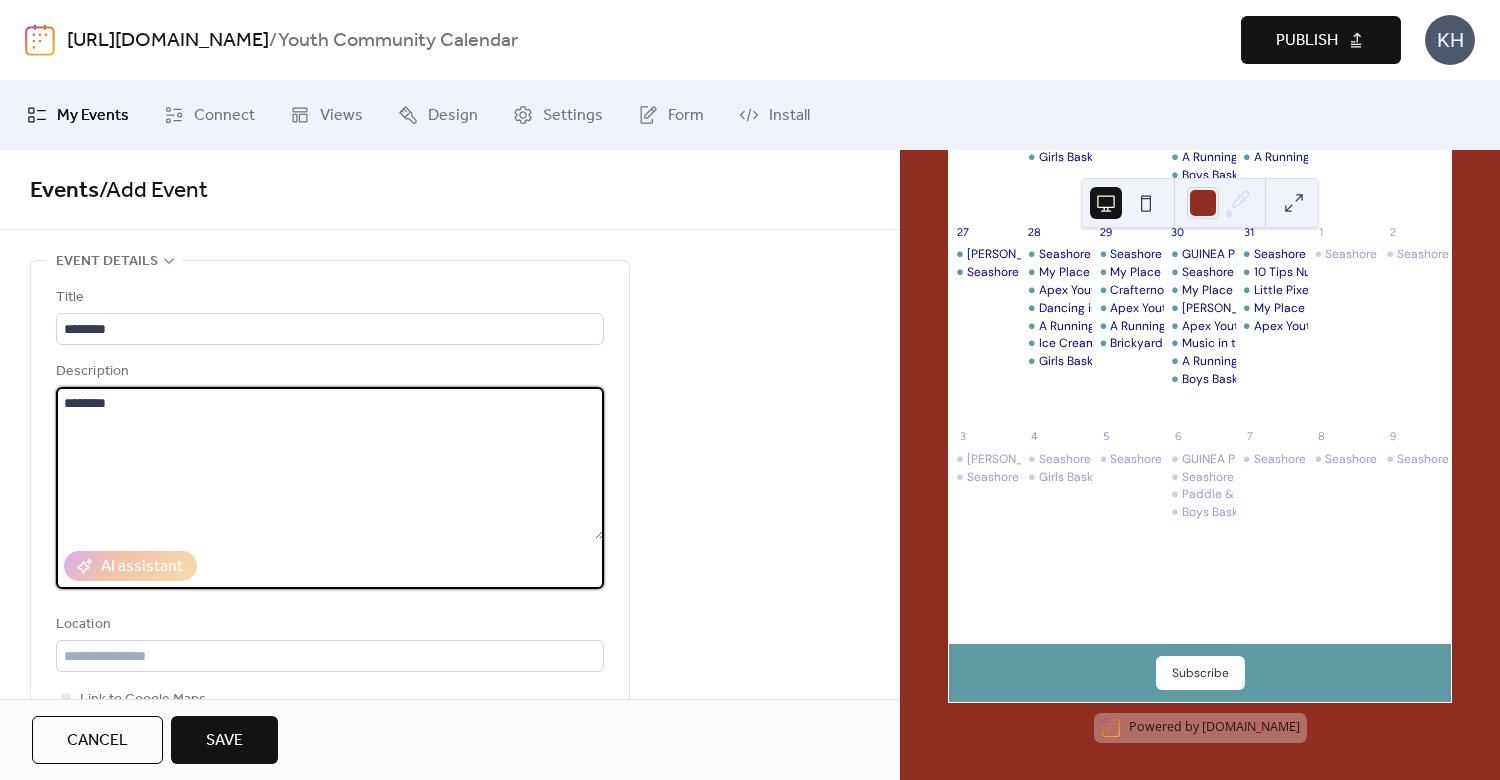 drag, startPoint x: 173, startPoint y: 397, endPoint x: 29, endPoint y: 397, distance: 144 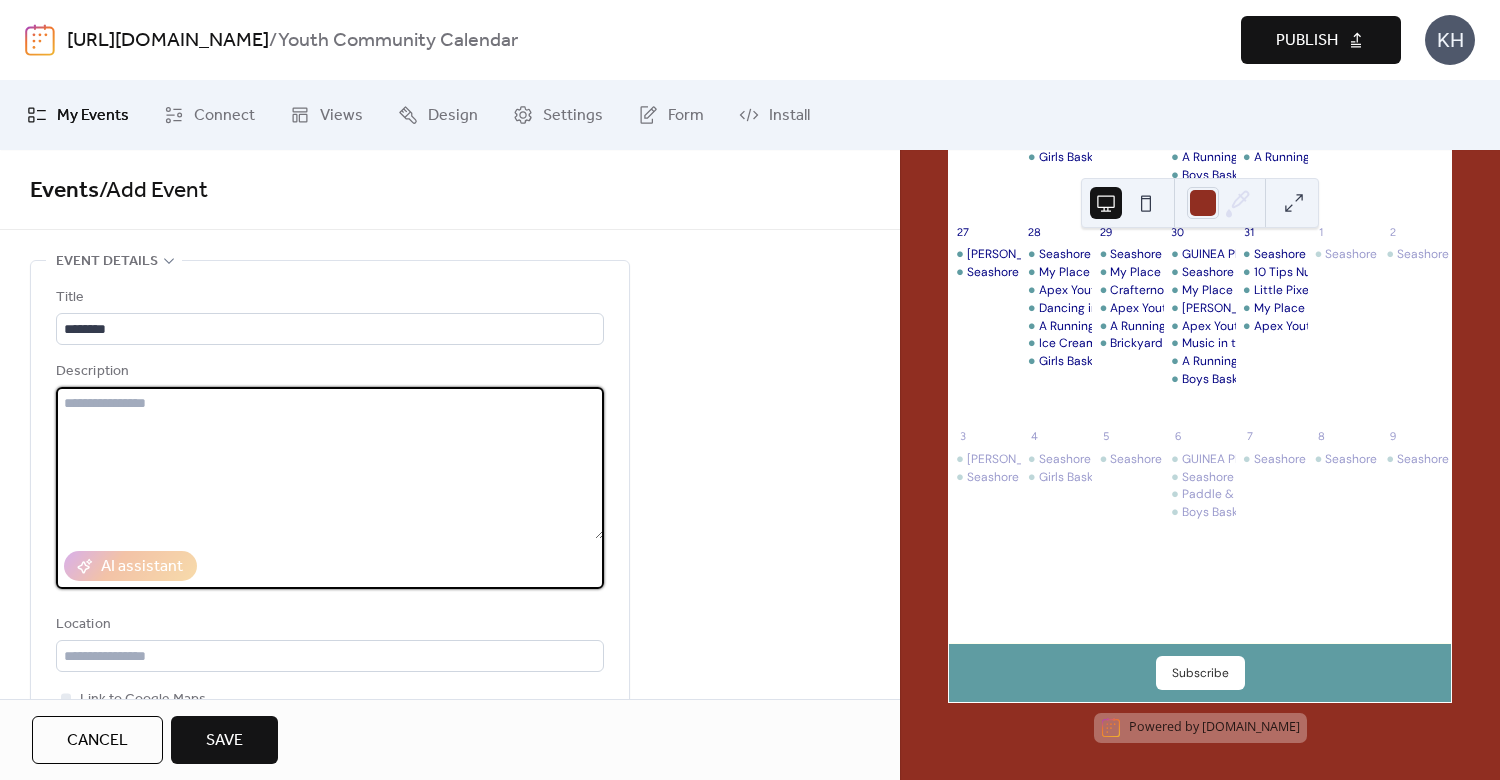scroll, scrollTop: 480, scrollLeft: 0, axis: vertical 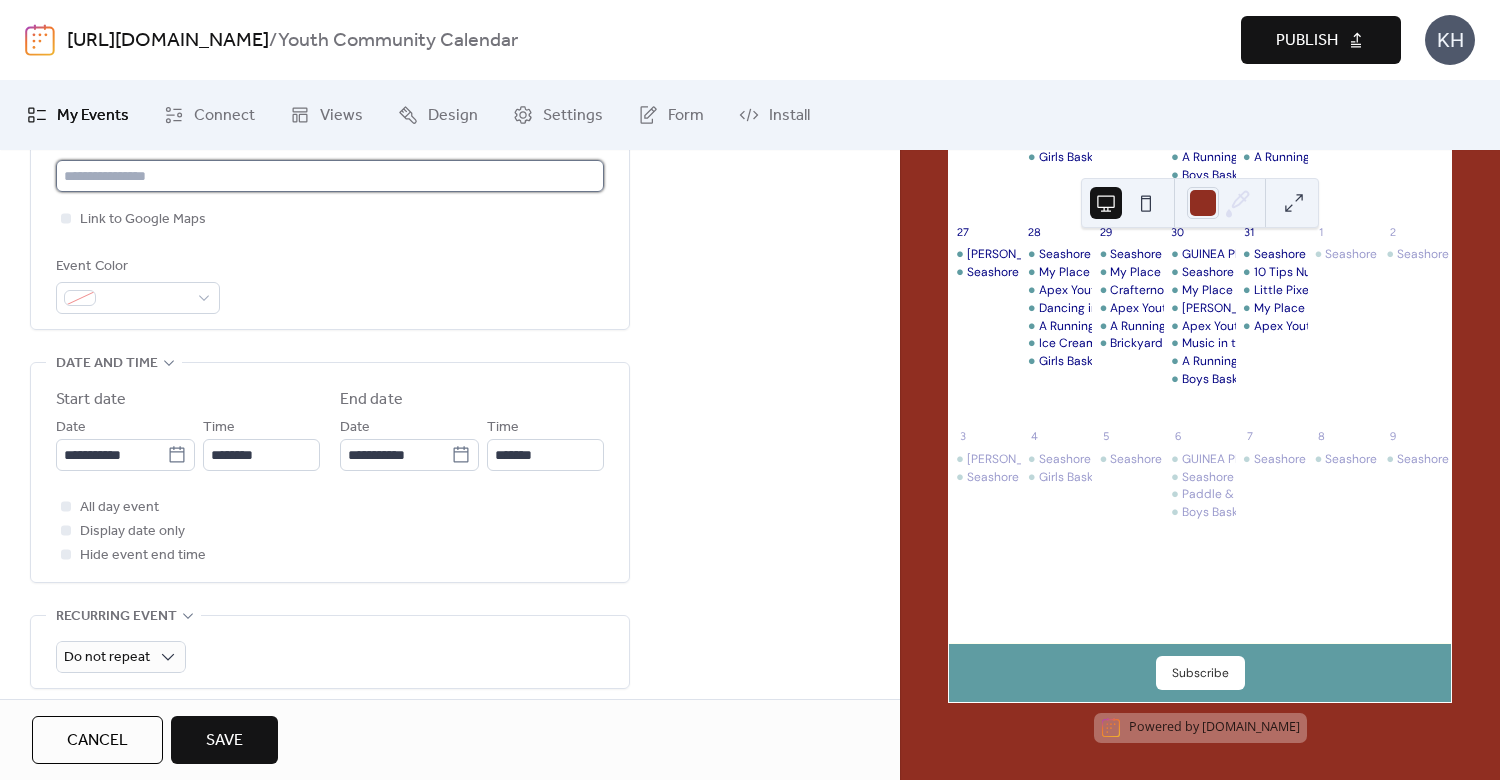 click at bounding box center [330, 176] 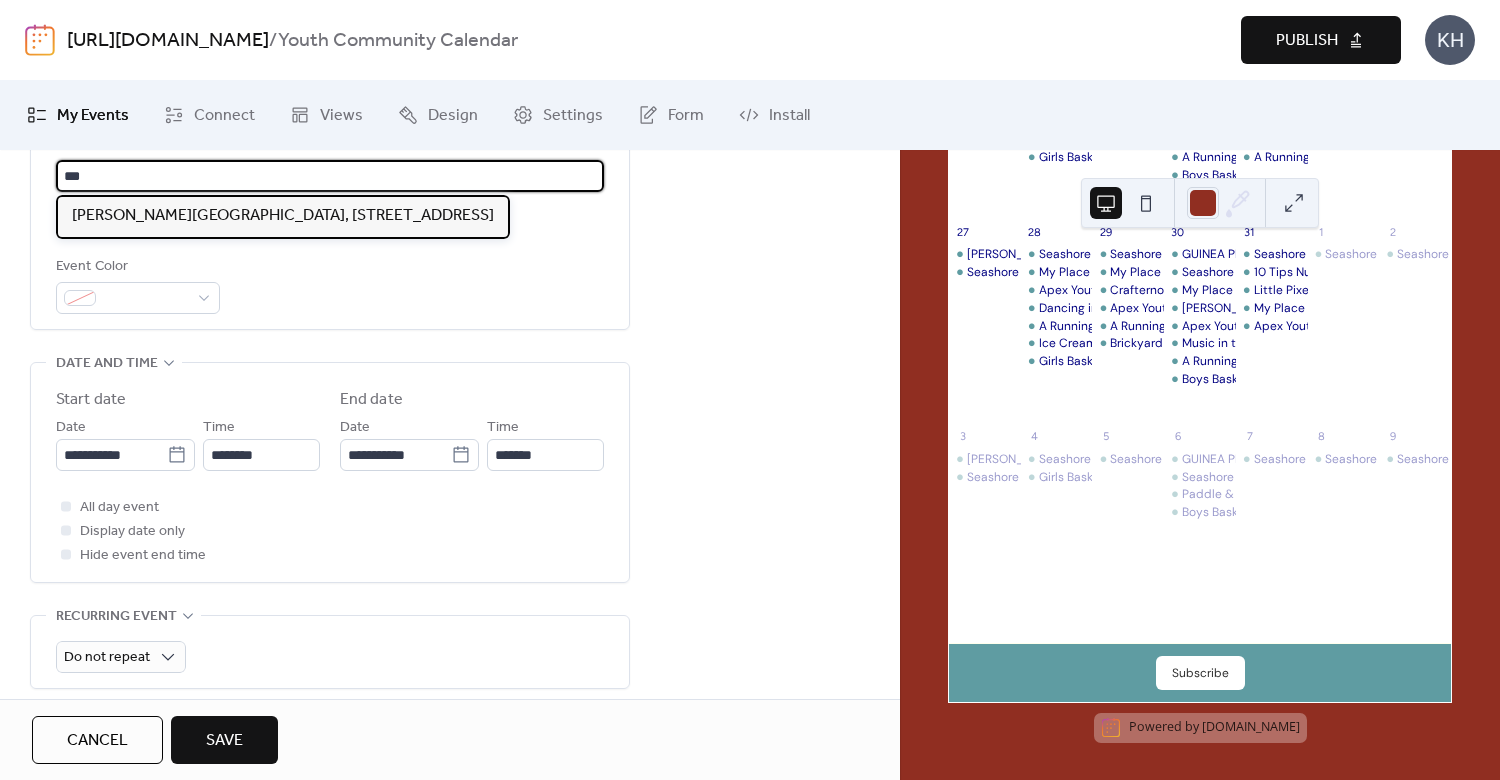 click on "[PERSON_NAME][GEOGRAPHIC_DATA], [STREET_ADDRESS]" at bounding box center [283, 216] 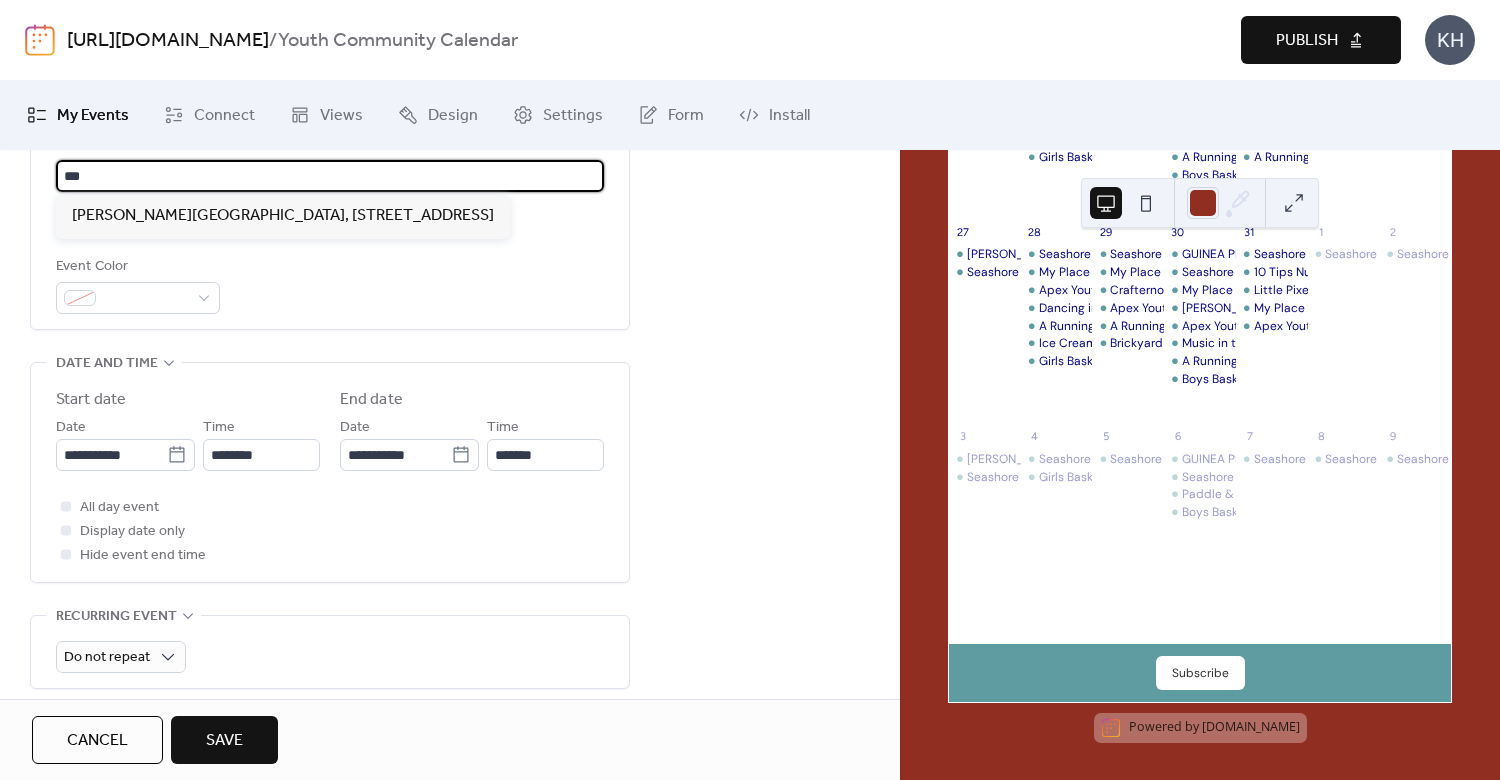 type on "**********" 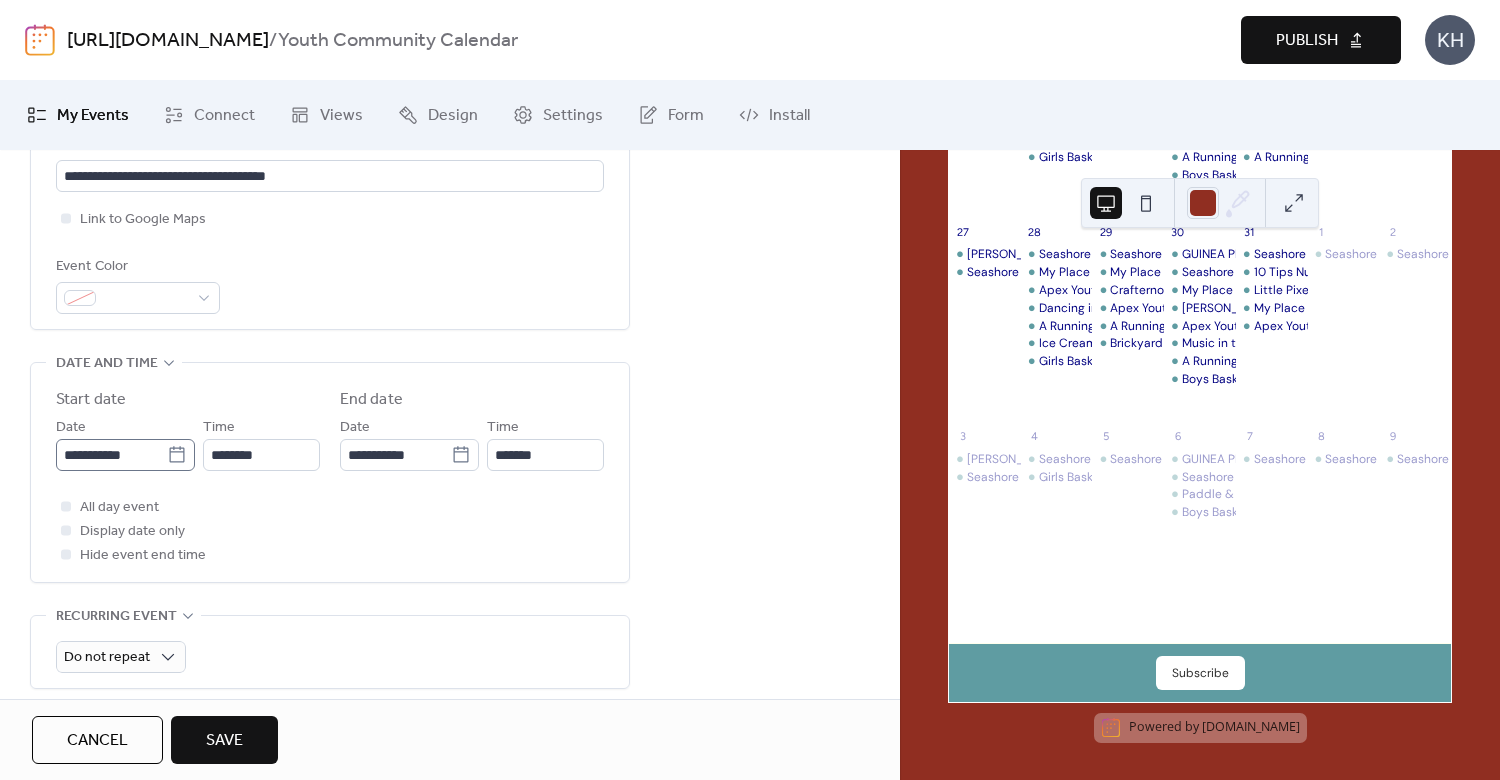 click 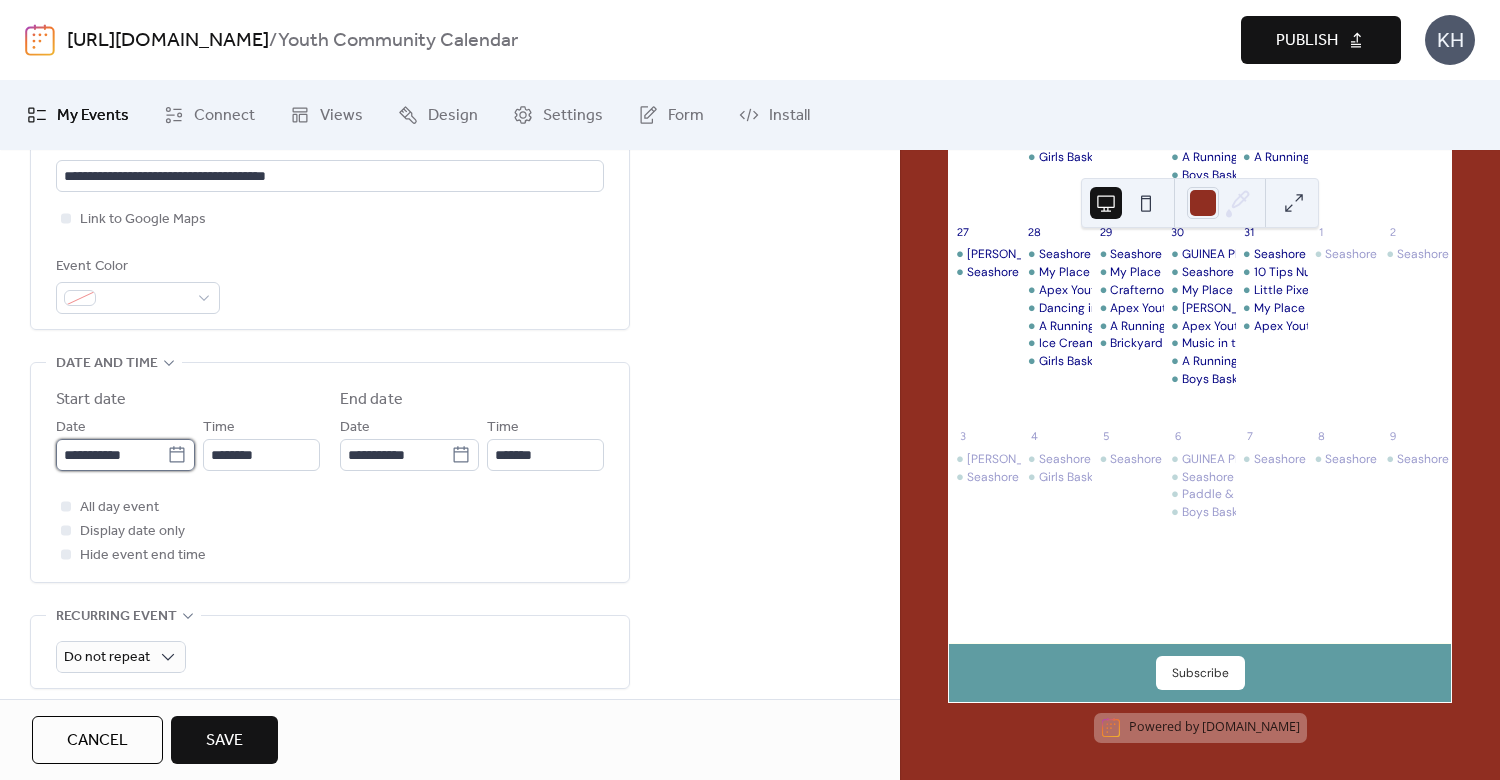 click on "**********" at bounding box center (111, 455) 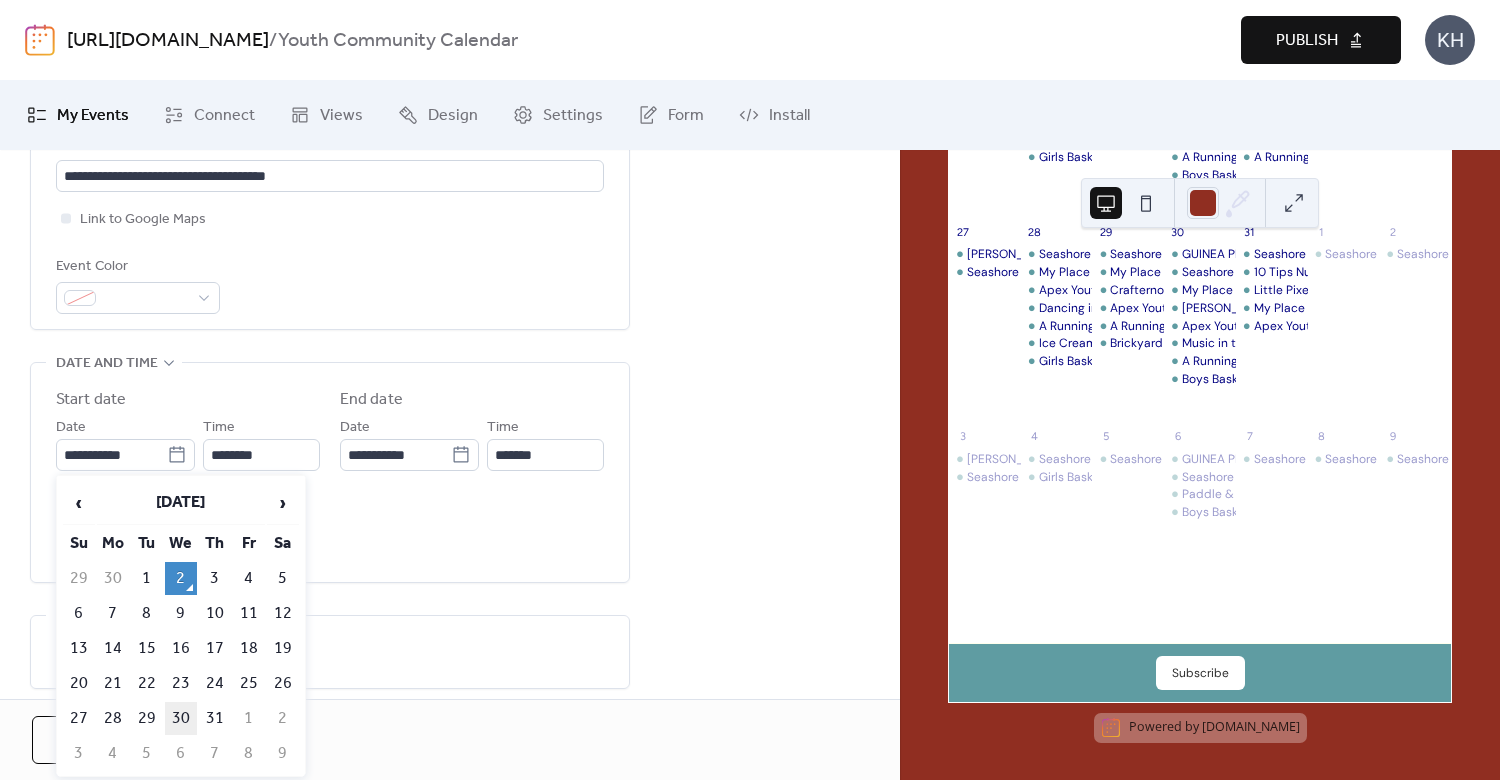 click on "30" at bounding box center [181, 718] 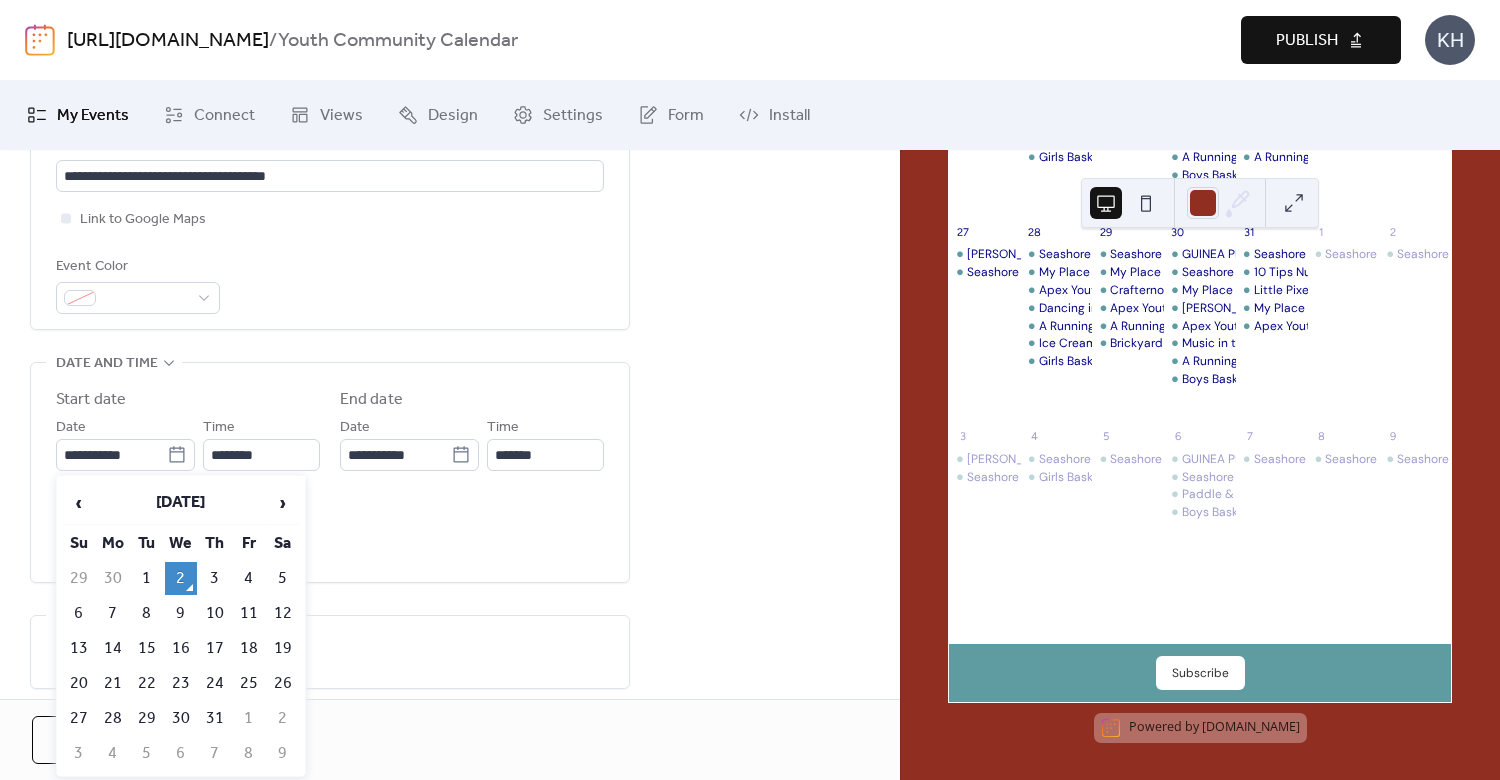 type on "**********" 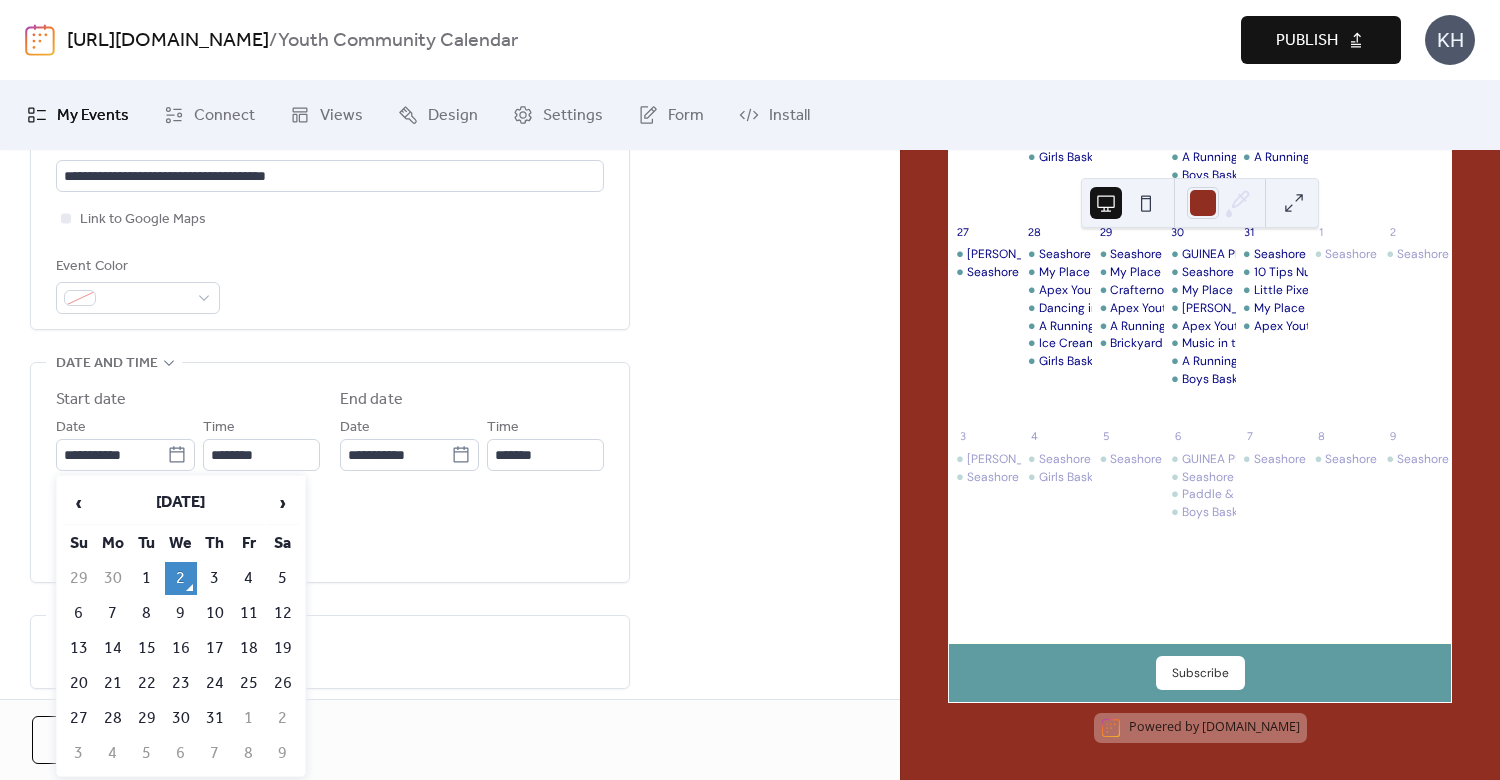 type on "**********" 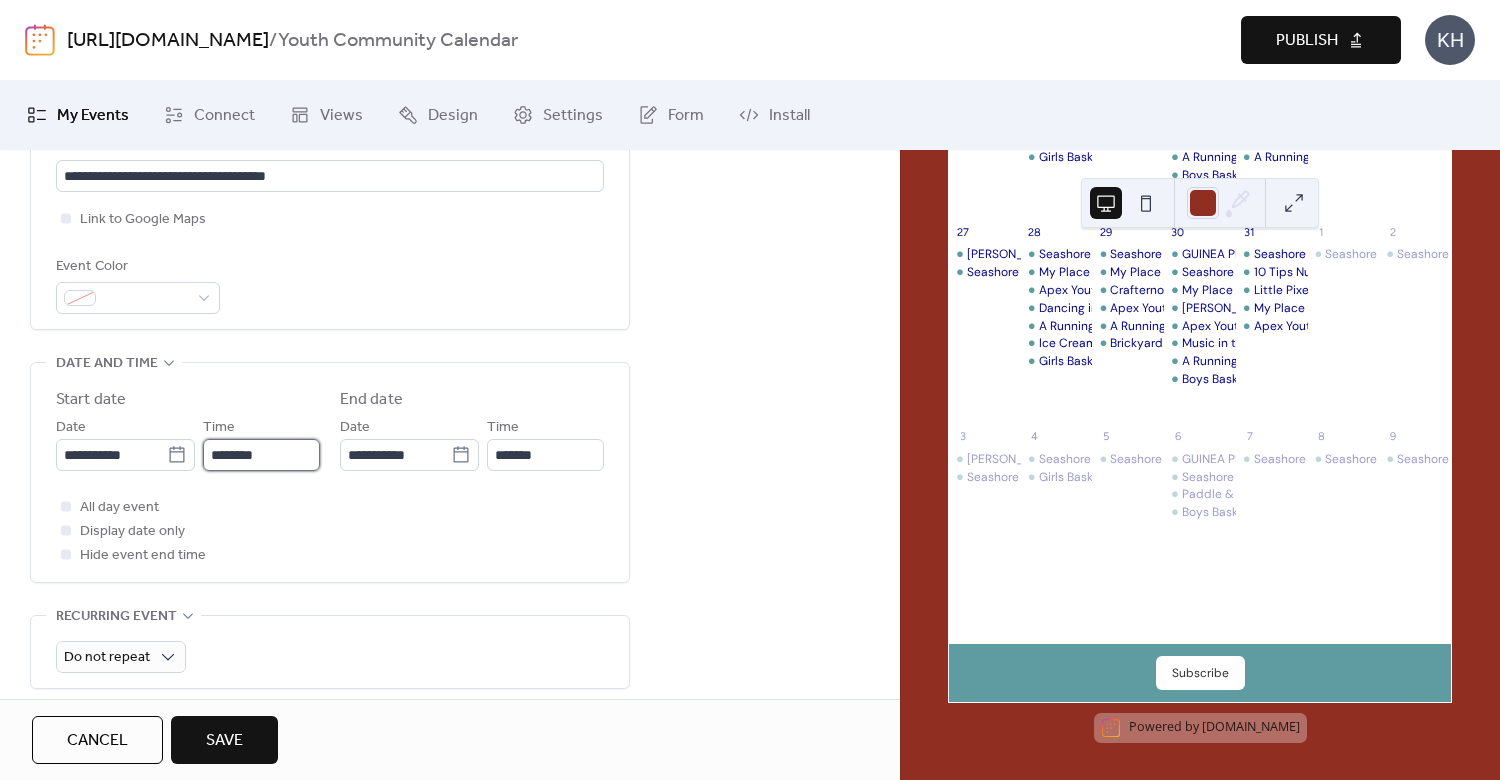 click on "********" at bounding box center [261, 455] 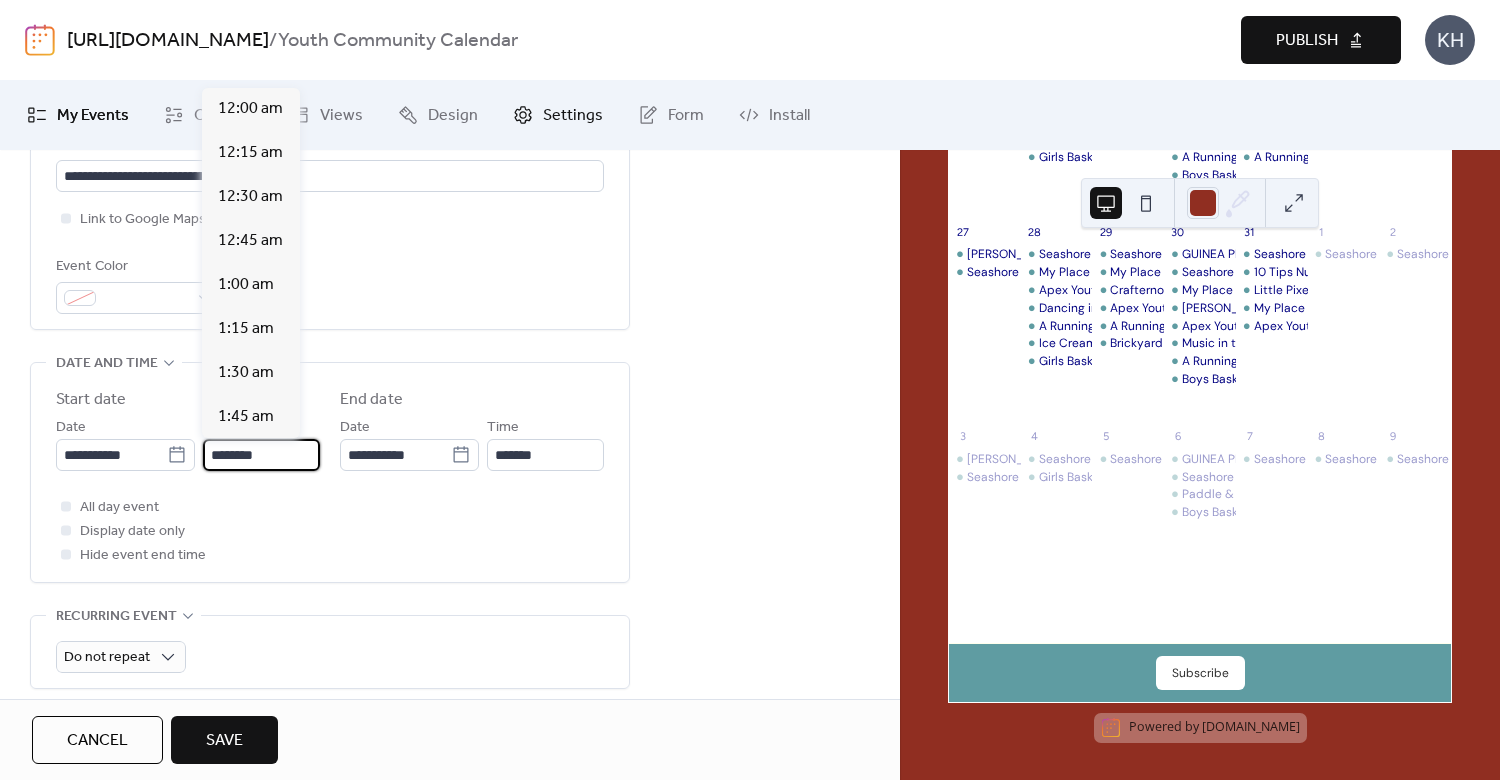 scroll, scrollTop: 2107, scrollLeft: 0, axis: vertical 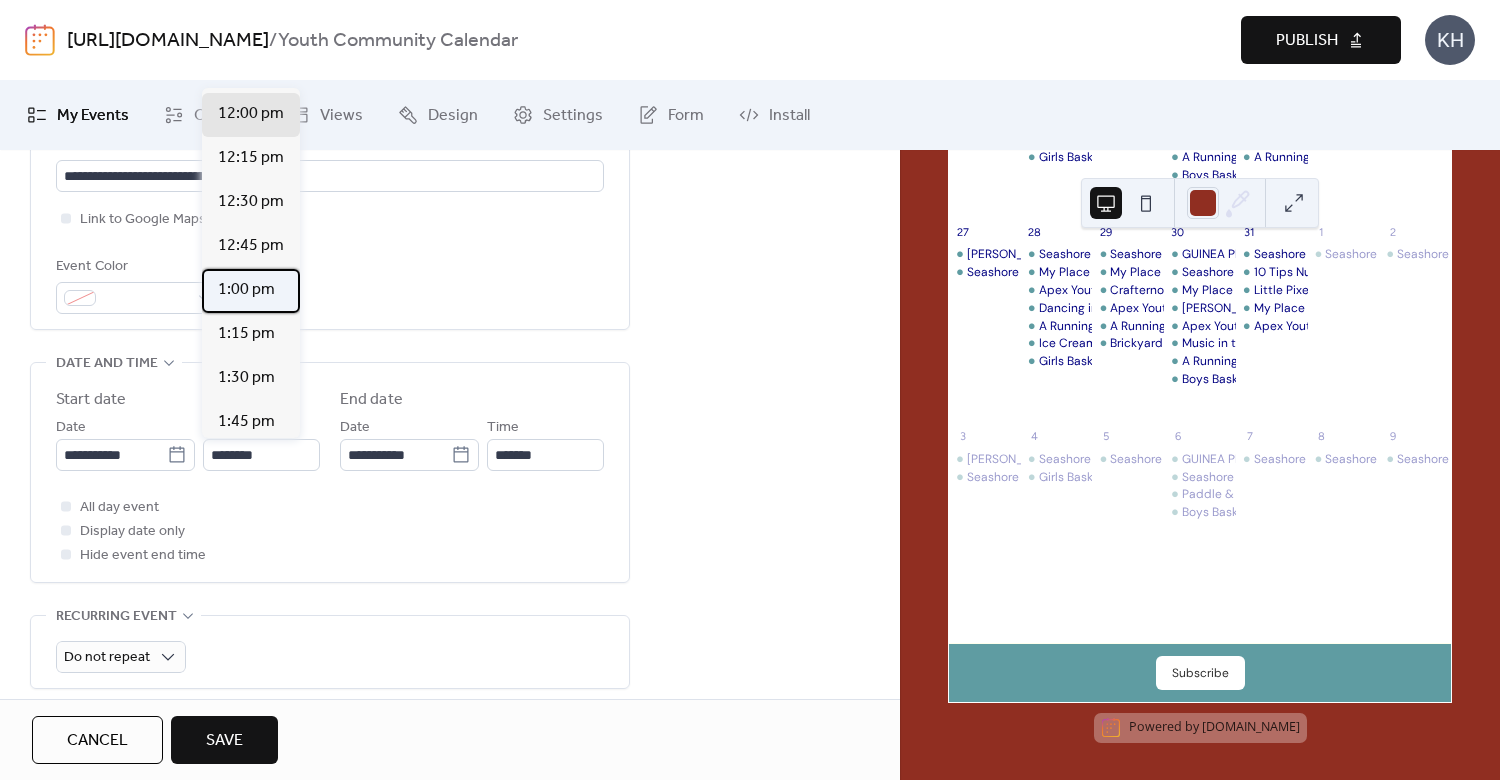 drag, startPoint x: 296, startPoint y: 268, endPoint x: 287, endPoint y: 304, distance: 37.107952 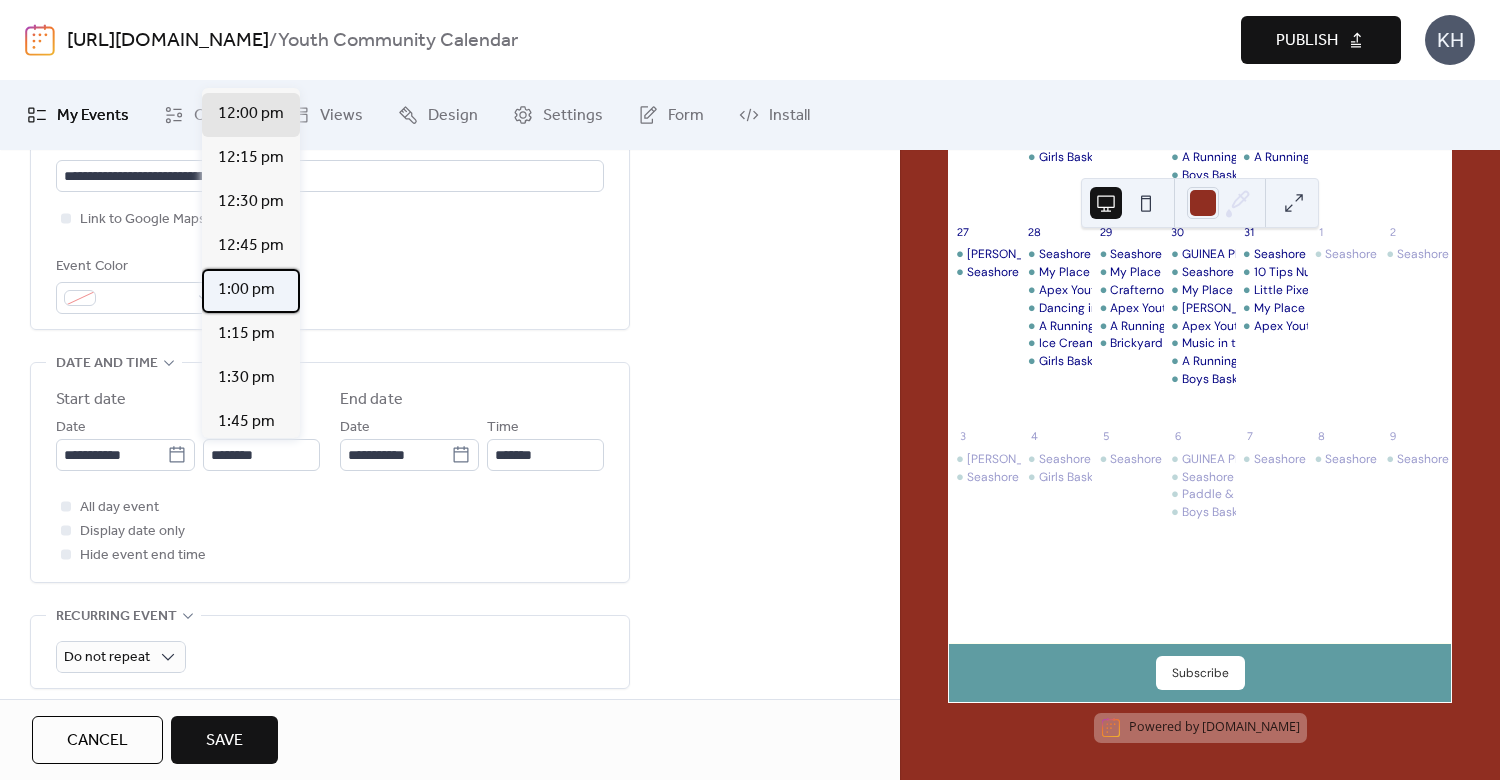 click on "1:00 pm" at bounding box center (251, 291) 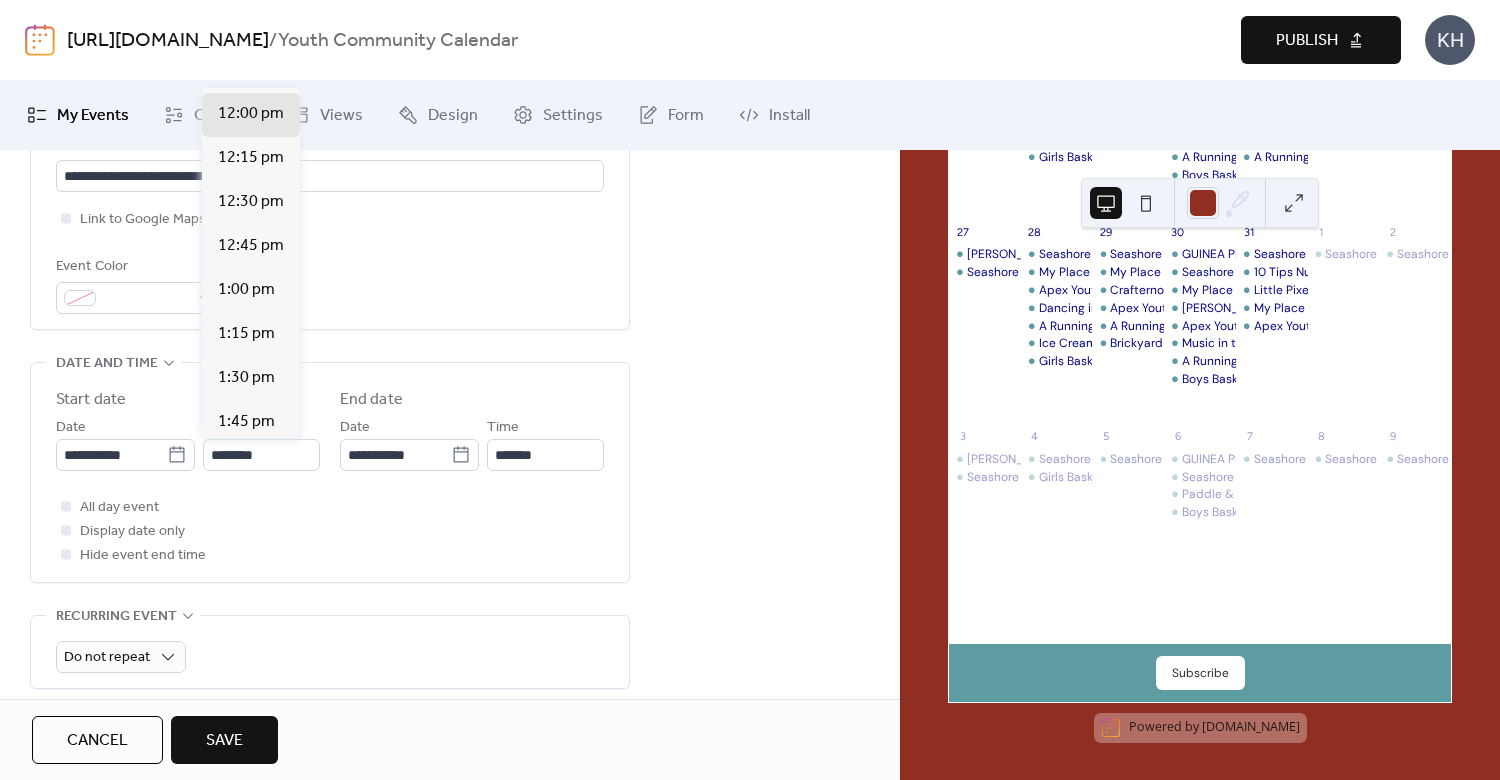 type on "*******" 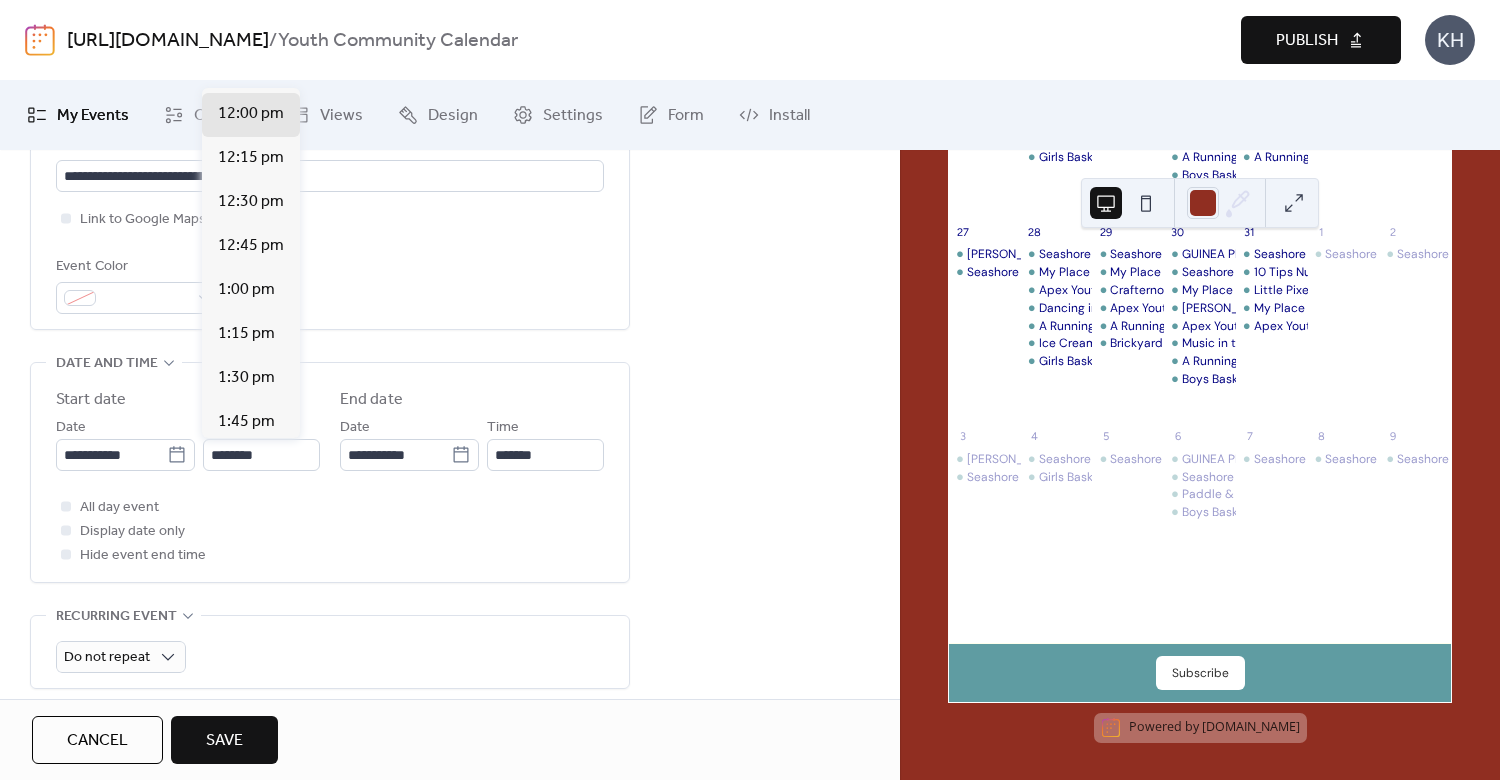 type on "*******" 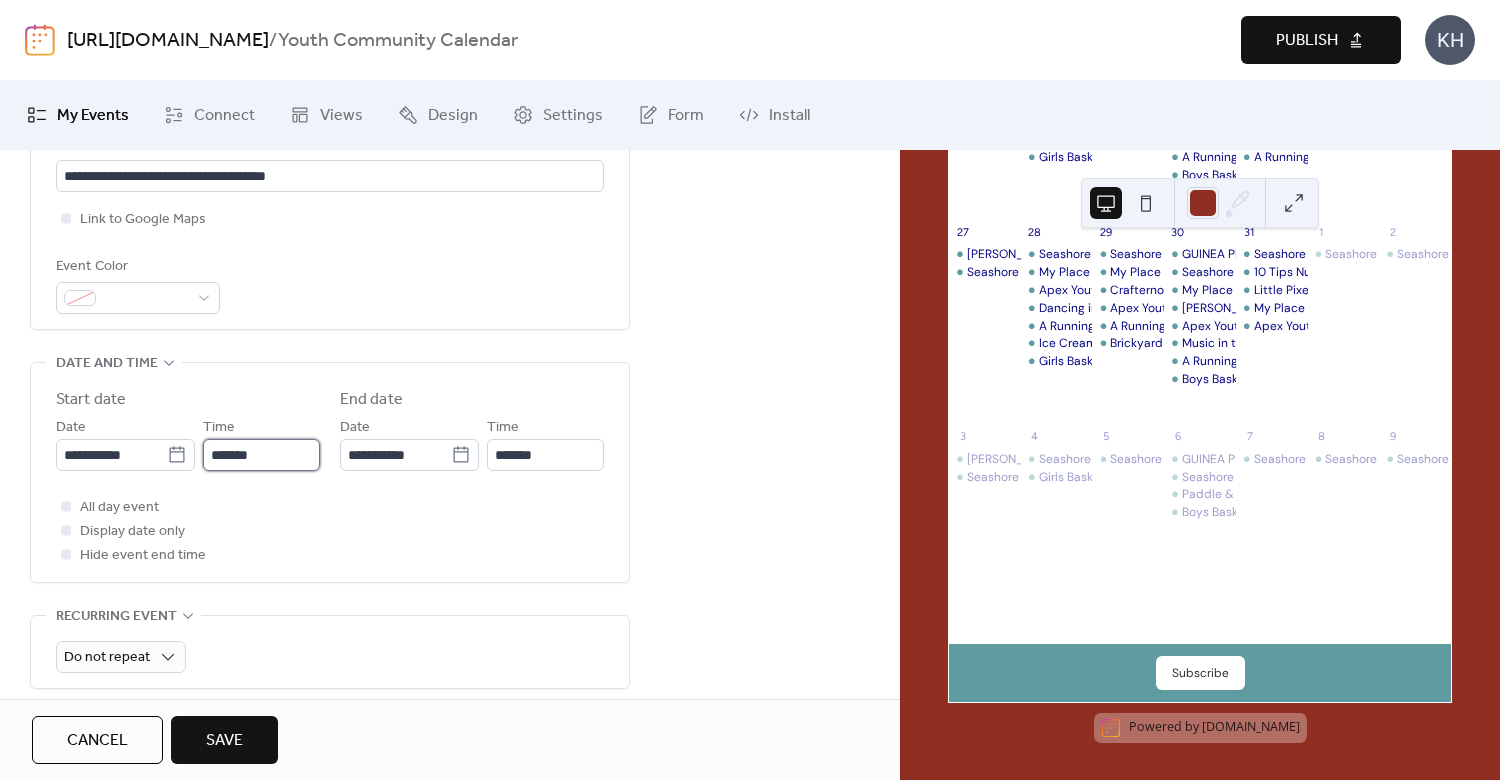 click on "*******" at bounding box center [261, 455] 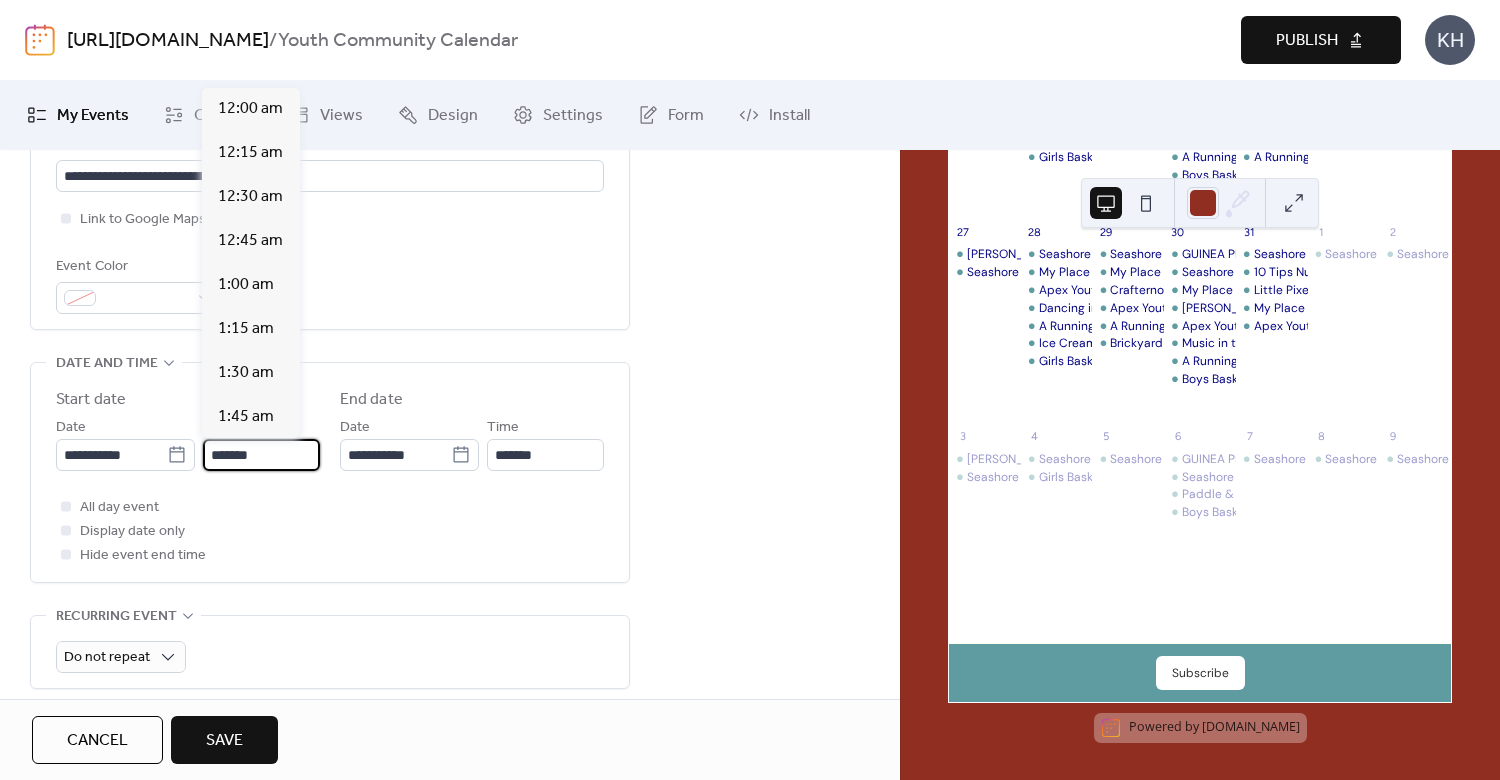 scroll, scrollTop: 2282, scrollLeft: 0, axis: vertical 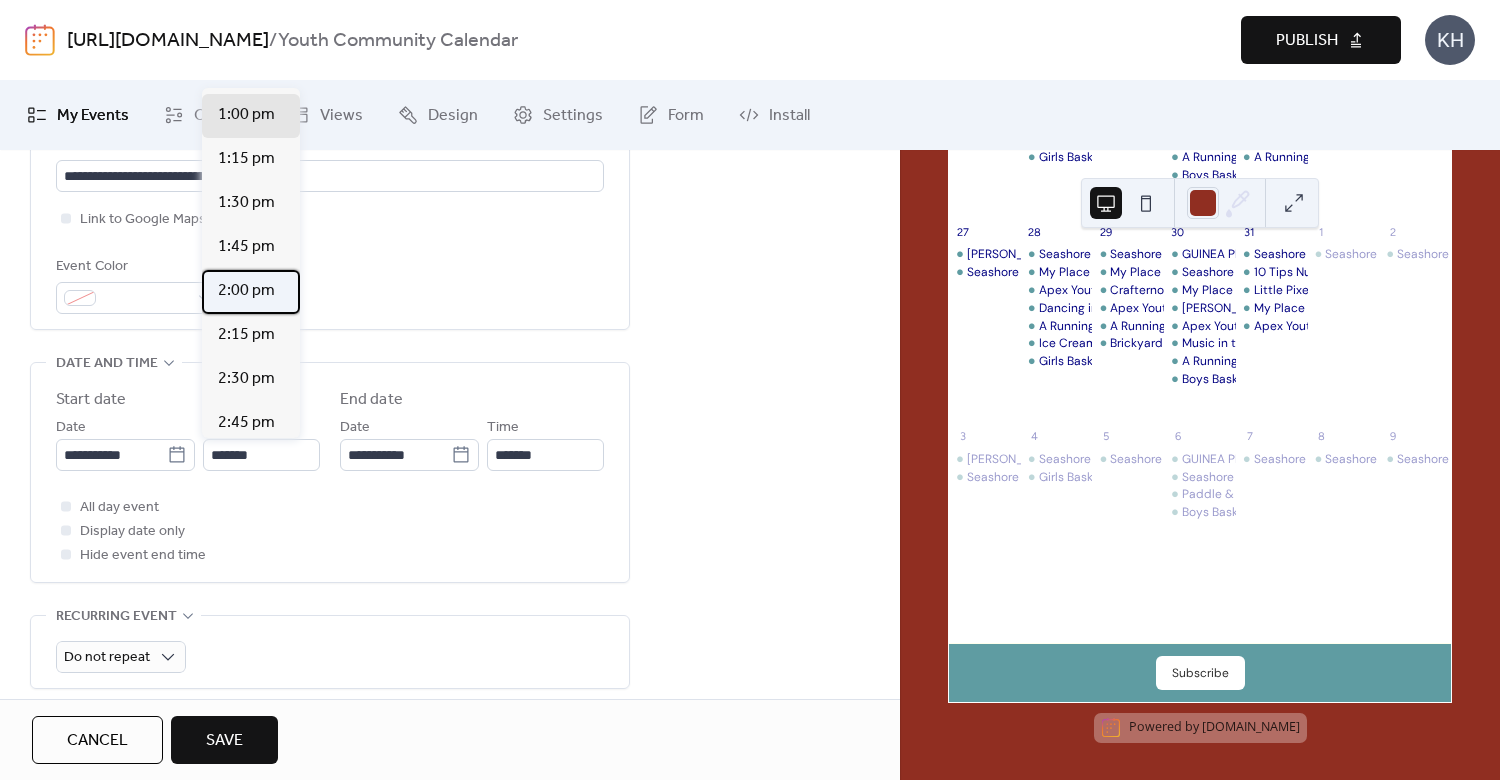 click on "2:00 pm" at bounding box center (246, 291) 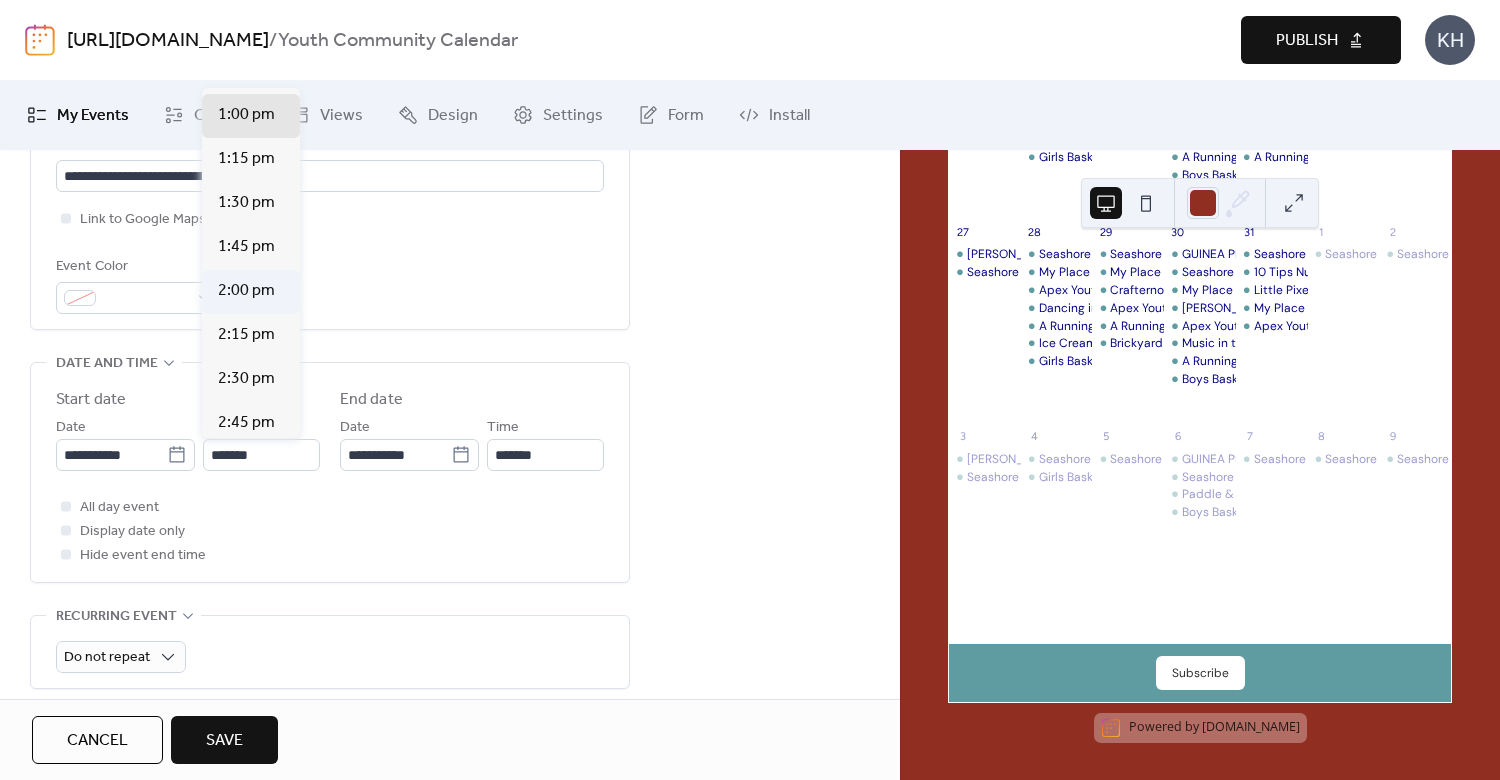 type on "*******" 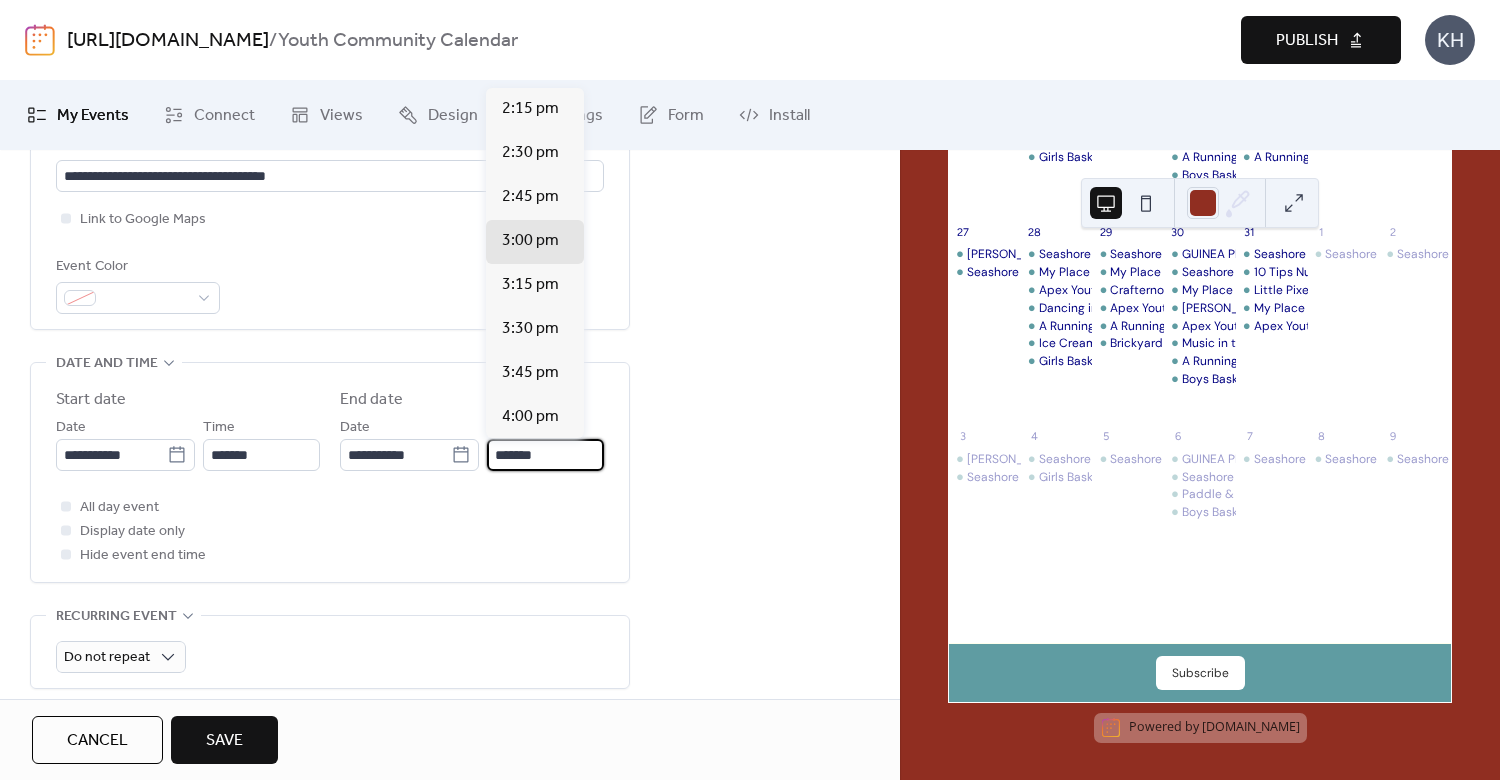 click on "*******" at bounding box center (545, 455) 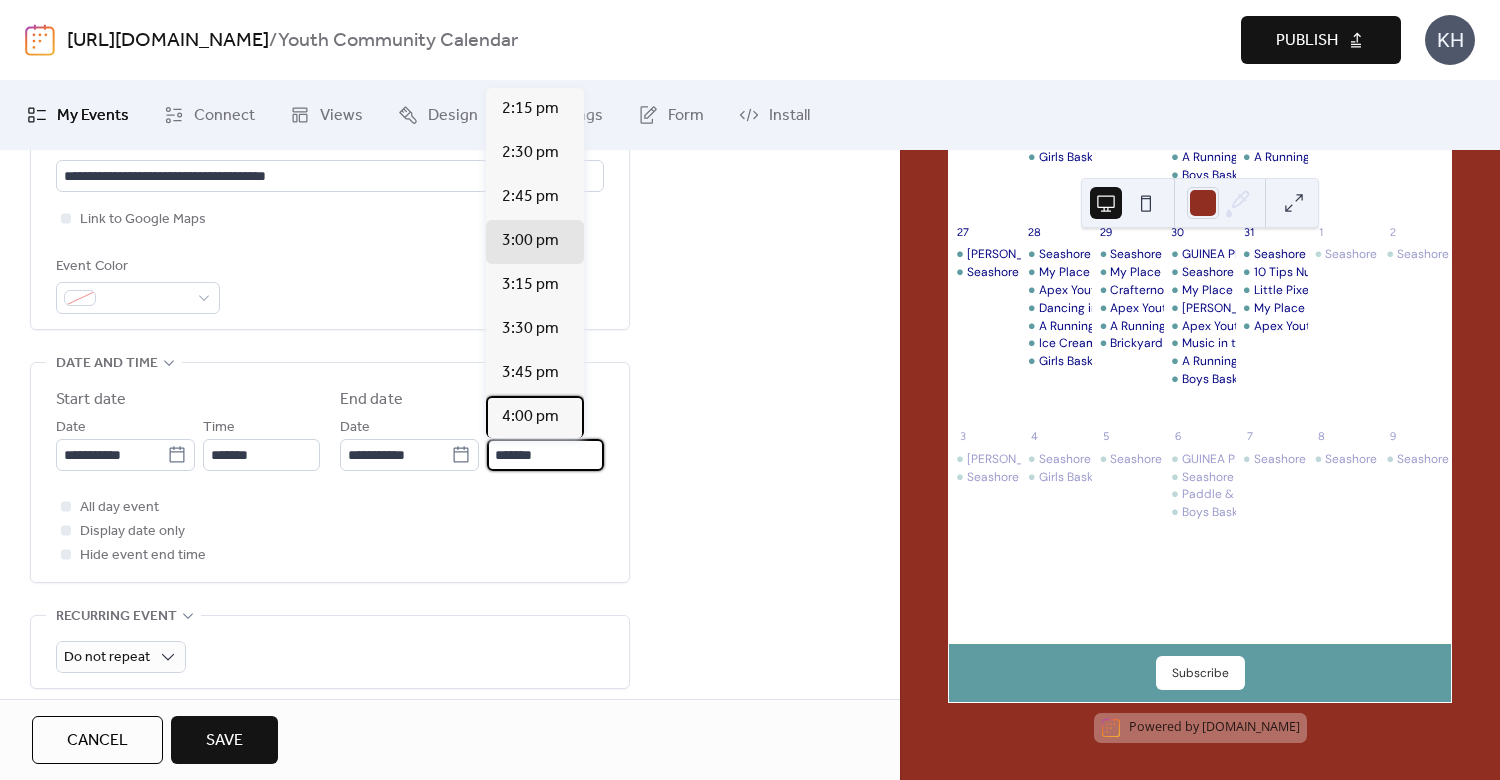 click on "4:00 pm" at bounding box center [530, 417] 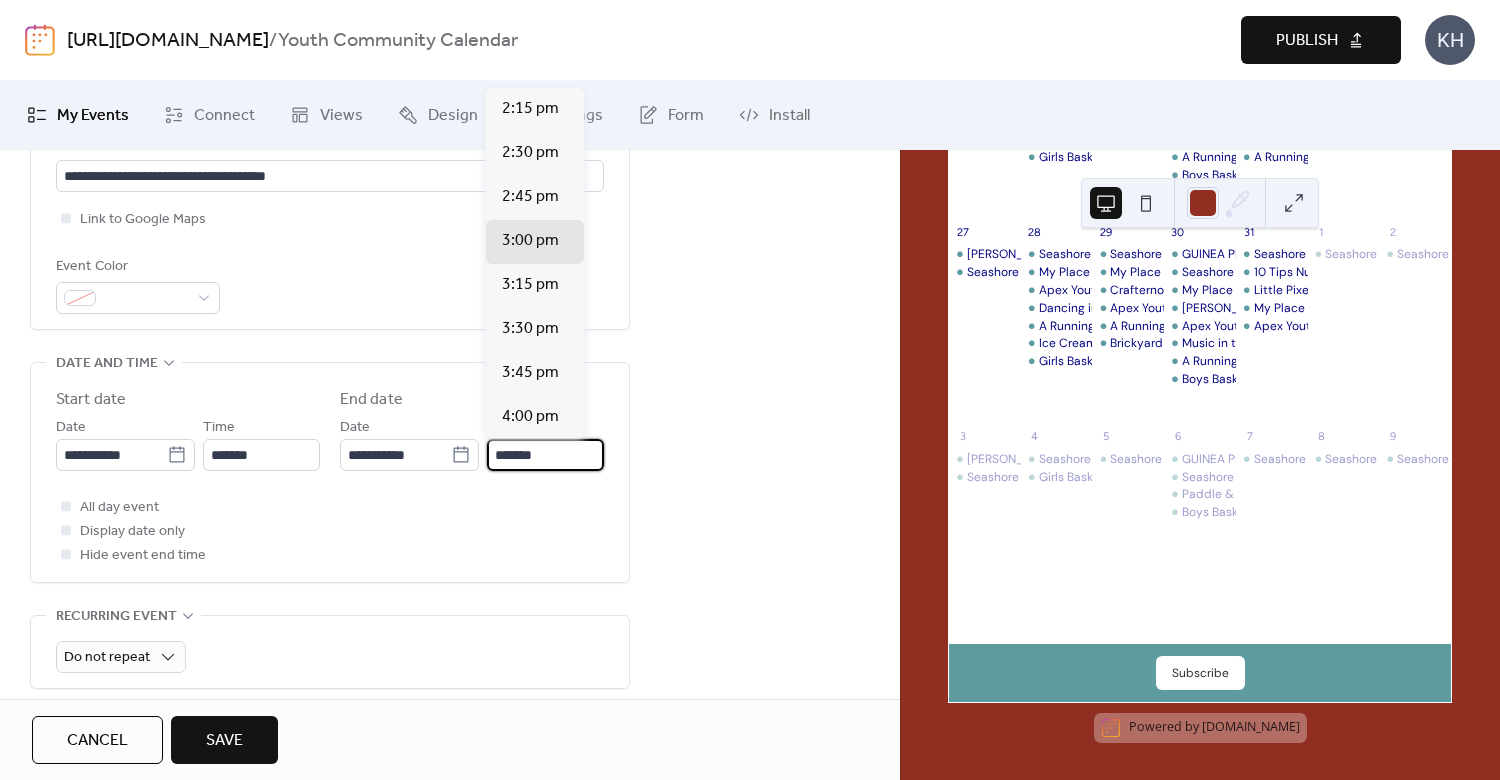 type on "*******" 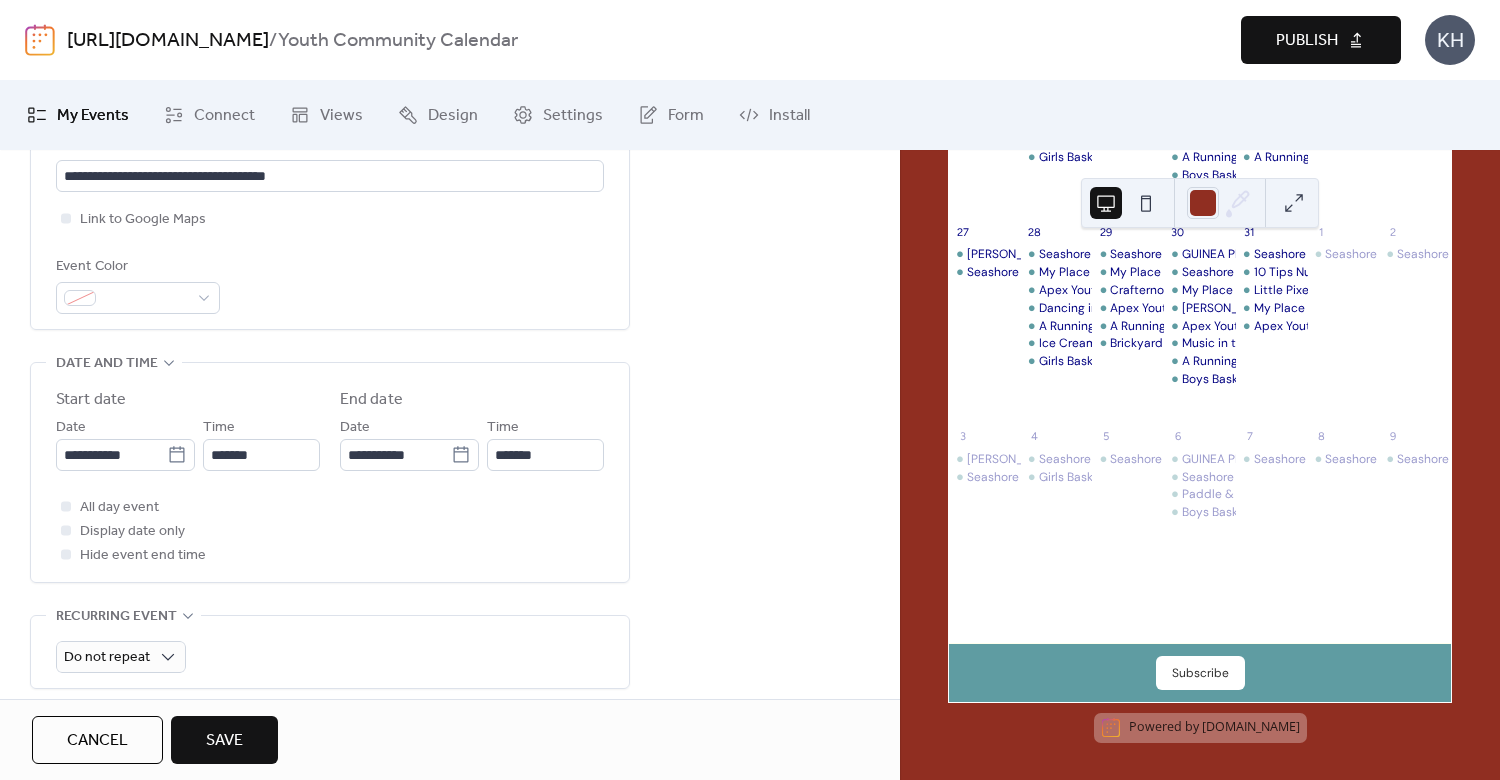 scroll, scrollTop: 960, scrollLeft: 0, axis: vertical 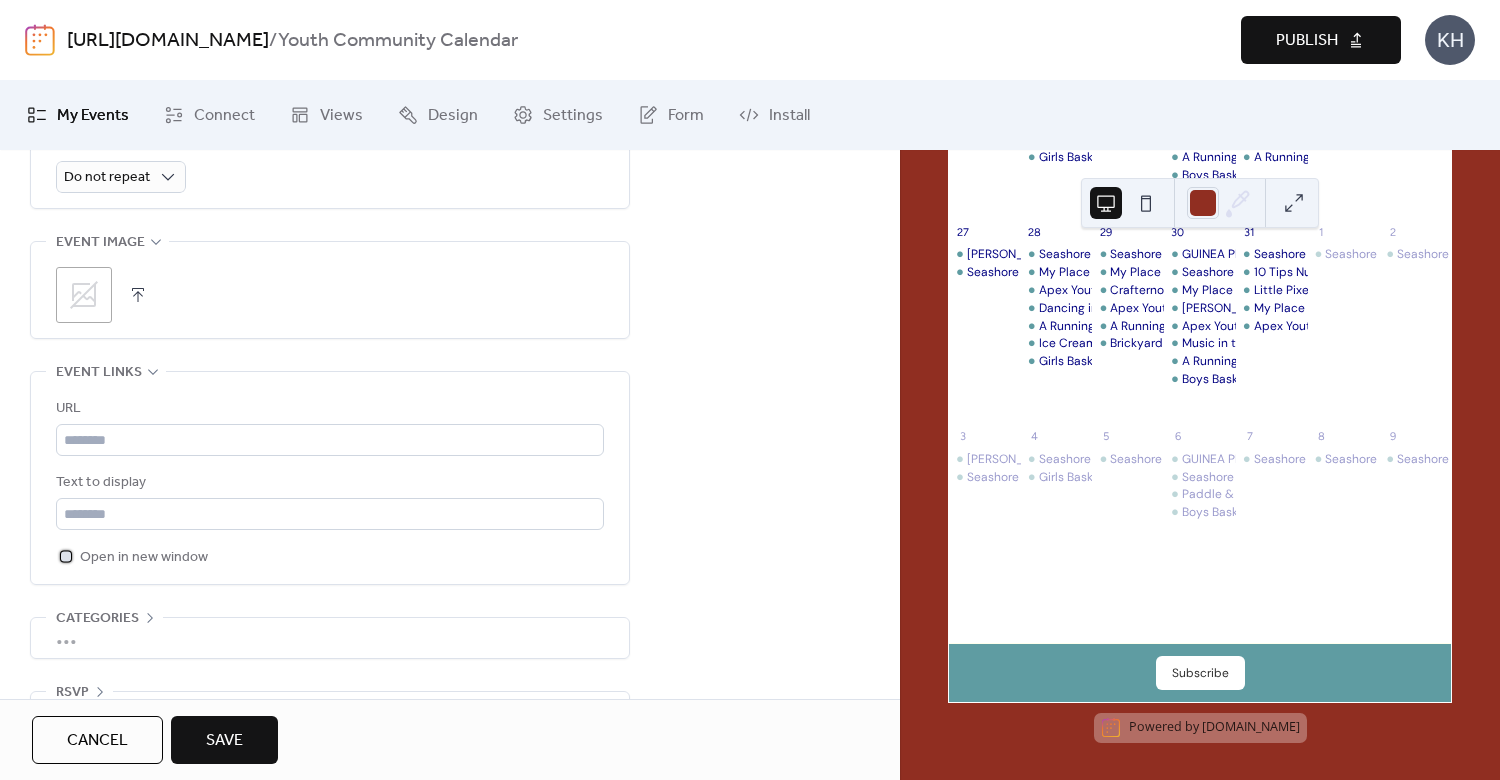 click at bounding box center (66, 556) 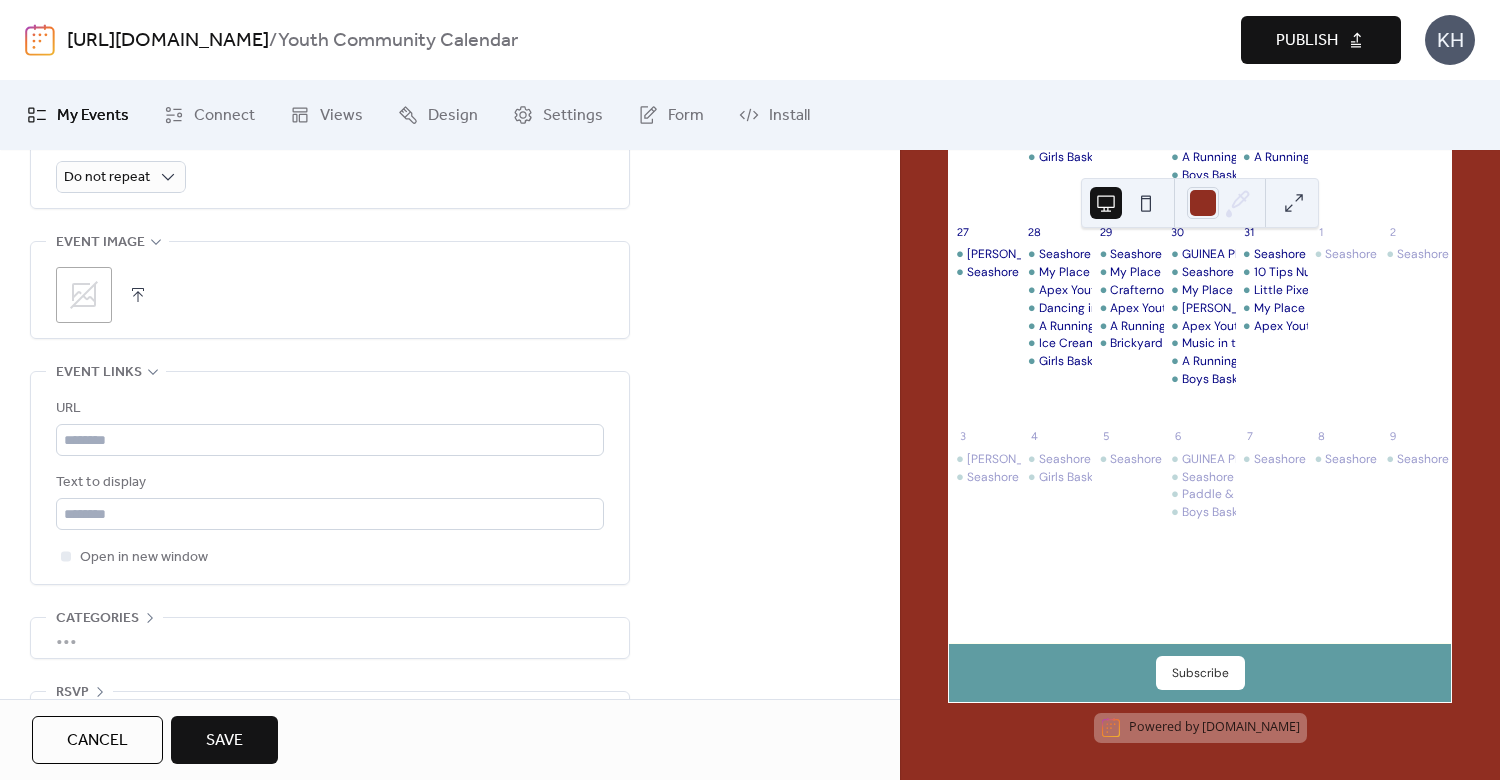 click on "Save" at bounding box center [224, 740] 